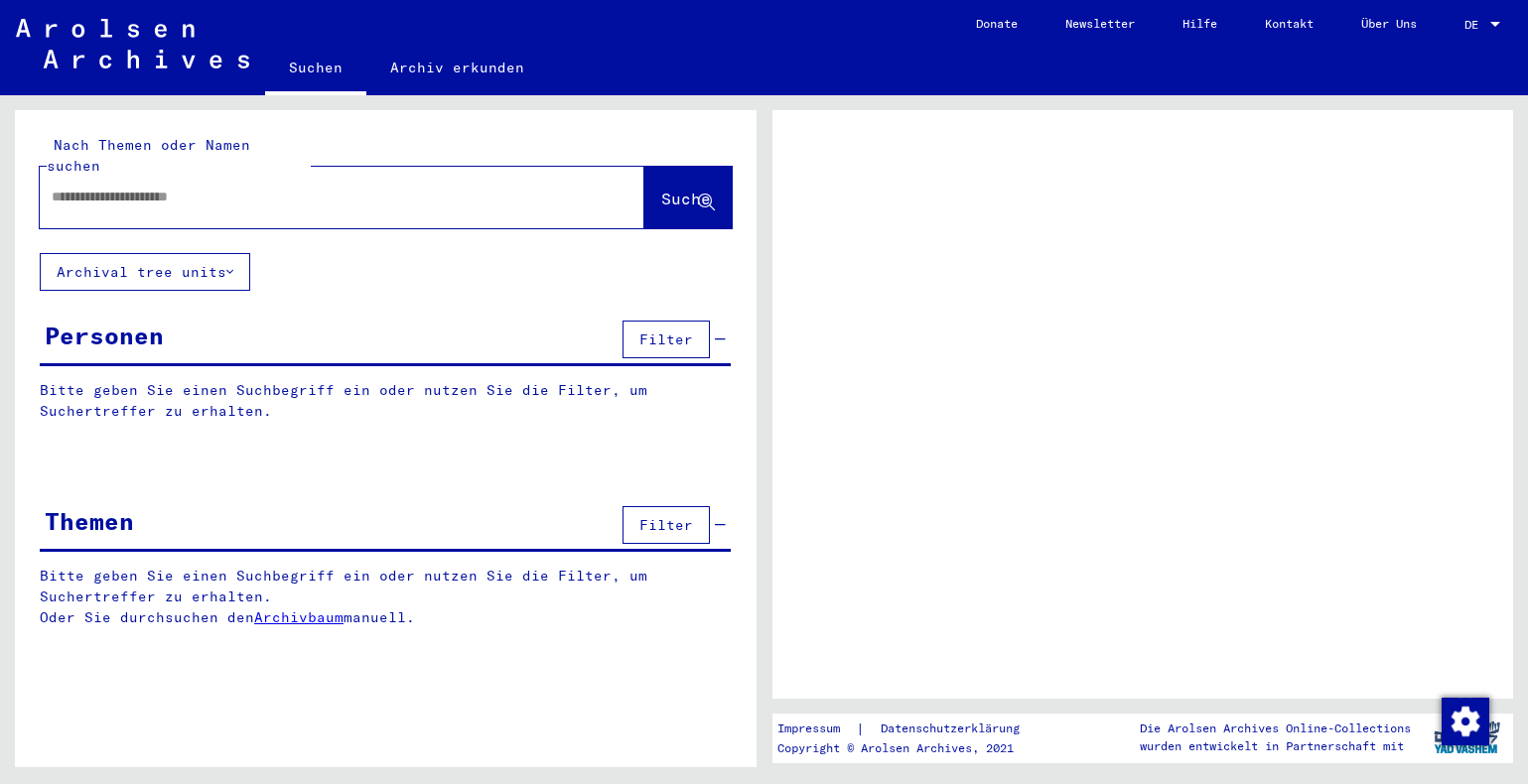 scroll, scrollTop: 0, scrollLeft: 0, axis: both 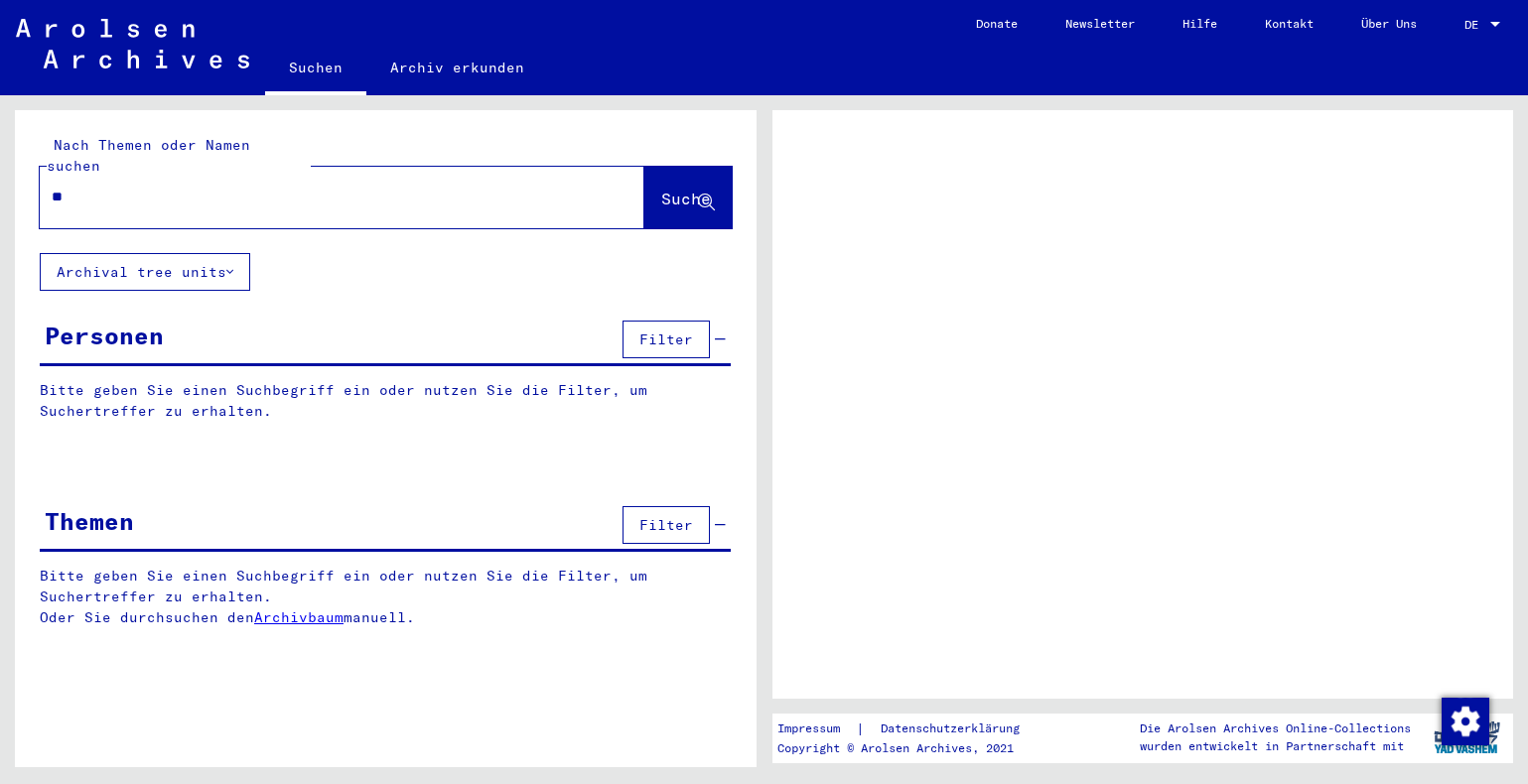 type on "*" 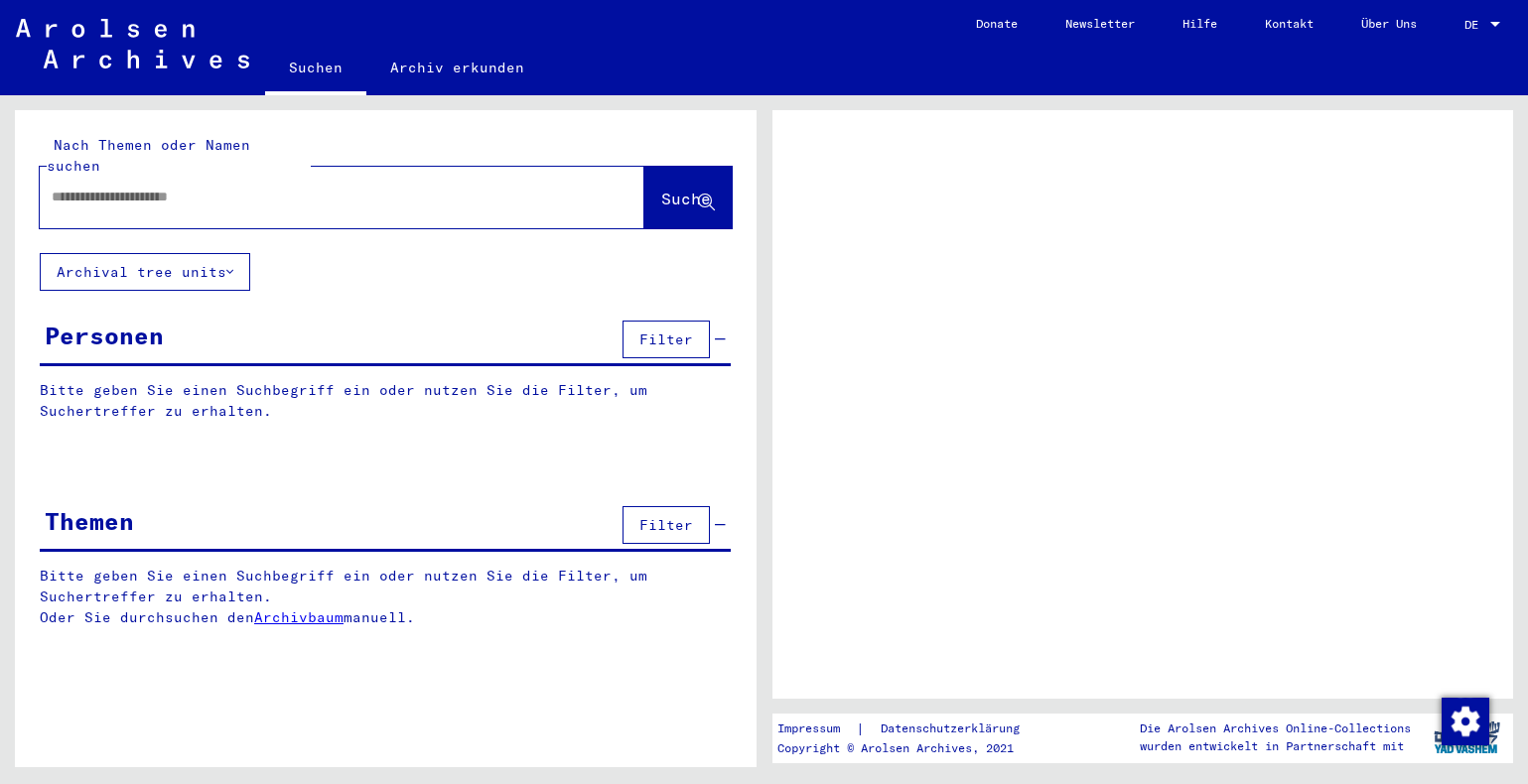 type on "*" 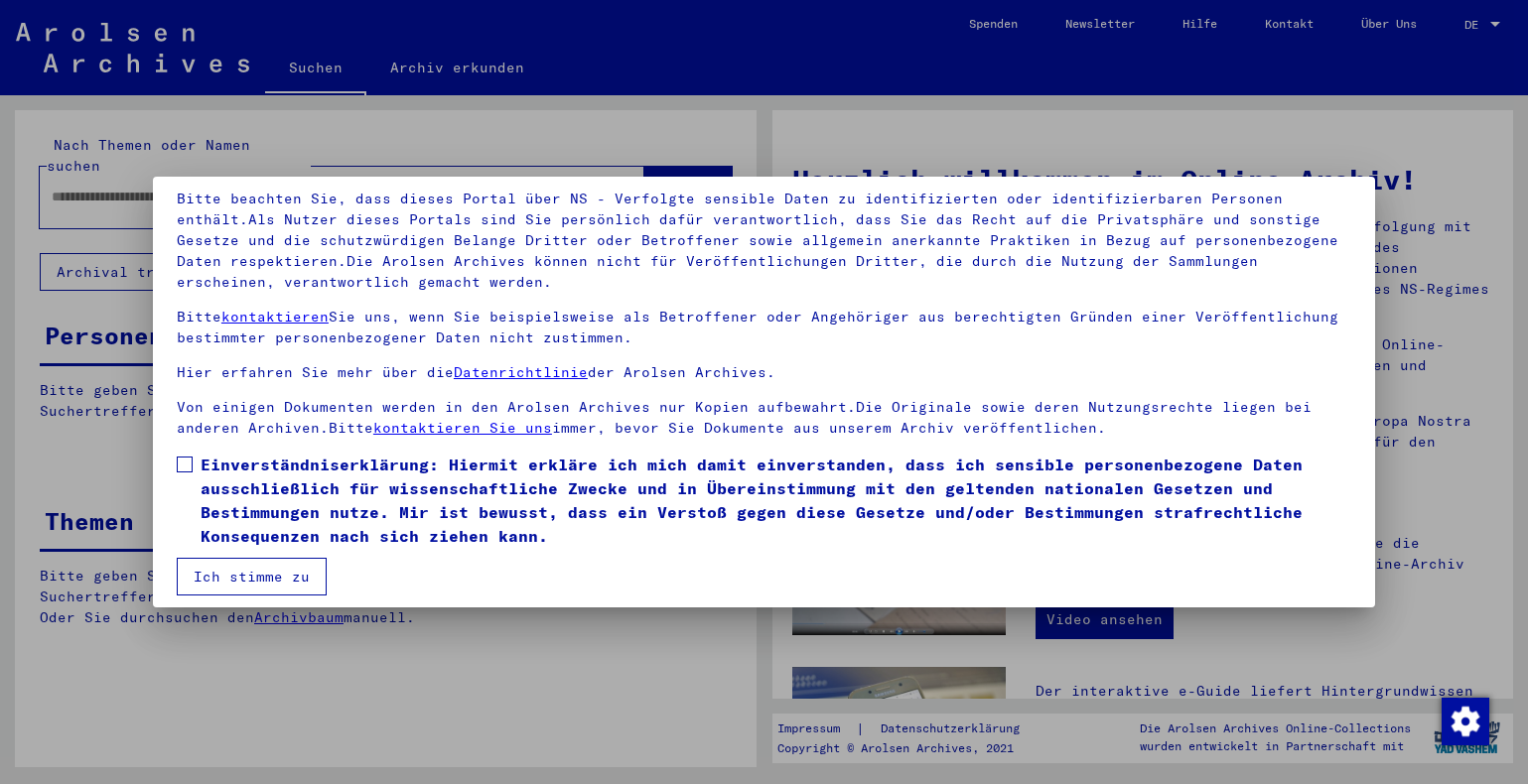 scroll, scrollTop: 144, scrollLeft: 0, axis: vertical 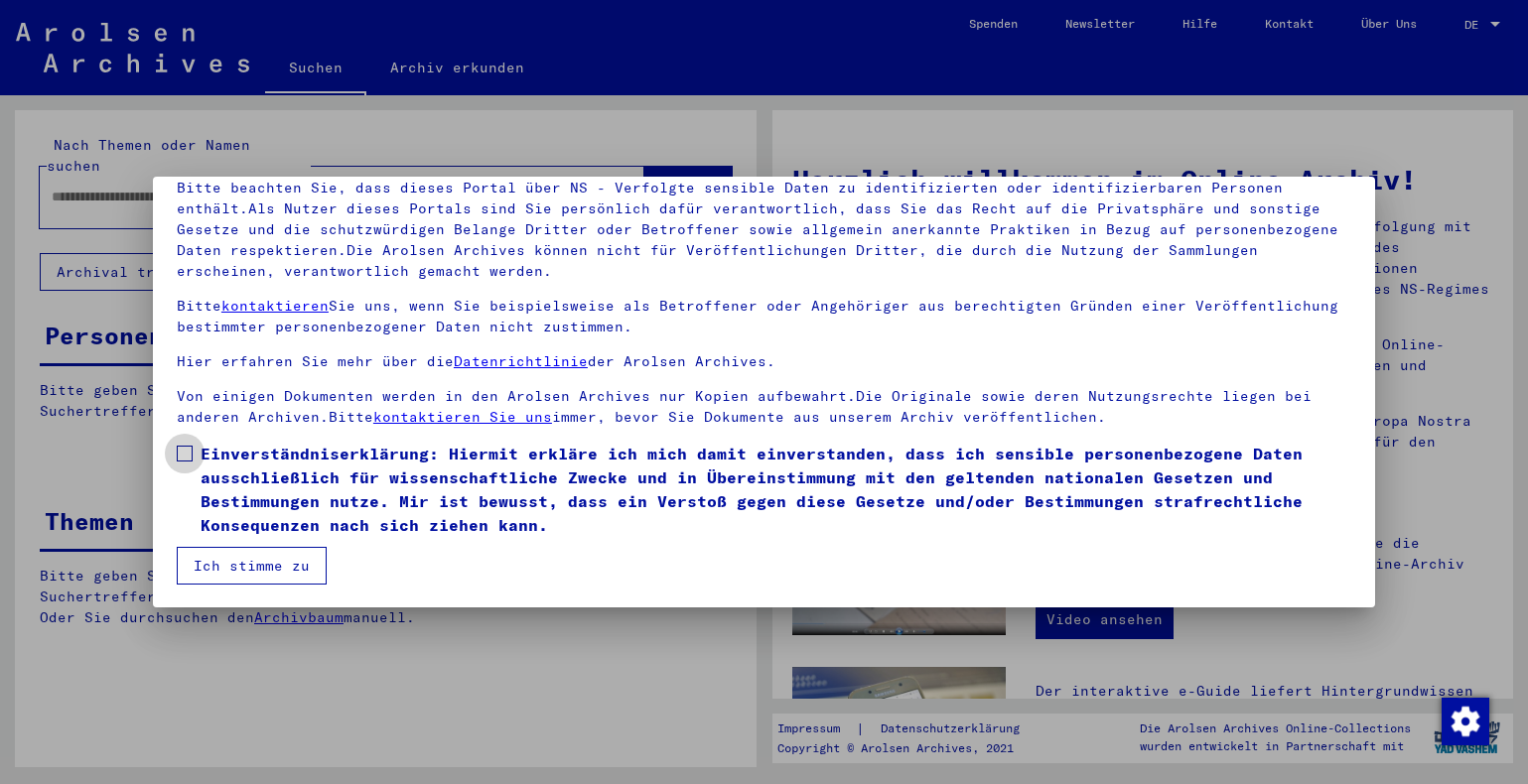 click at bounding box center [185, 454] 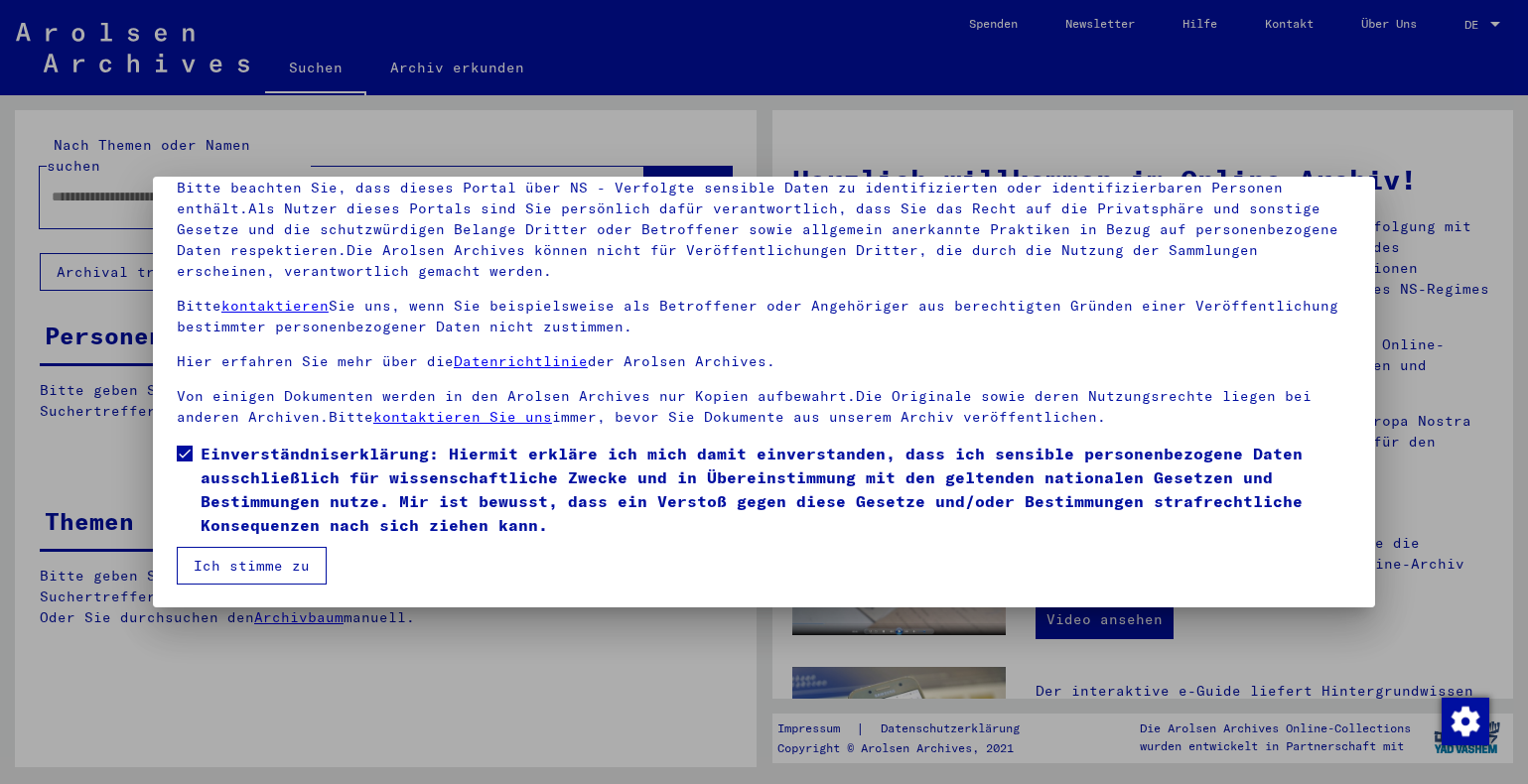 click on "Ich stimme zu" at bounding box center (251, 566) 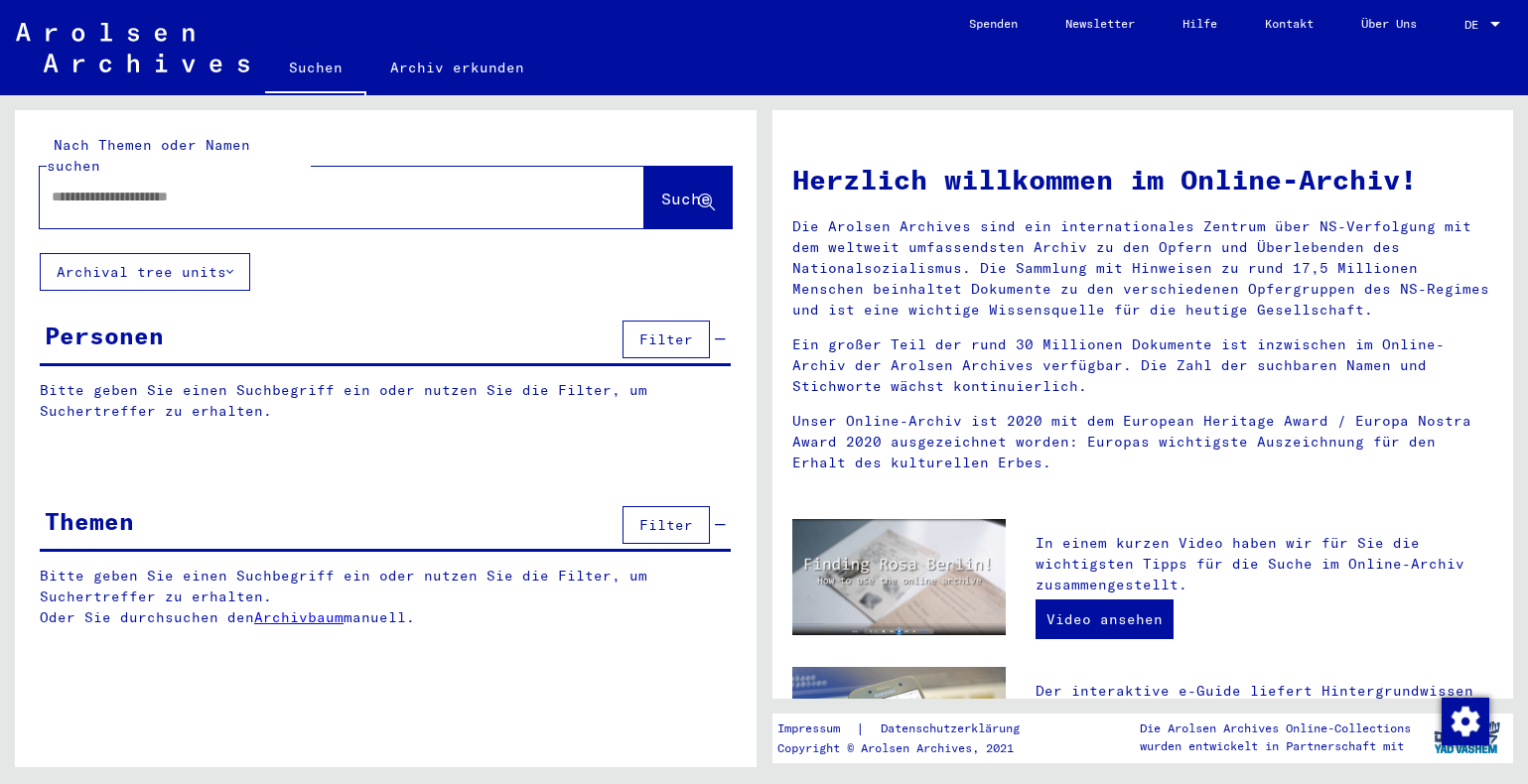 click 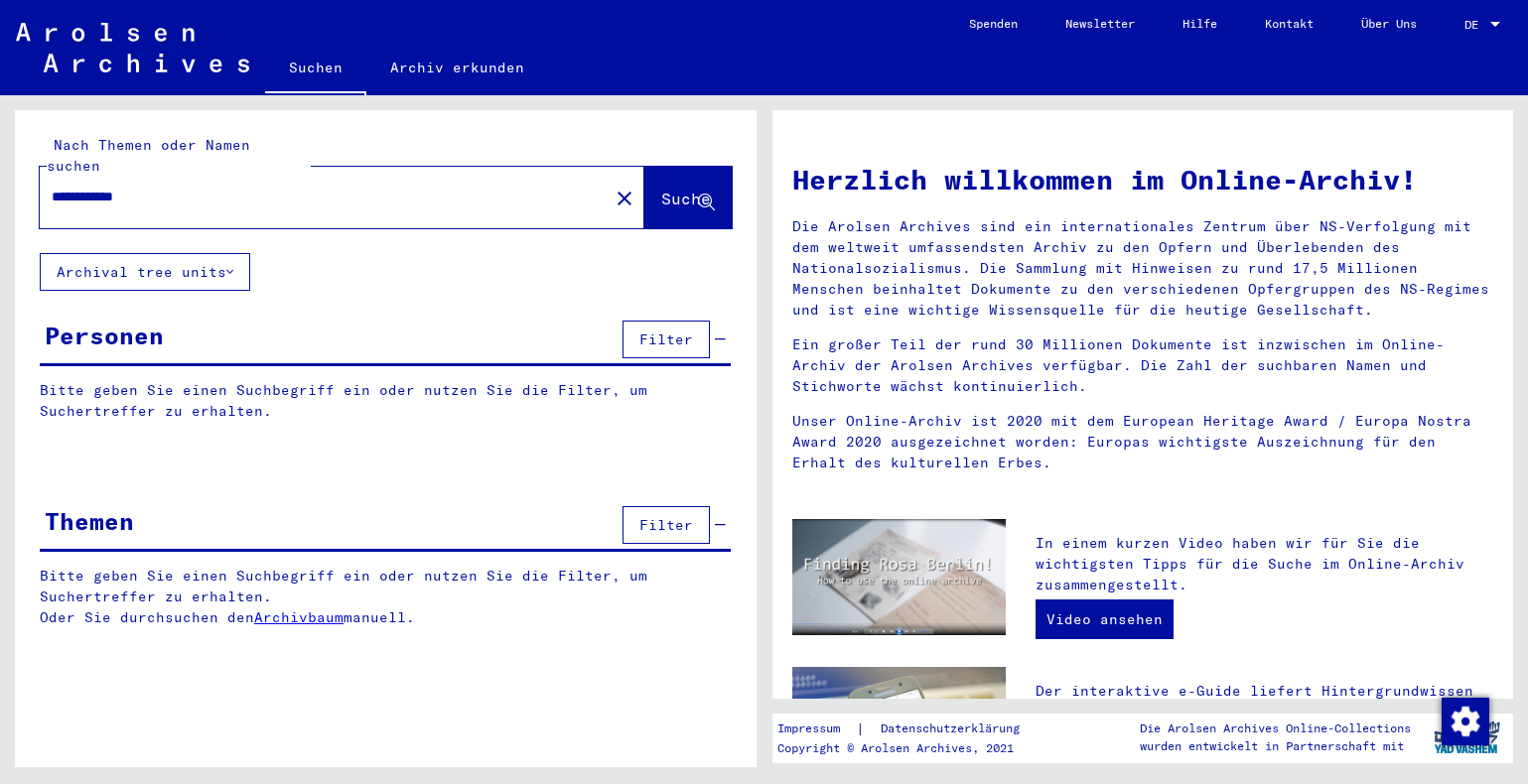 type on "**********" 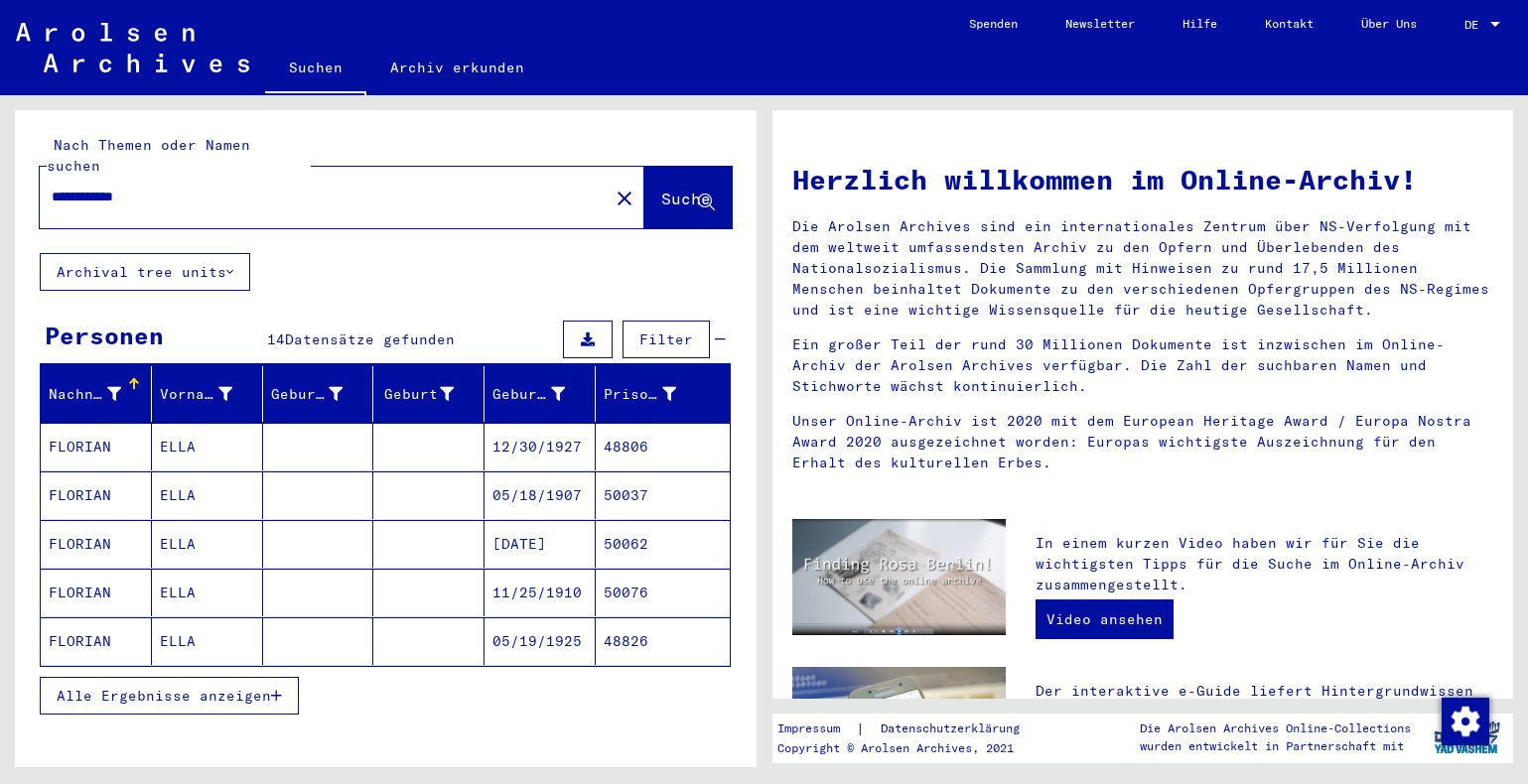 click on "05/18/1907" at bounding box center (540, 544) 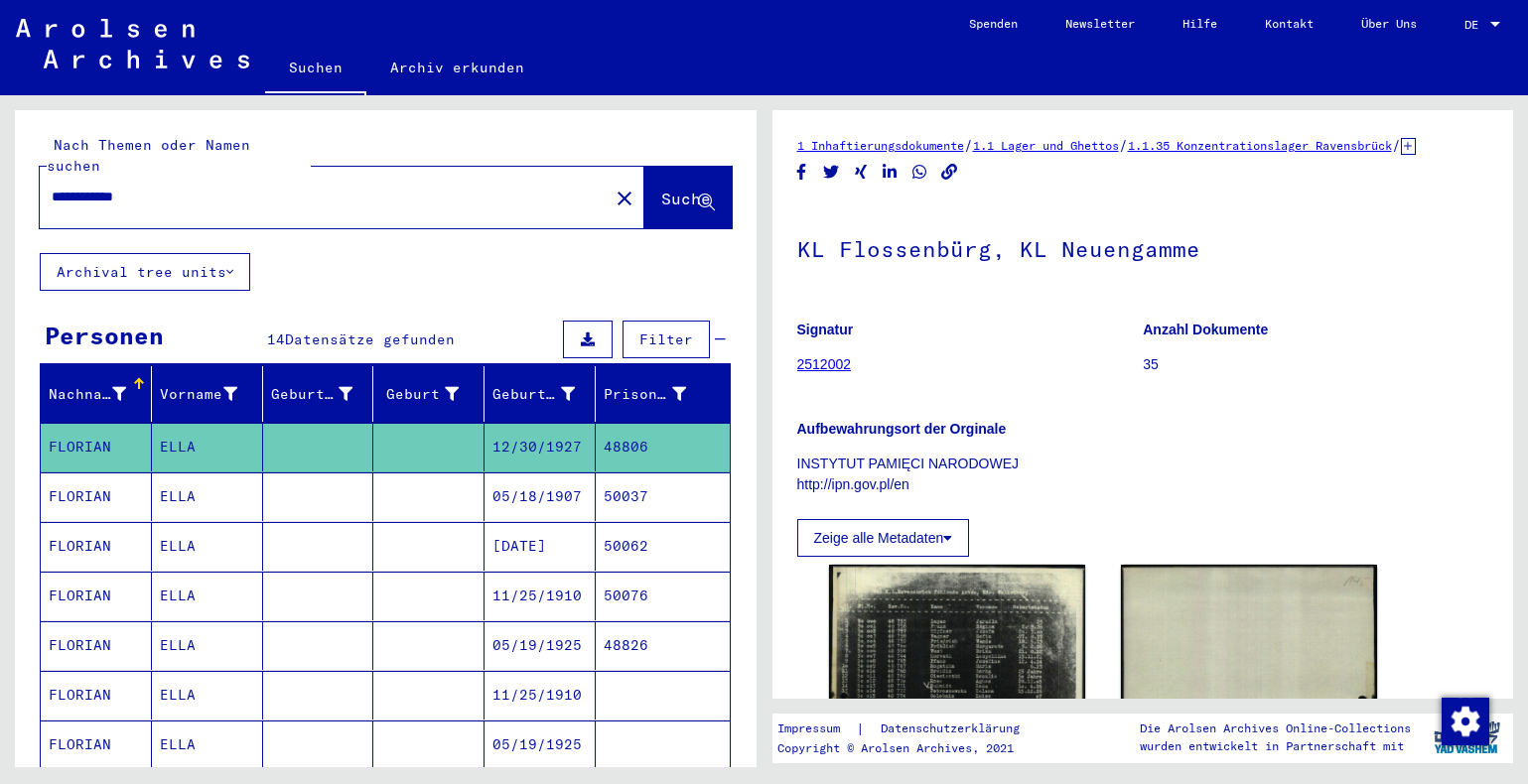 click on "05/18/1907" at bounding box center (540, 546) 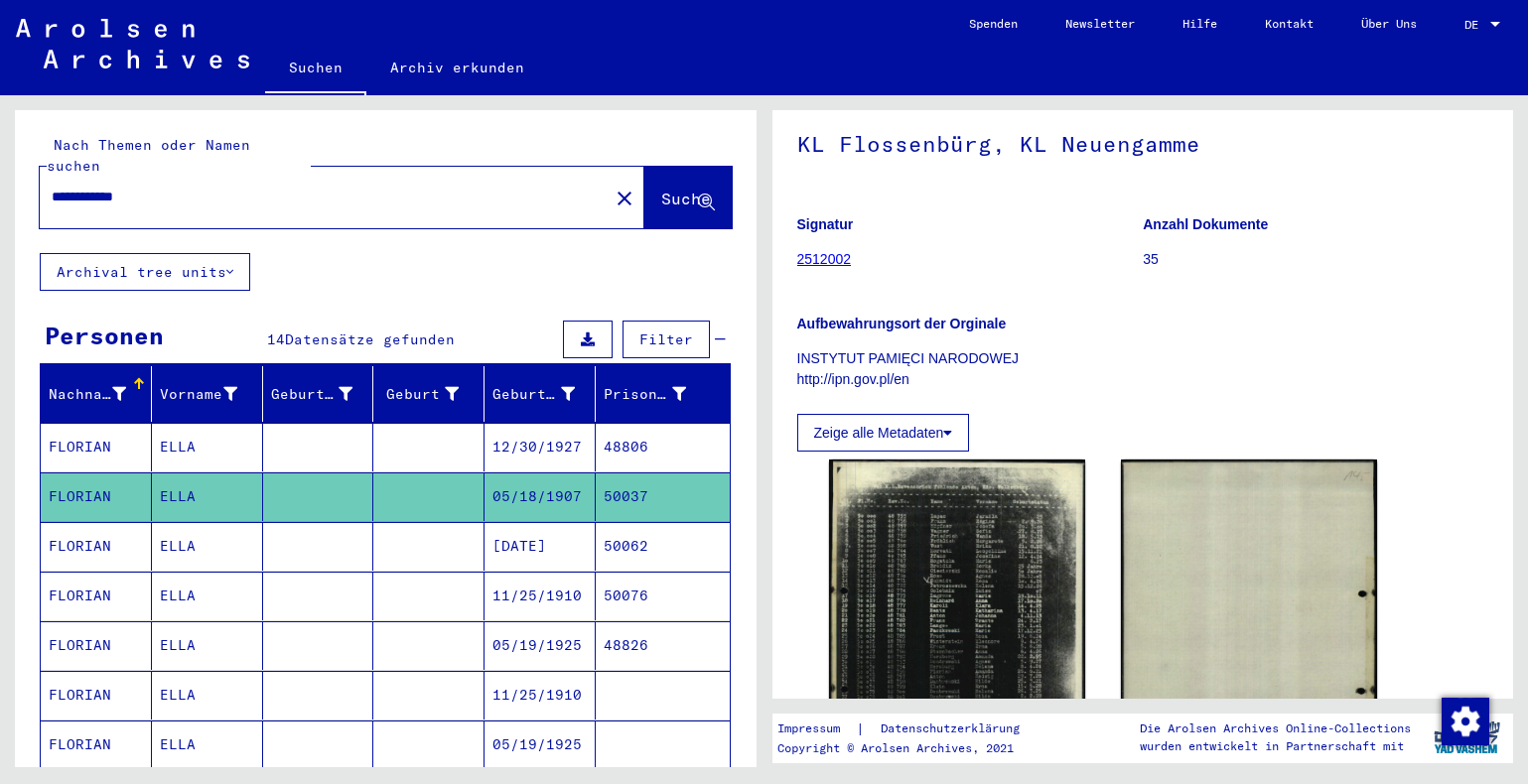 scroll, scrollTop: 103, scrollLeft: 0, axis: vertical 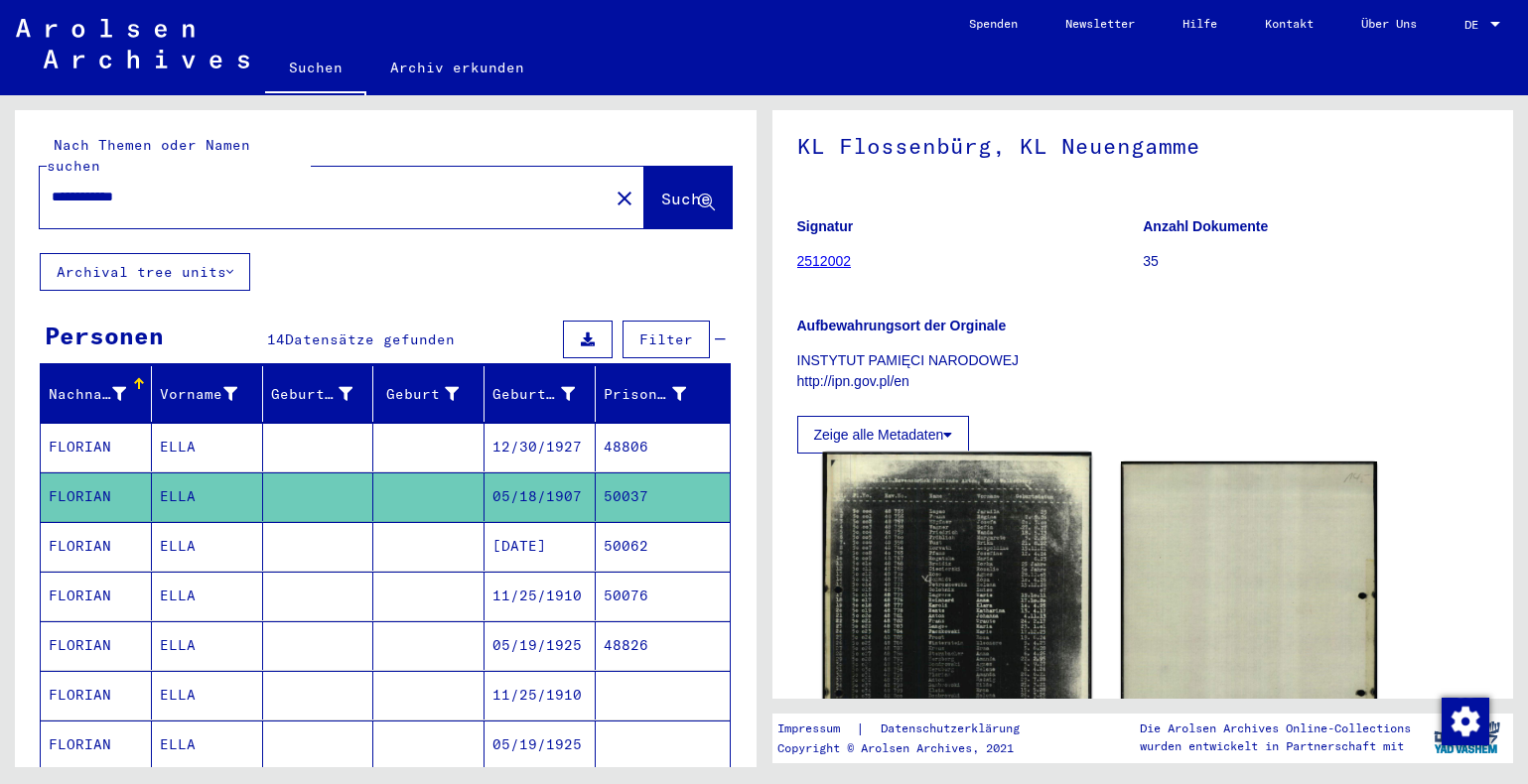 click 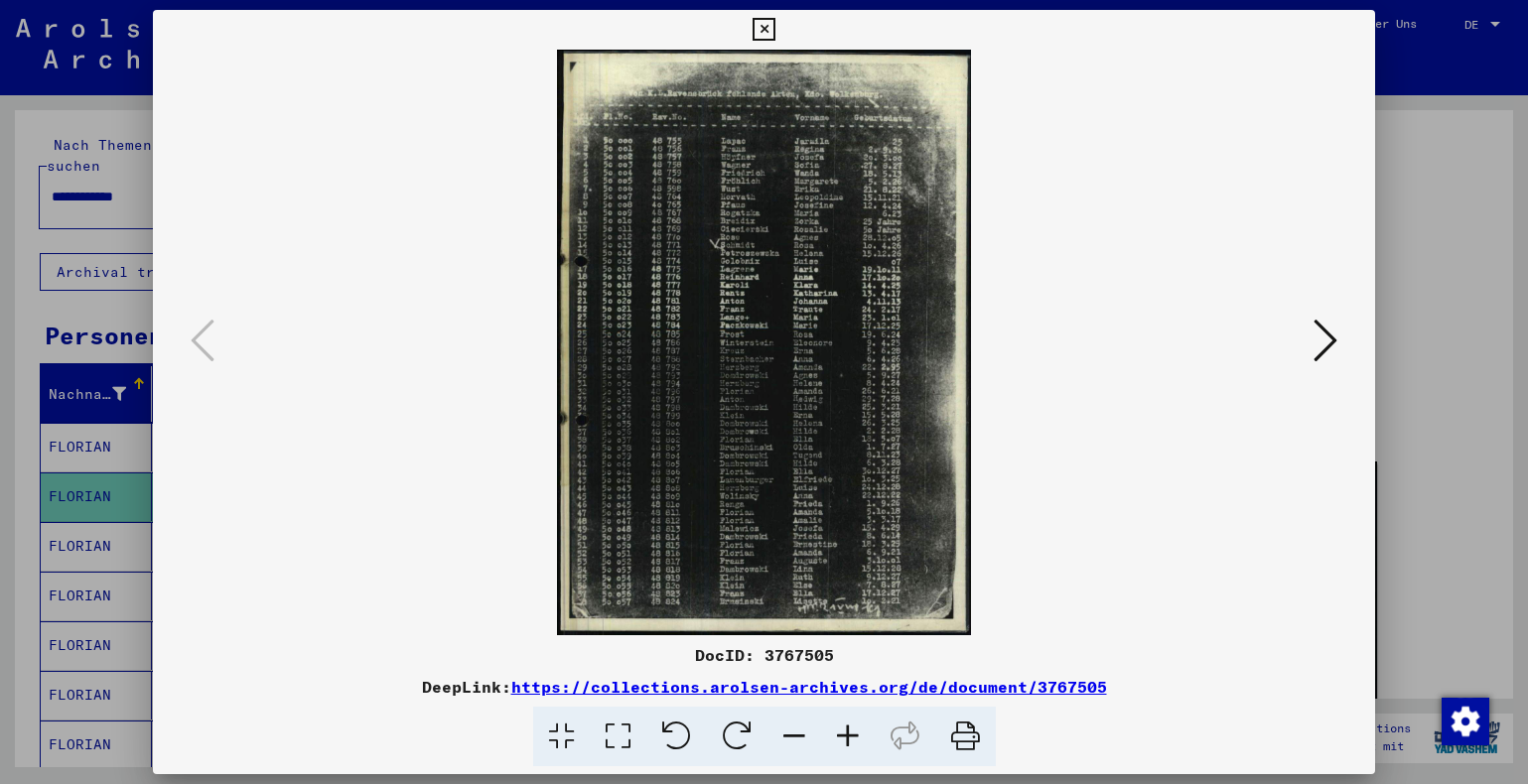 click at bounding box center [764, 30] 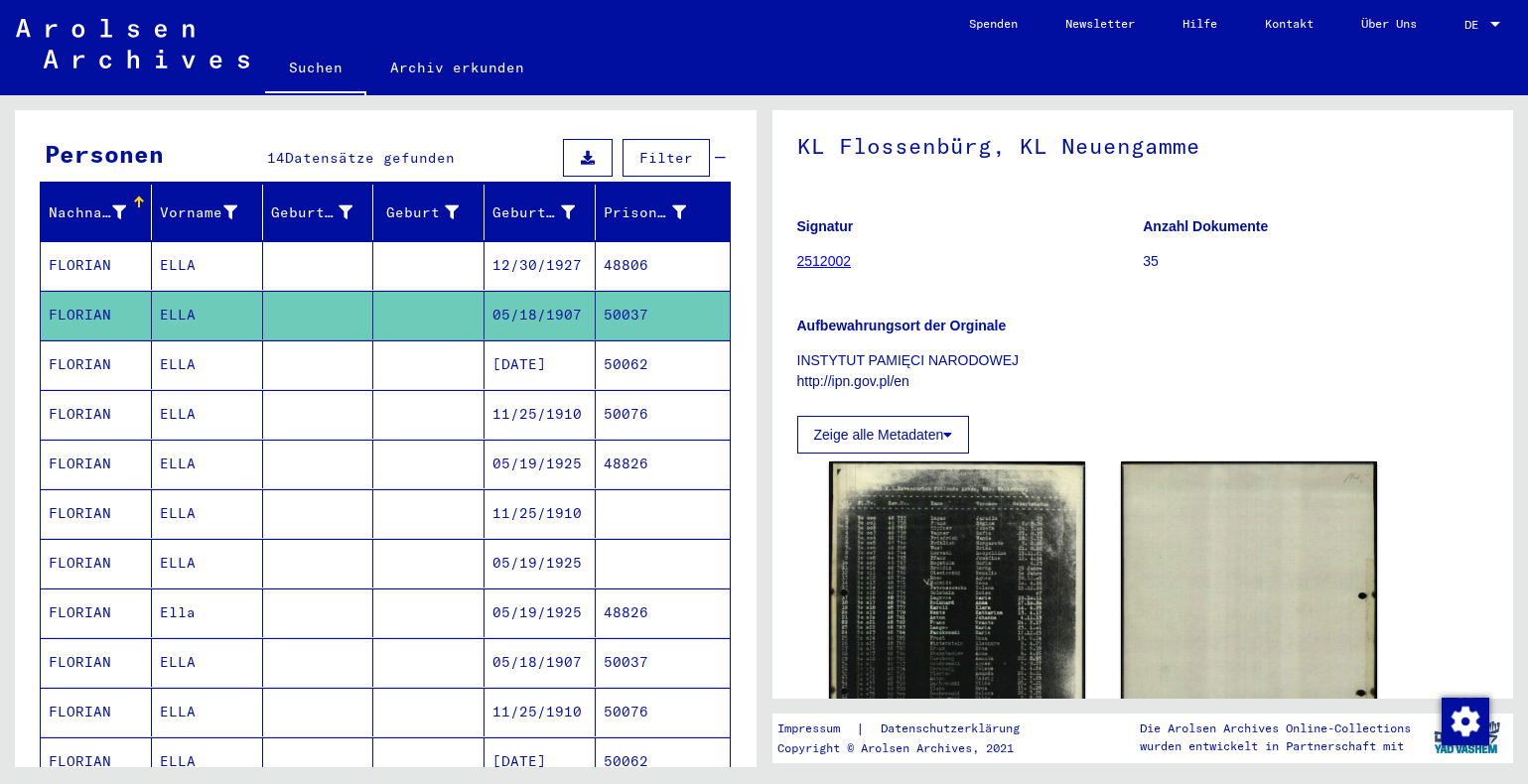 scroll, scrollTop: 184, scrollLeft: 0, axis: vertical 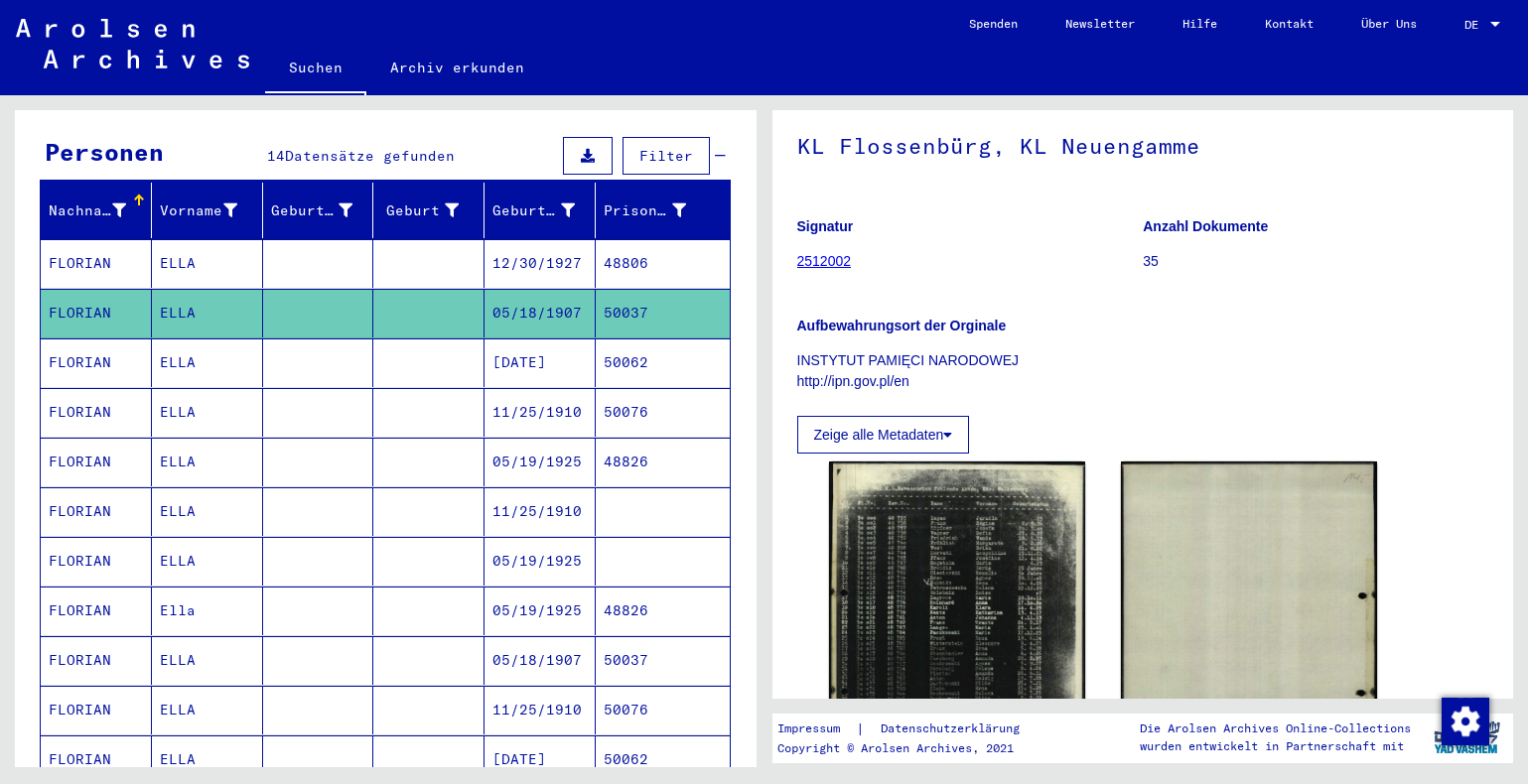 click on "05/18/1907" at bounding box center (540, 710) 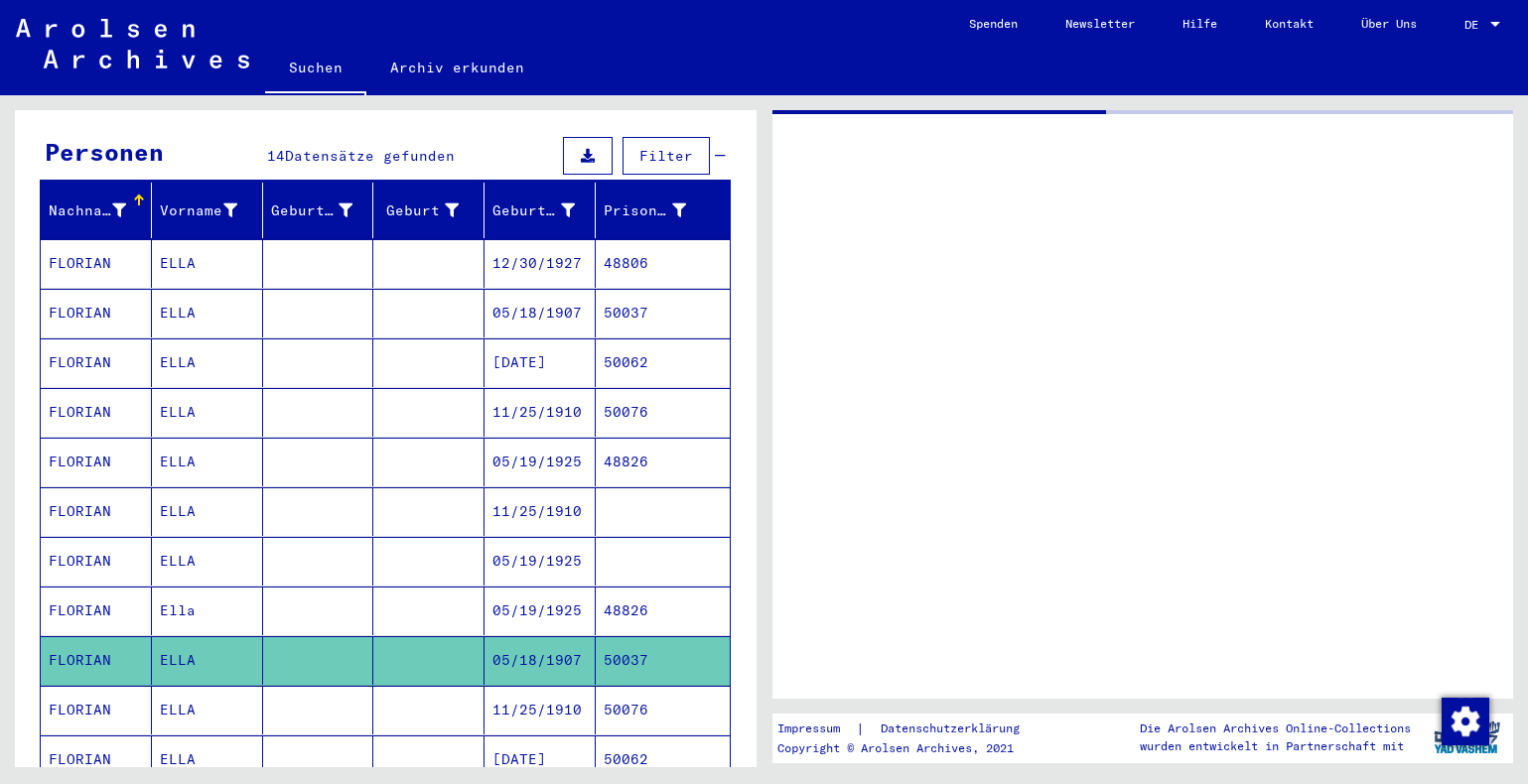 scroll, scrollTop: 0, scrollLeft: 0, axis: both 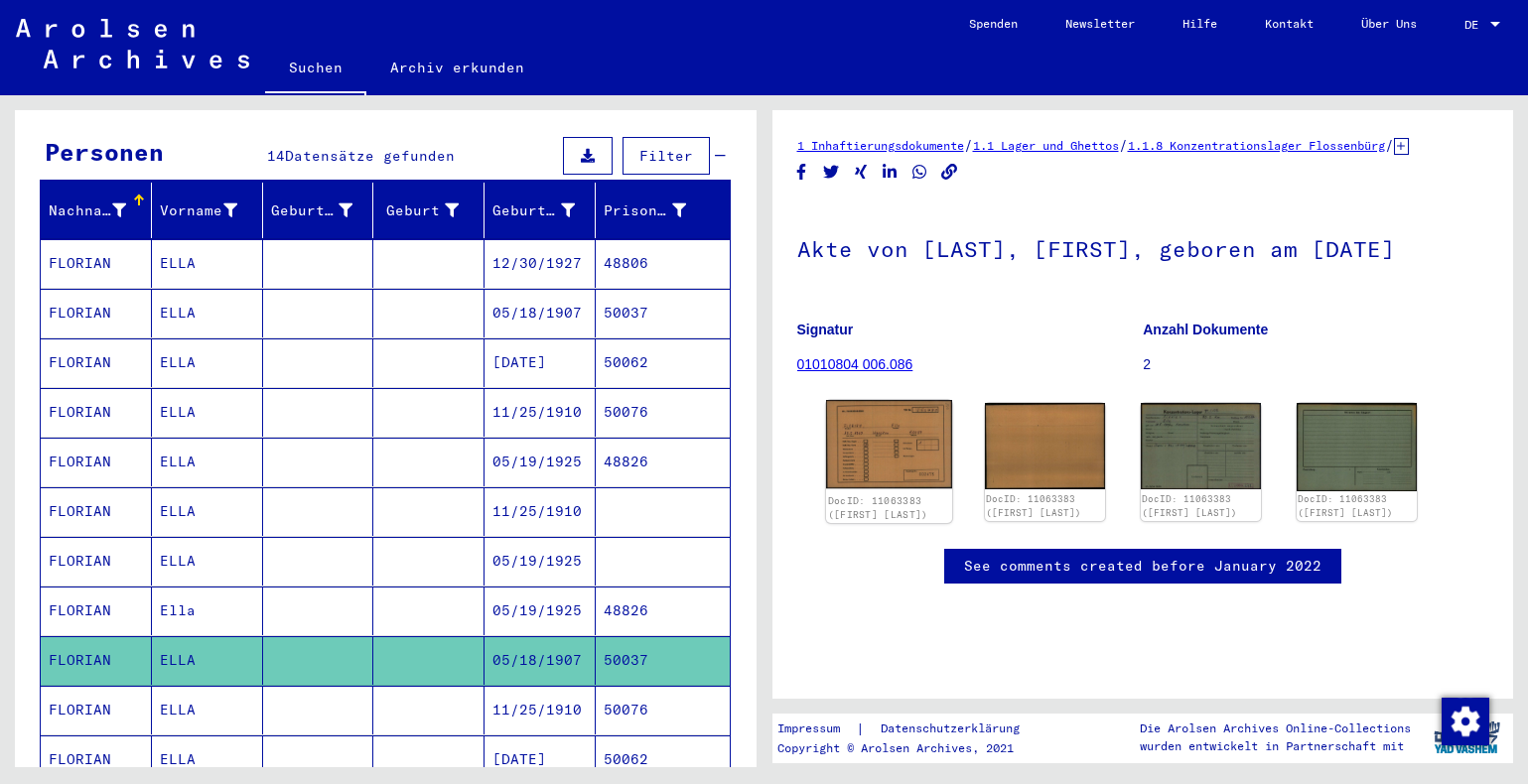 click 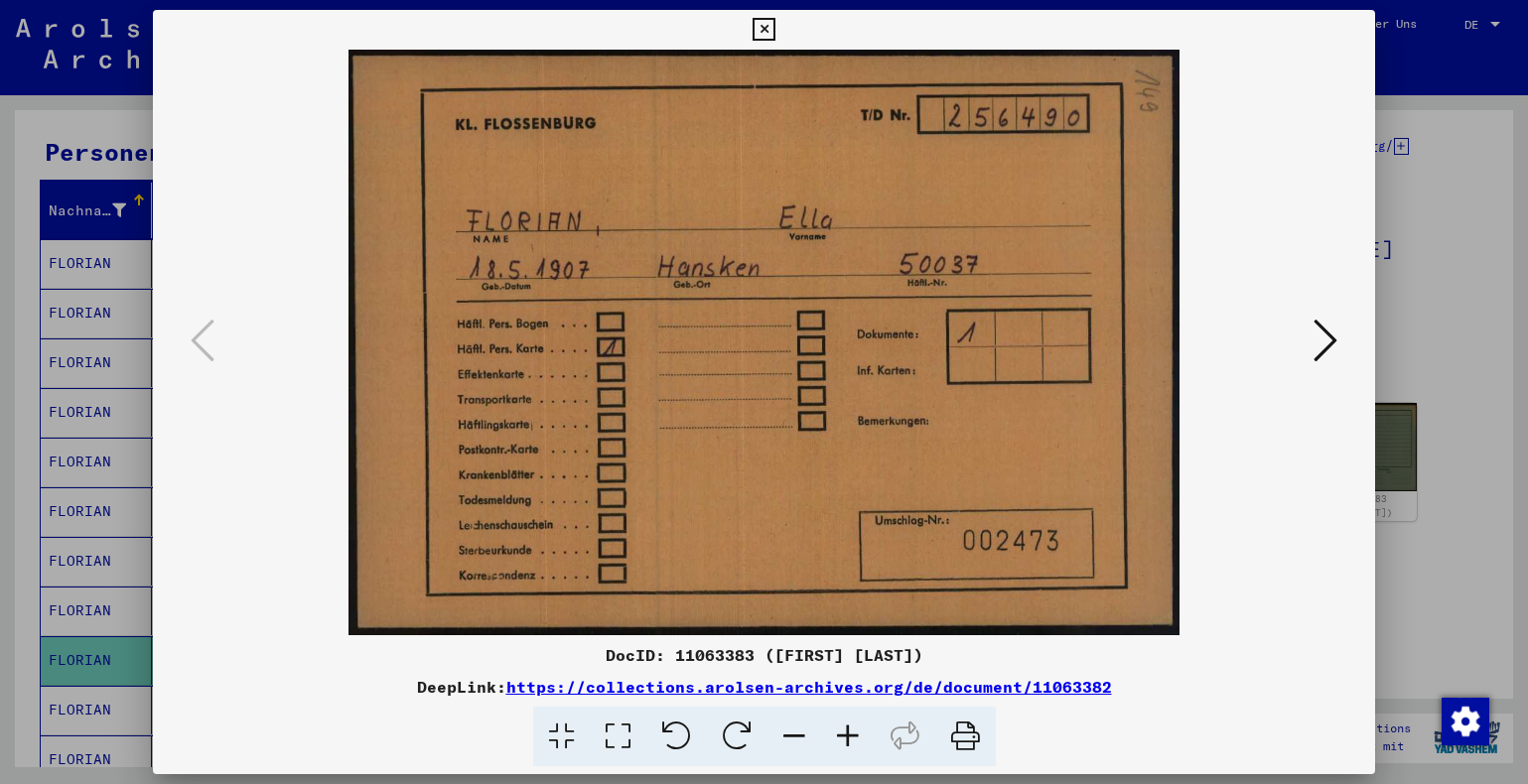 click at bounding box center (1325, 340) 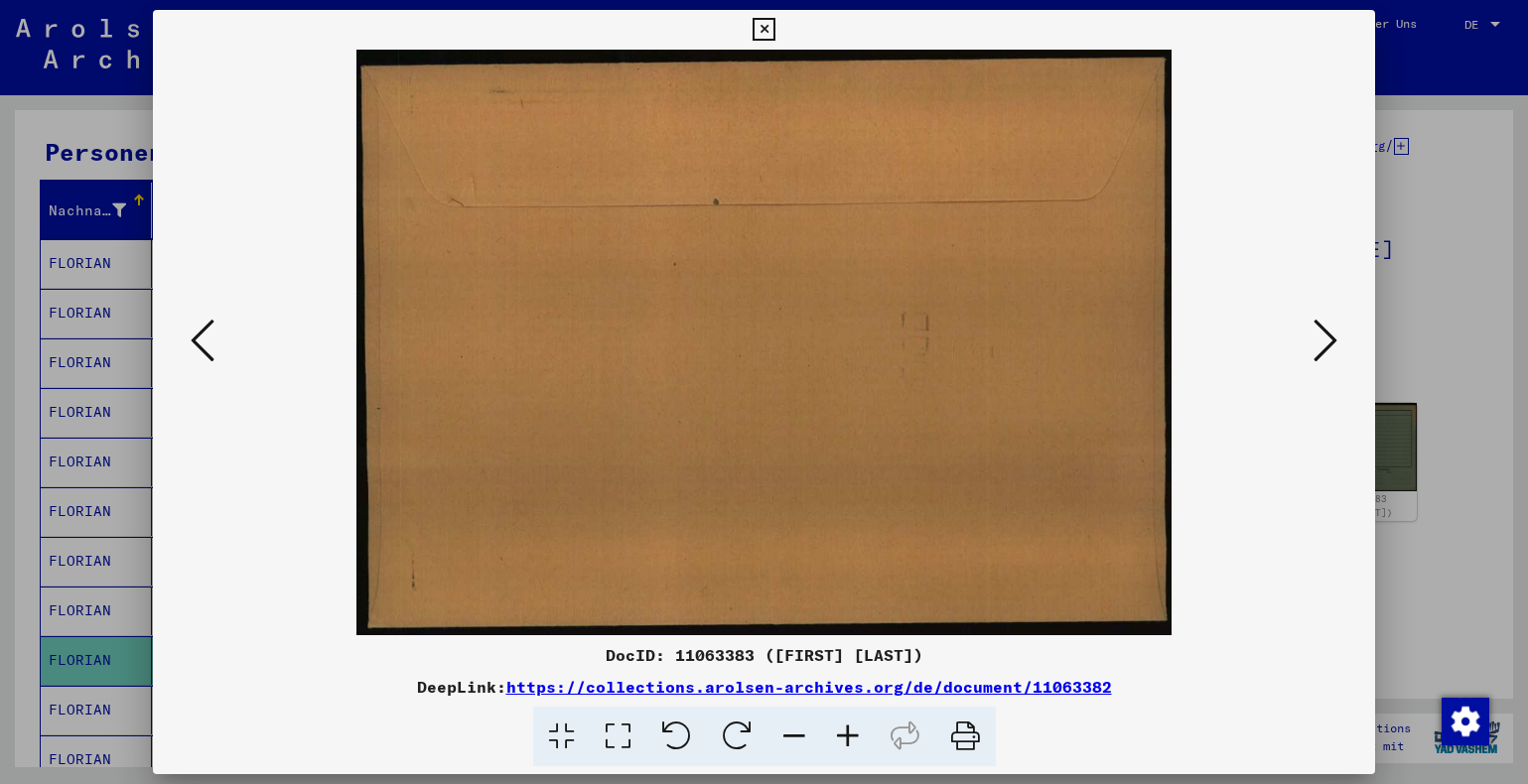 click at bounding box center (1325, 340) 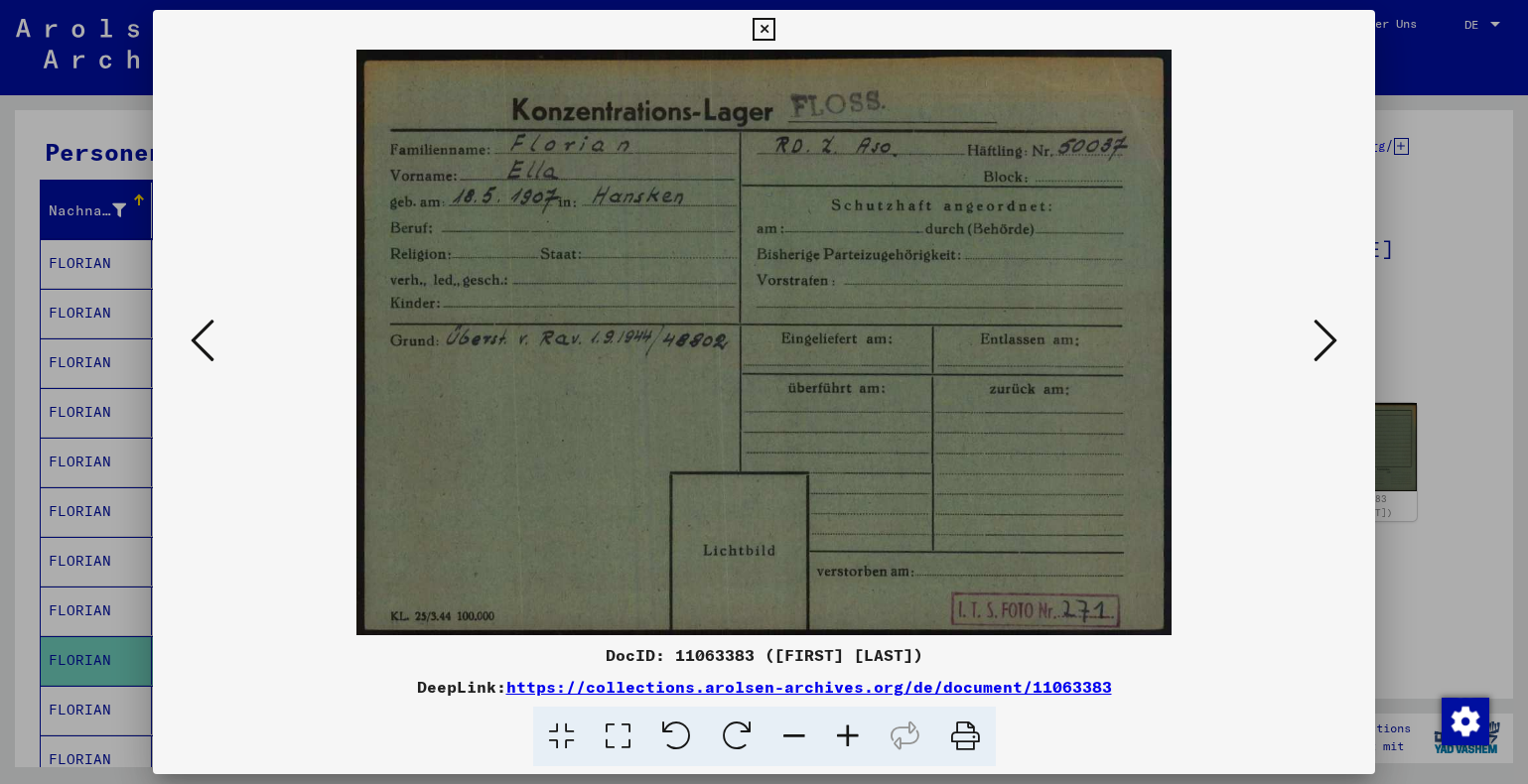 click at bounding box center (1325, 340) 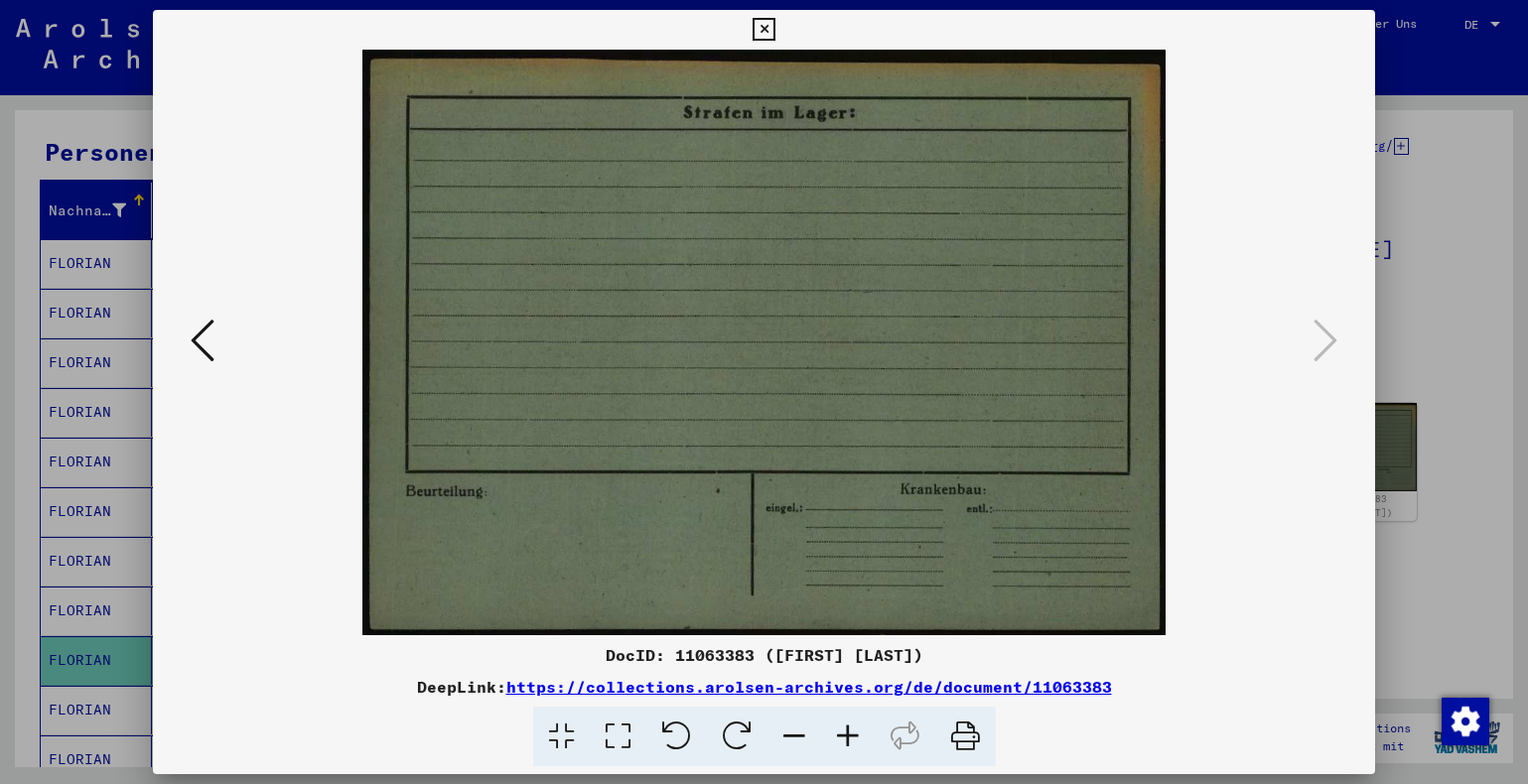 click at bounding box center (764, 30) 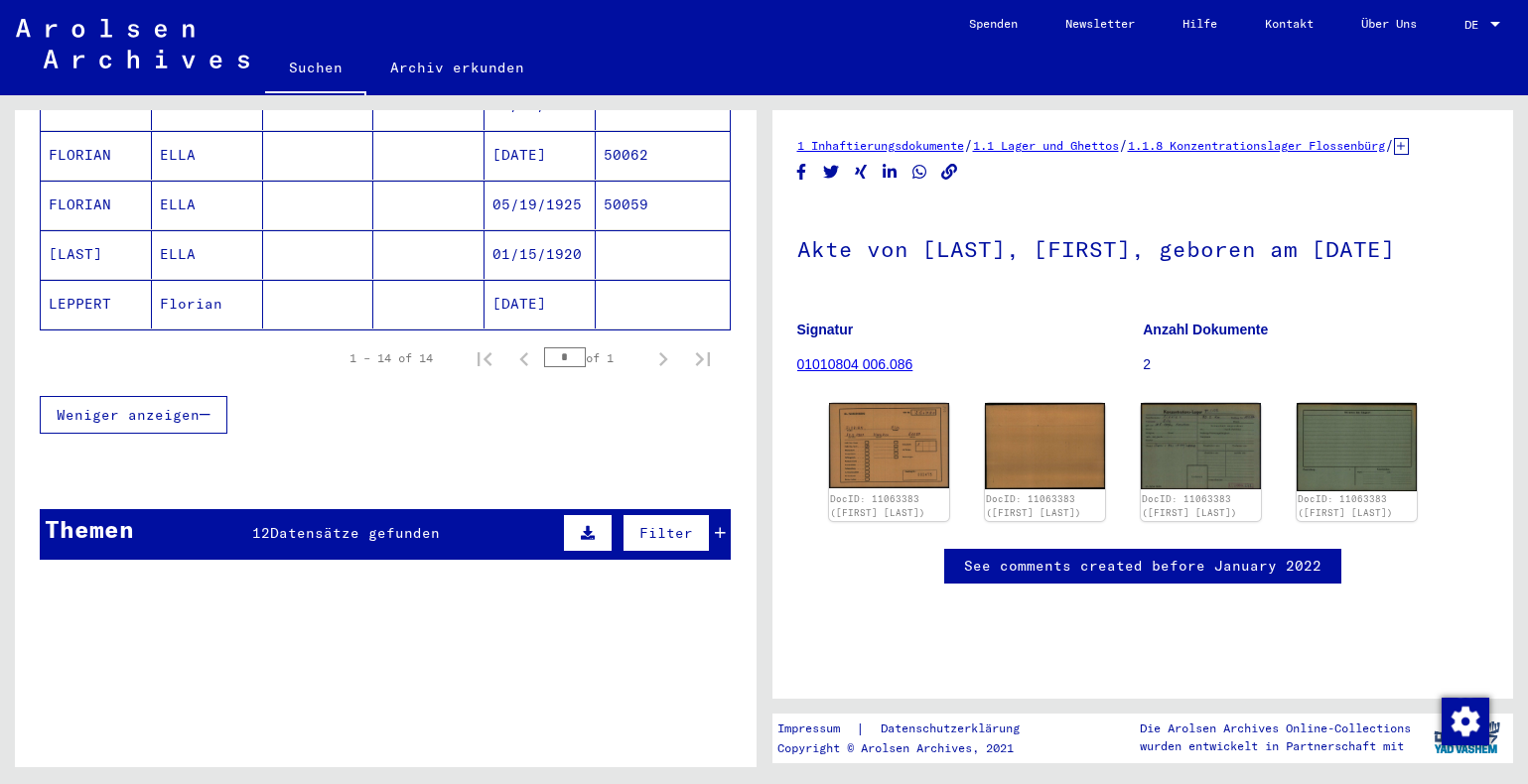 scroll, scrollTop: 790, scrollLeft: 0, axis: vertical 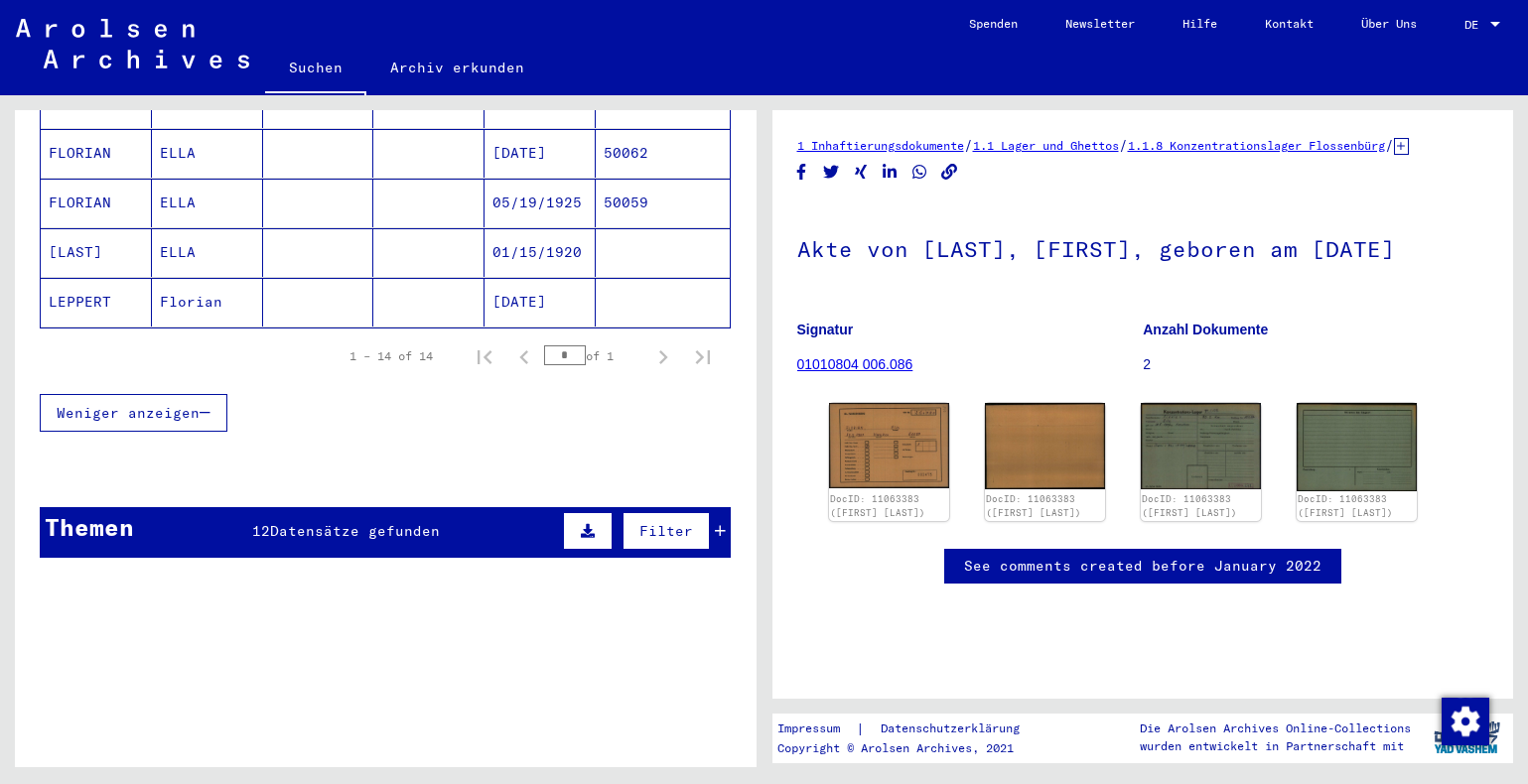 click at bounding box center (720, 531) 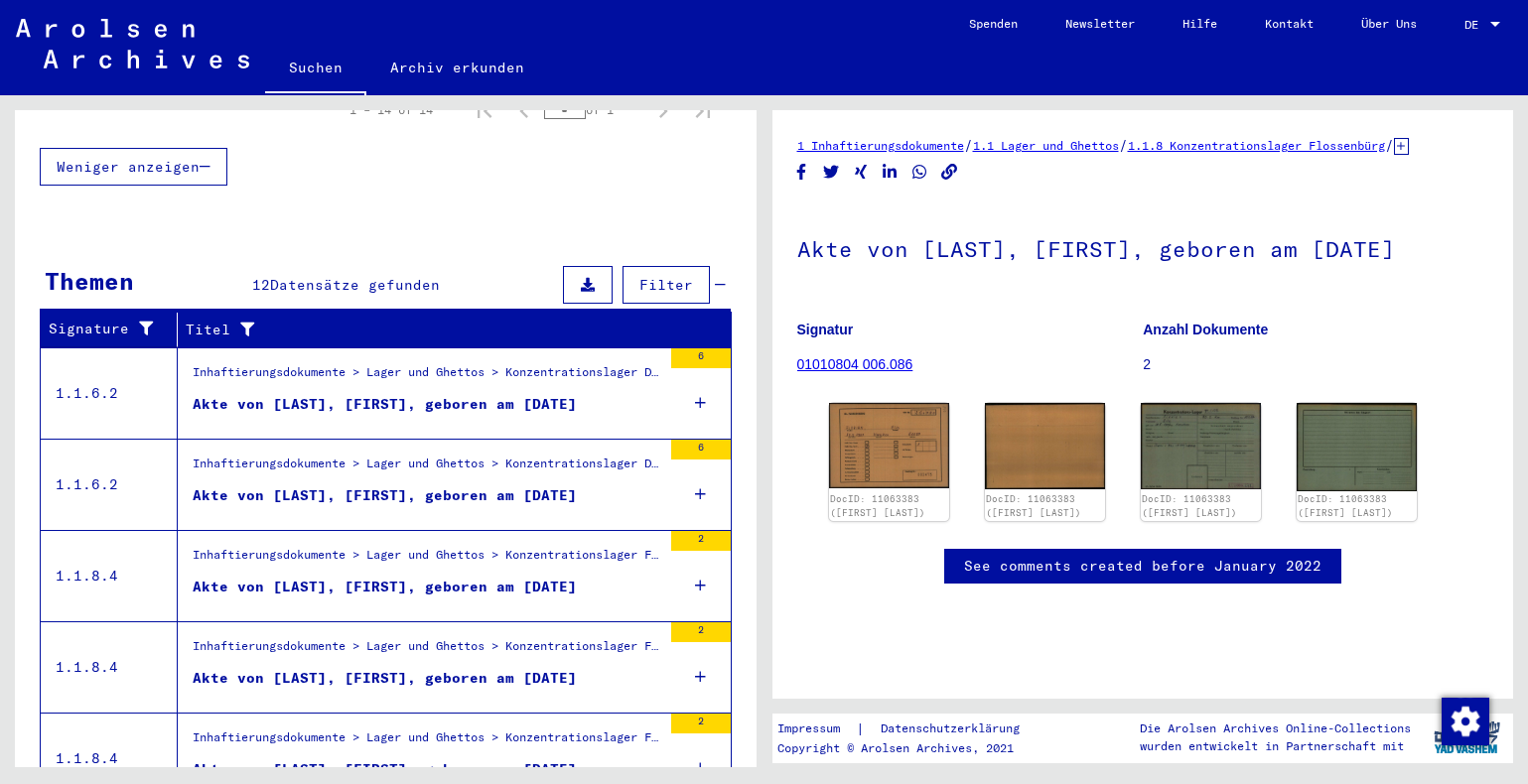 scroll, scrollTop: 1041, scrollLeft: 0, axis: vertical 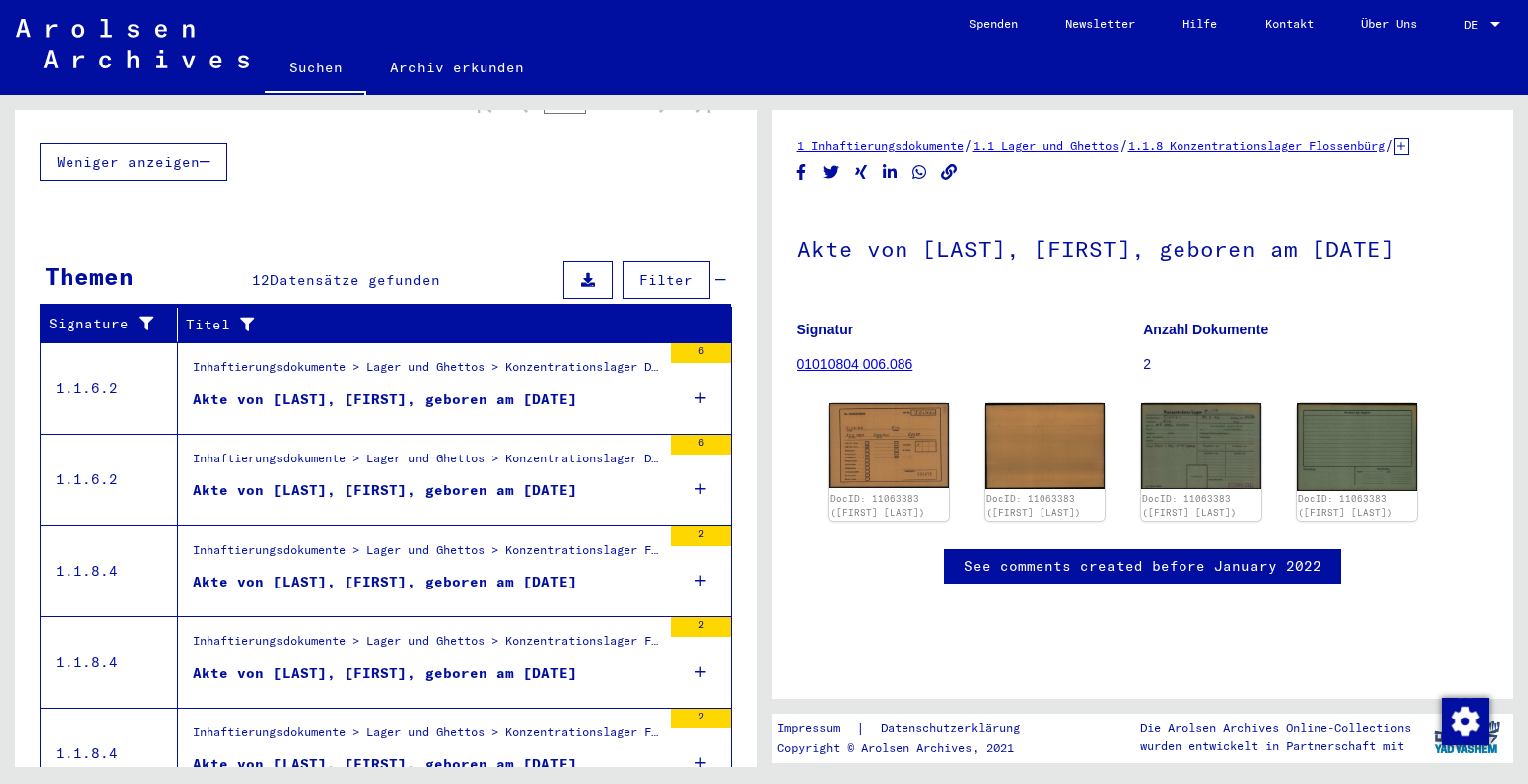 click on "Inhaftierungsdokumente > Lager und Ghettos > Konzentrationslager Flossenbürg > Individuelle Unterlagen Frauen Flossenbürg > Flossenbürg, Individuelle Unterlagen Frauen > Akten mit Namen ab FISCHER" at bounding box center [427, 555] 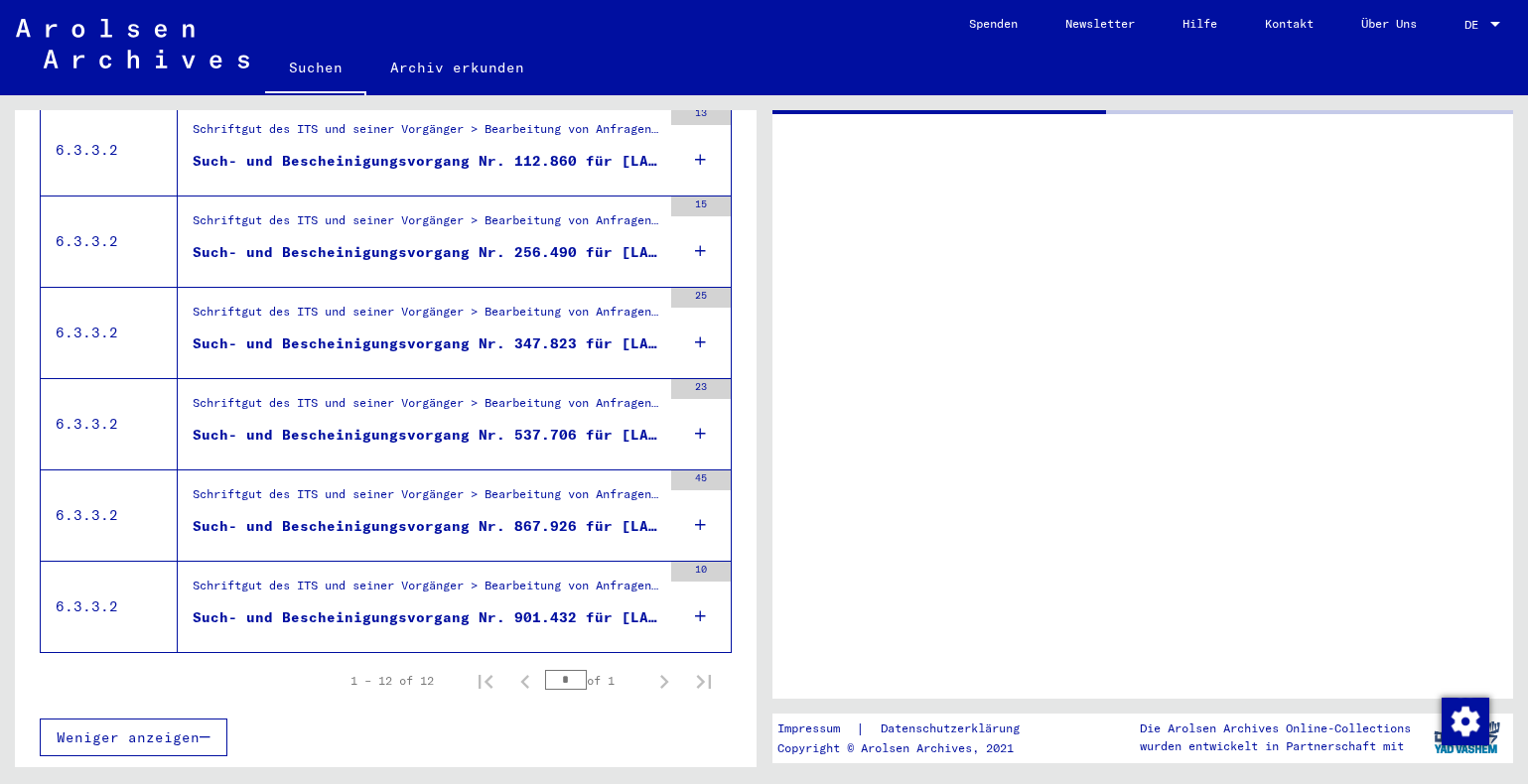 scroll, scrollTop: 941, scrollLeft: 0, axis: vertical 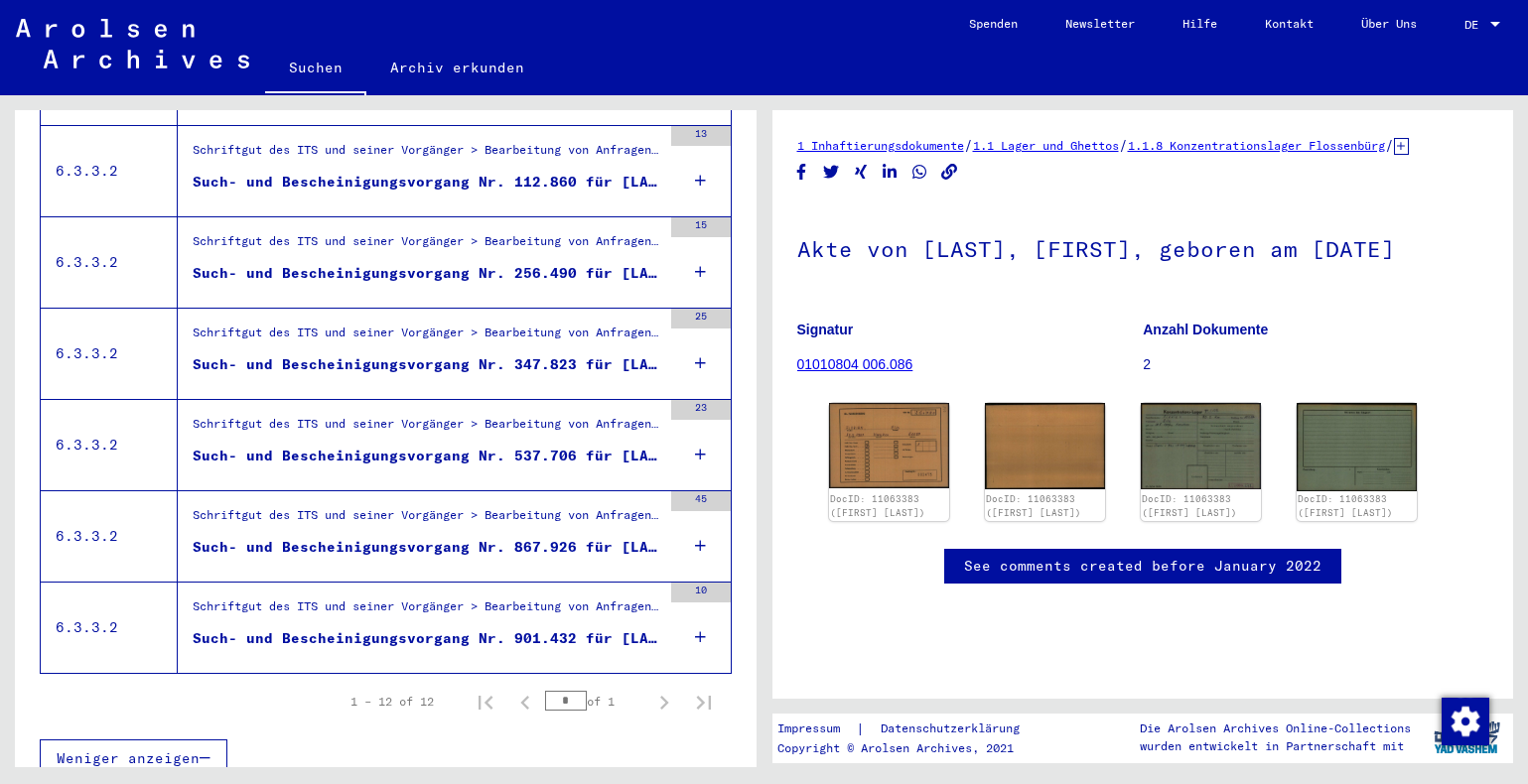 click on "Such- und Bescheinigungsvorgang Nr. 867.926 für [LAST], [FIRST] geboren [DATE] oder[DATE]" at bounding box center [427, 547] 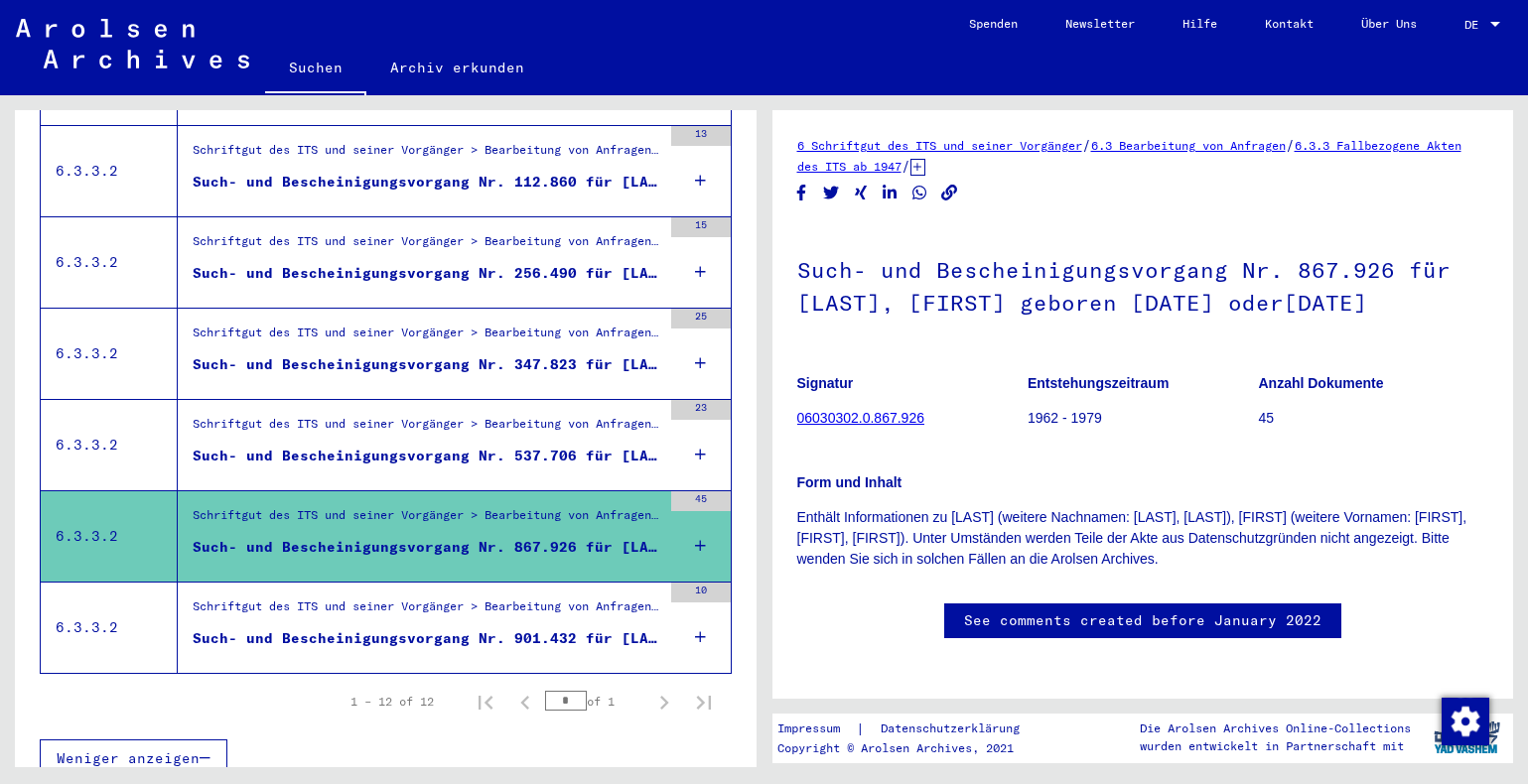 scroll, scrollTop: 0, scrollLeft: 0, axis: both 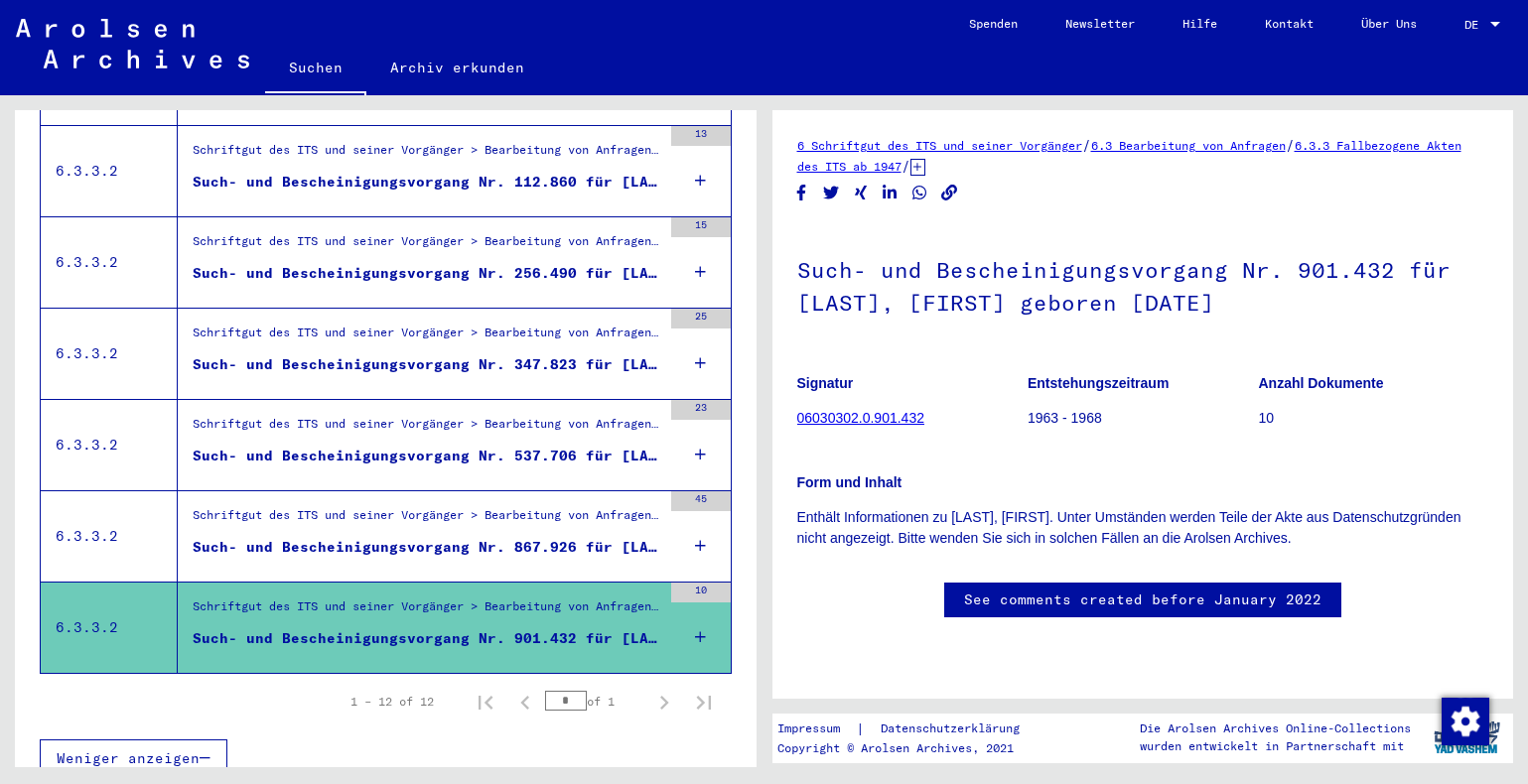click on "Such- und Bescheinigungsvorgang Nr. 537.706 für [LAST], [FIRST] geboren [DATE]" at bounding box center (427, 456) 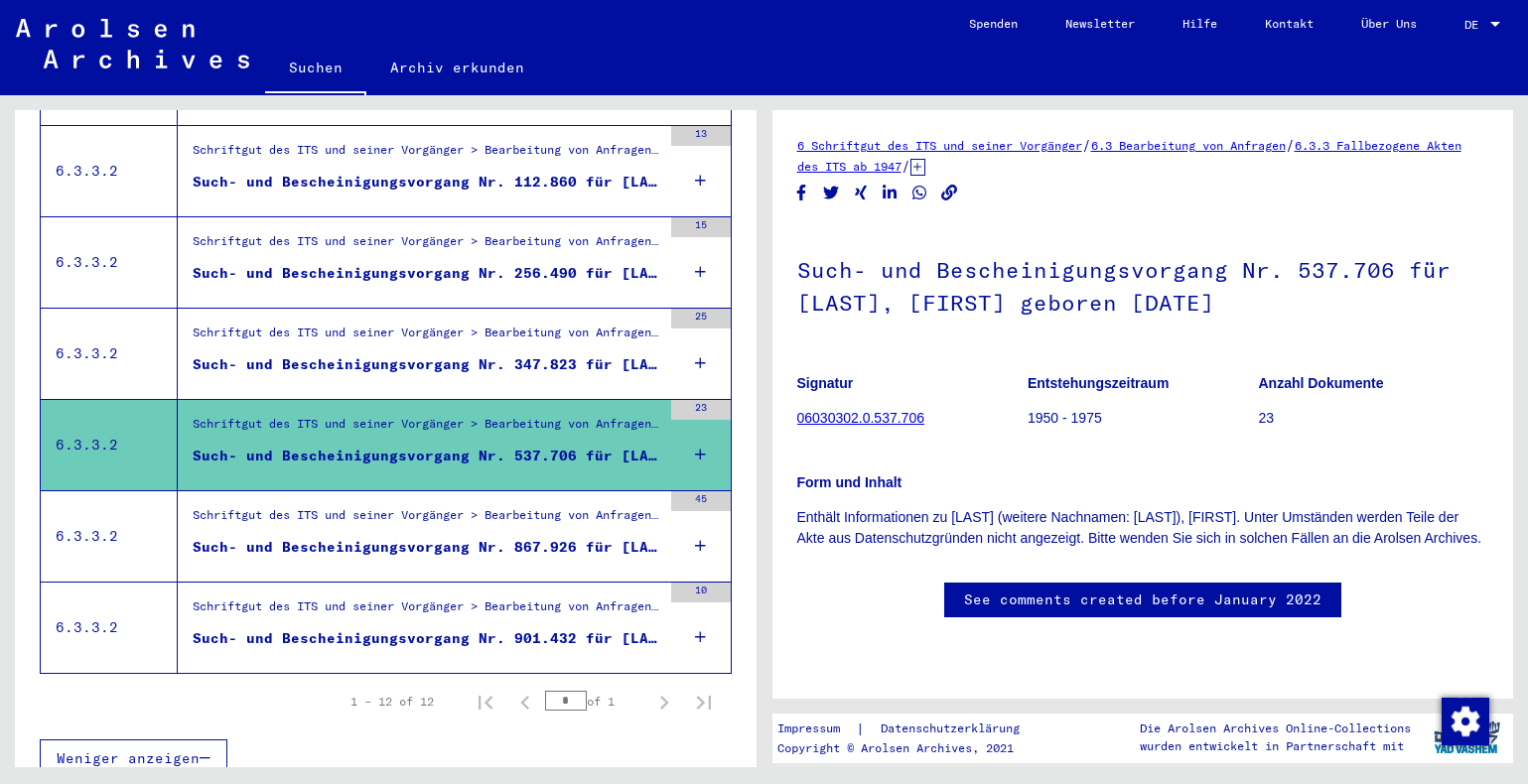 scroll, scrollTop: 0, scrollLeft: 0, axis: both 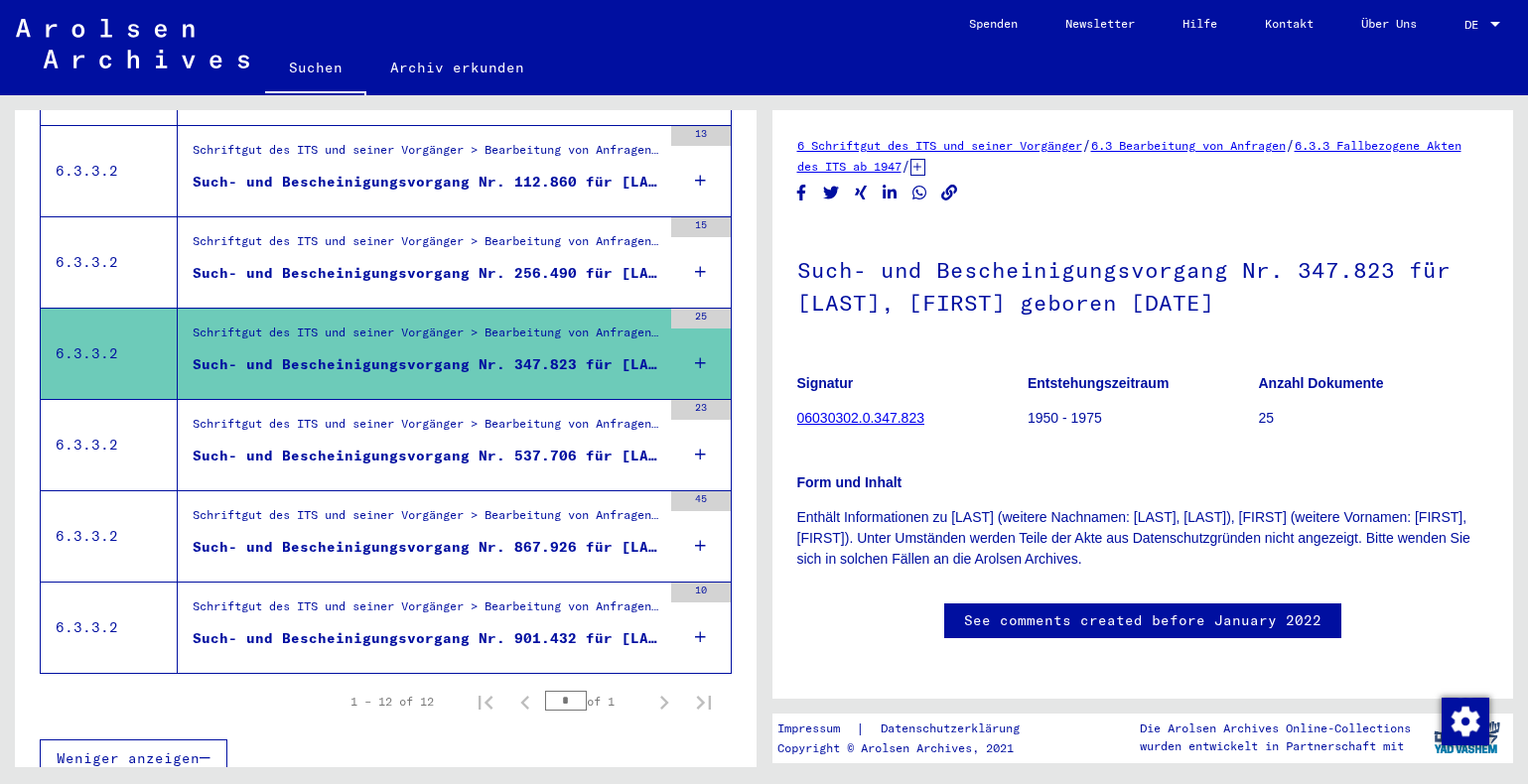 click on "Such- und Bescheinigungsvorgang Nr. 256.490 für [LAST], [FIRST] geboren [DATE]" at bounding box center [427, 273] 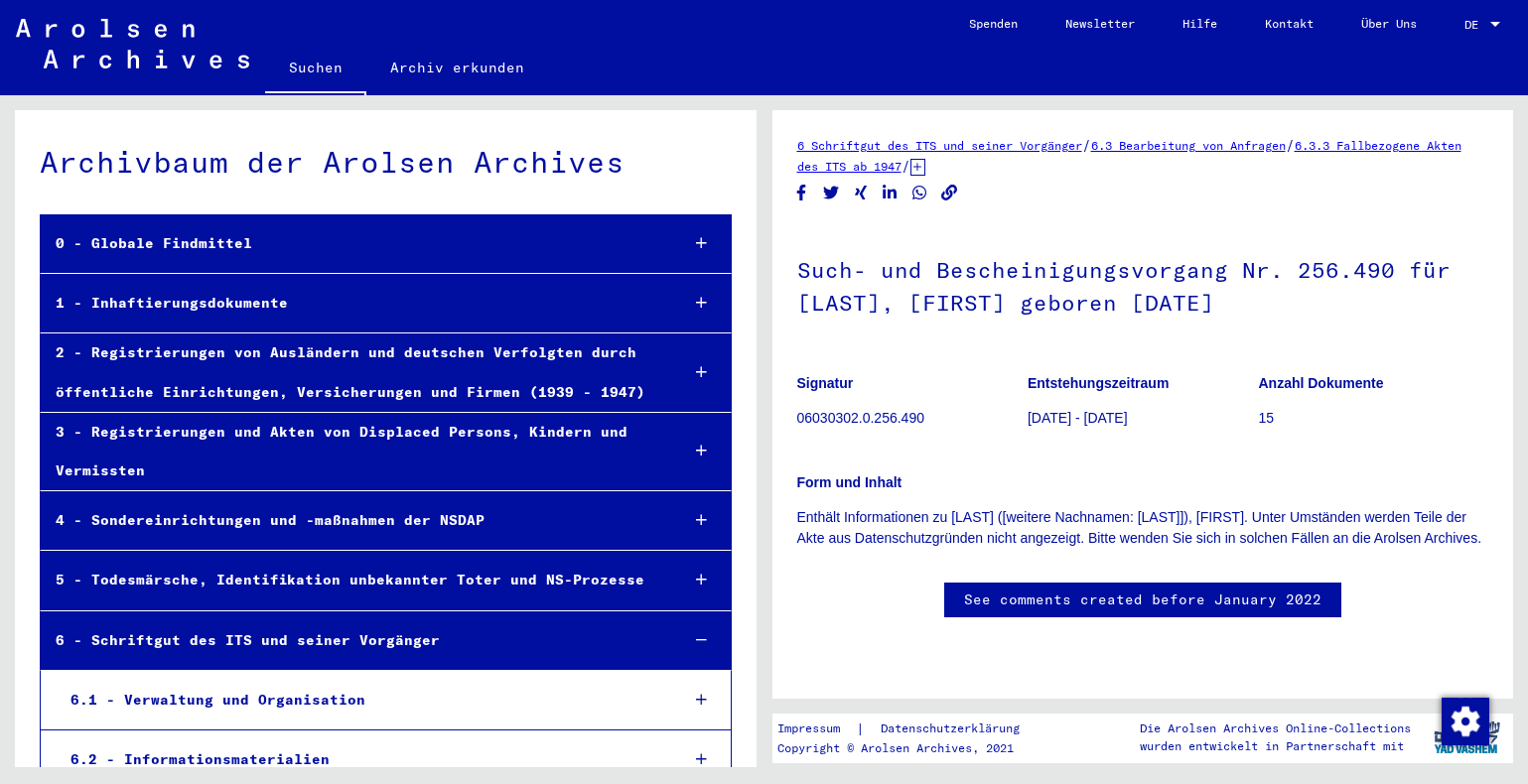 scroll, scrollTop: 0, scrollLeft: 0, axis: both 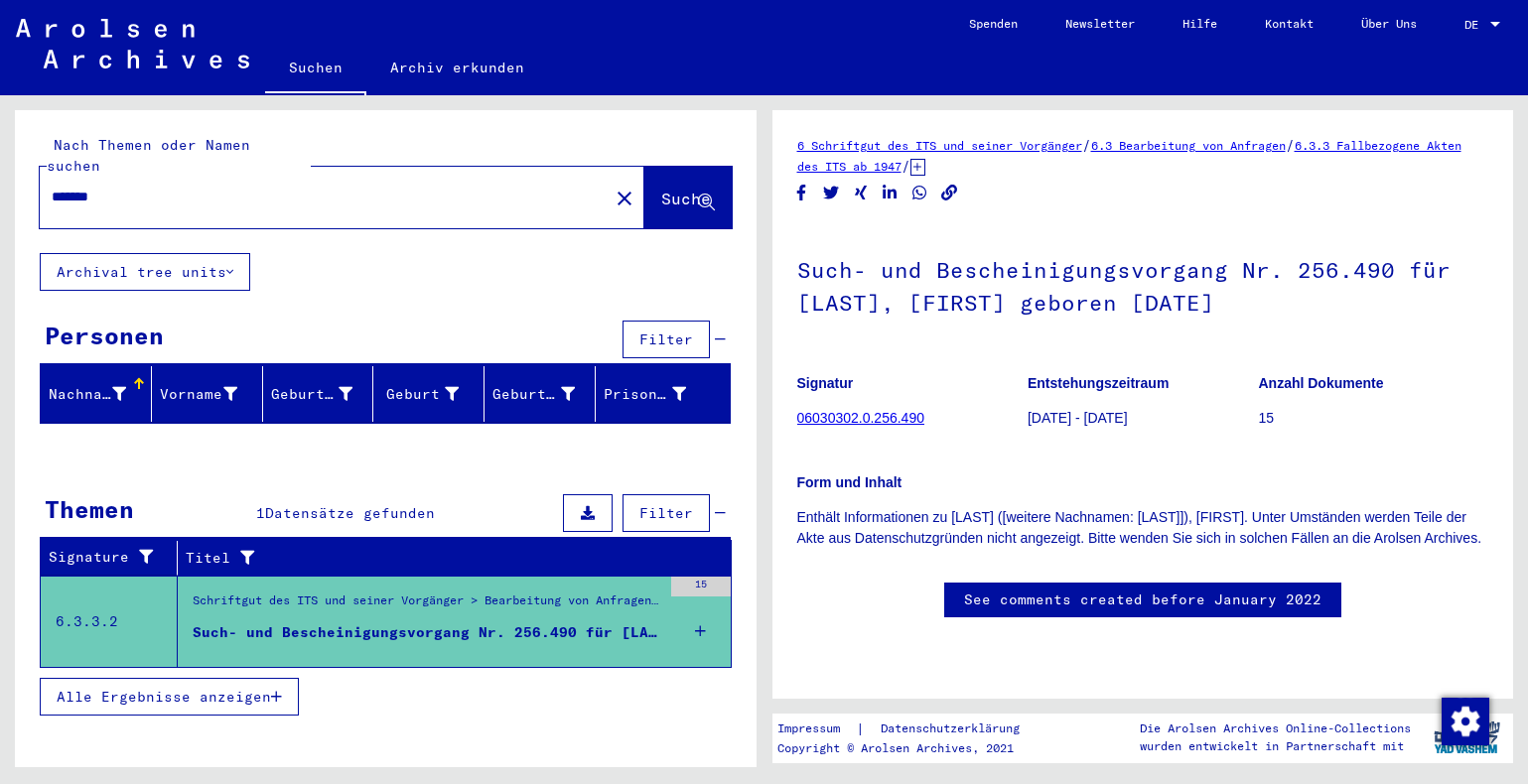 click on "close" 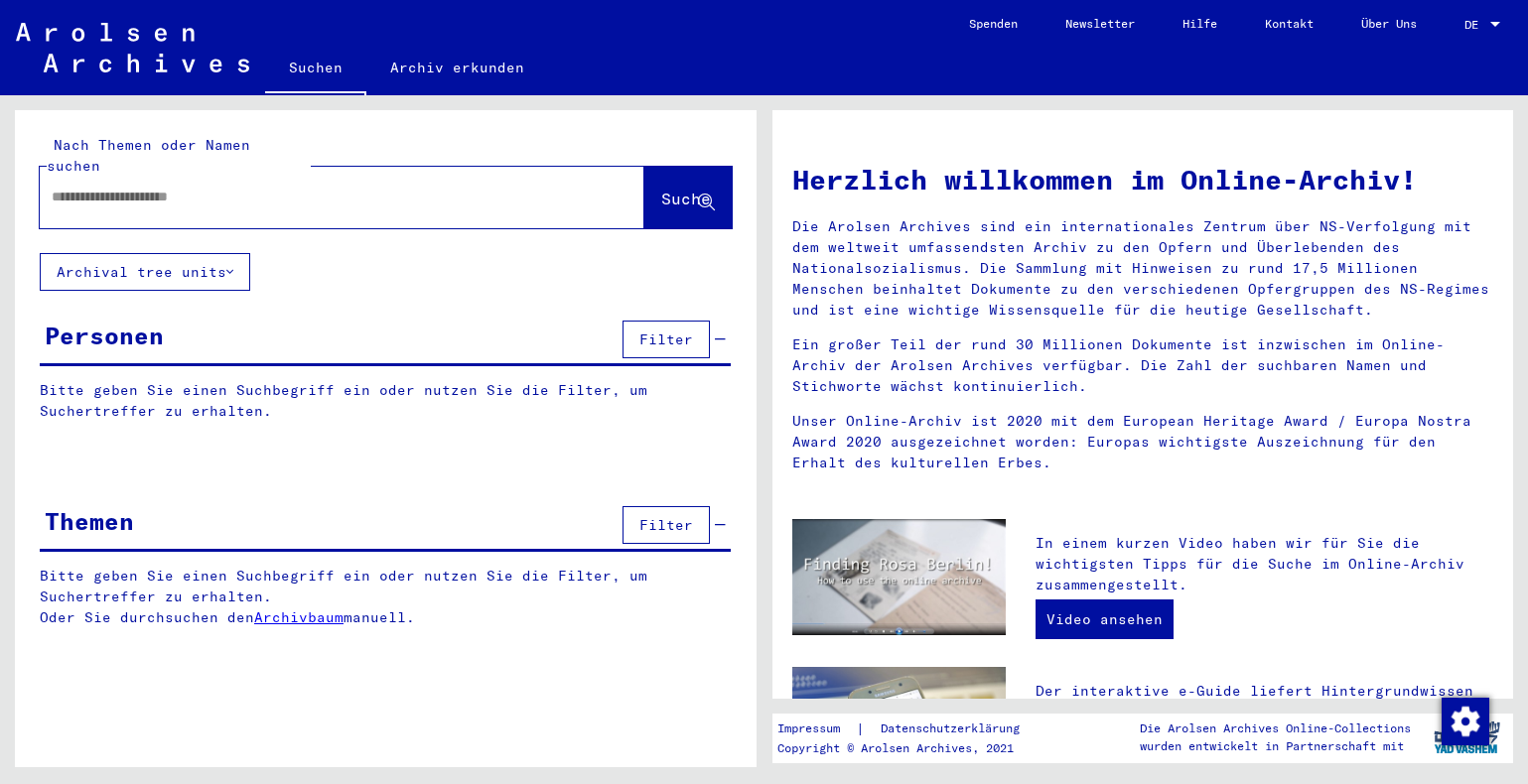click at bounding box center [318, 196] 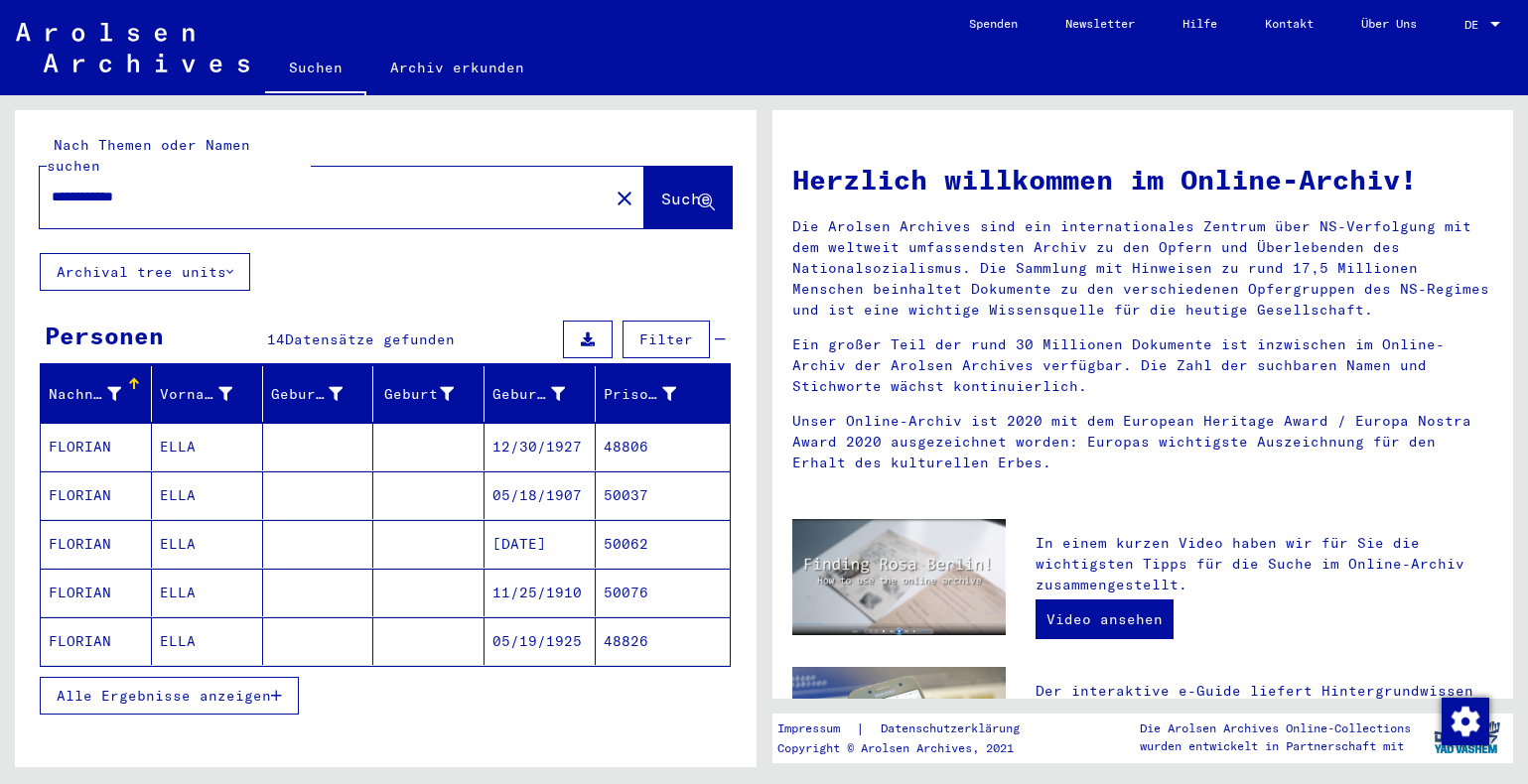click on "05/18/1907" at bounding box center (540, 544) 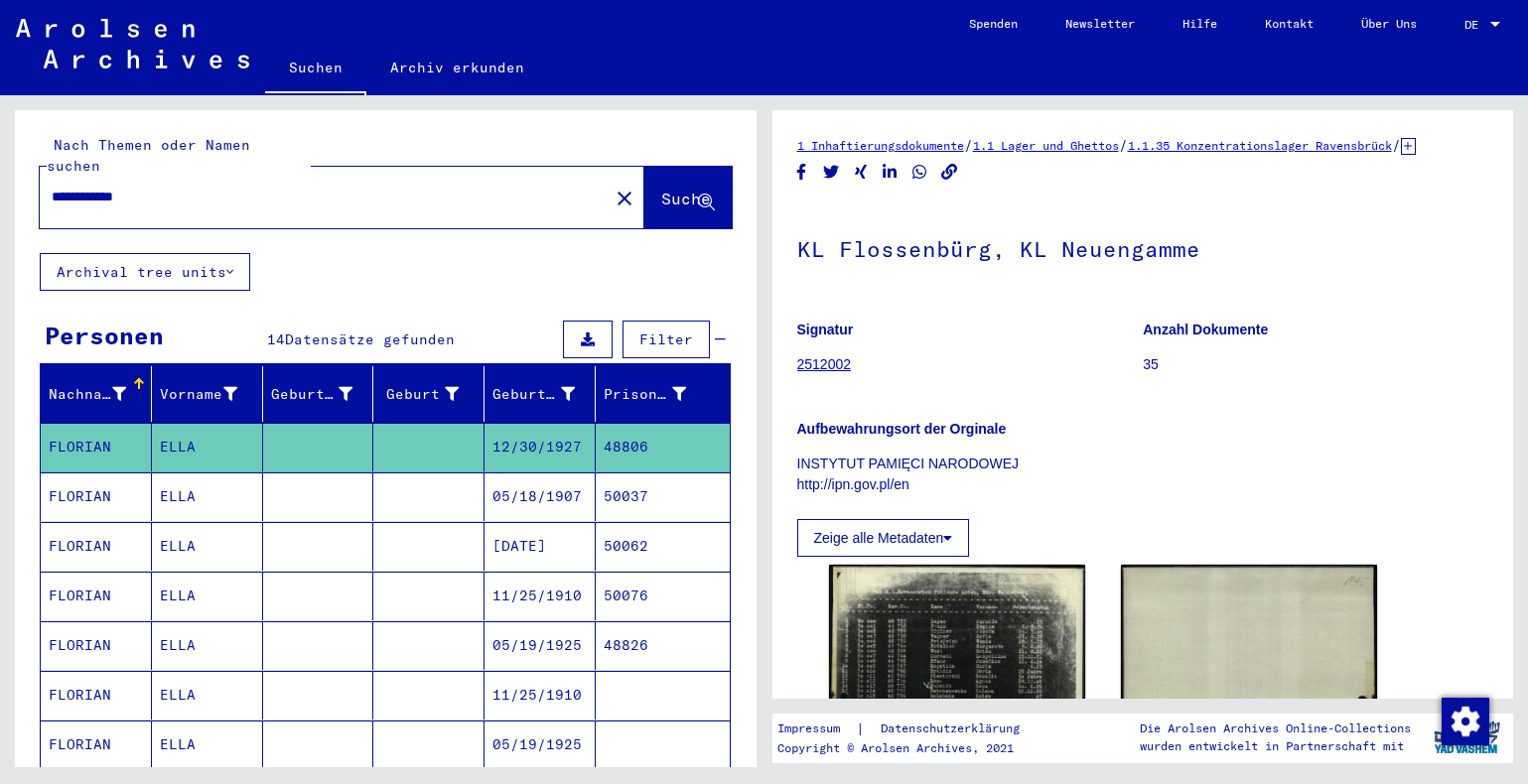 scroll, scrollTop: 0, scrollLeft: 0, axis: both 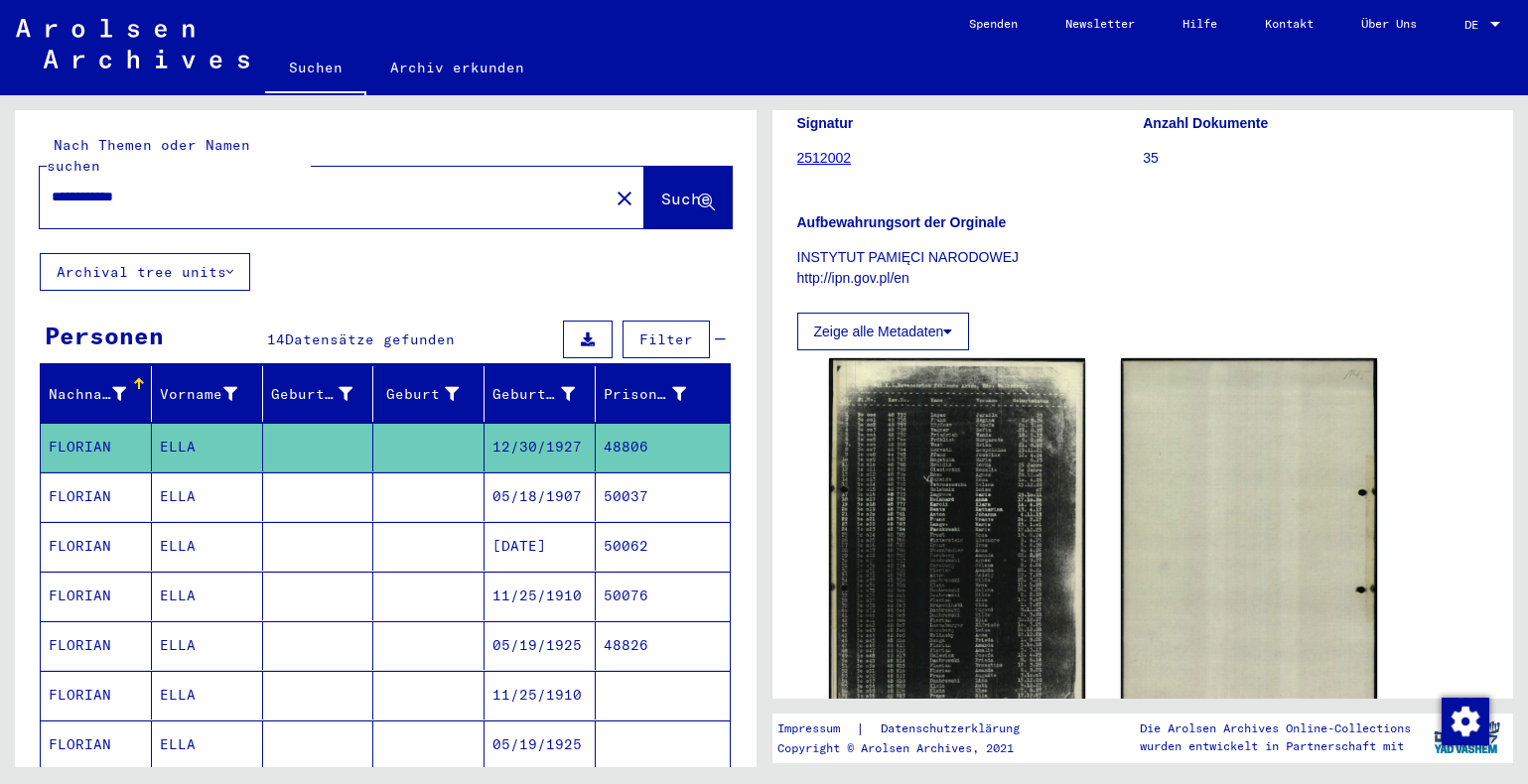 click on "05/18/1907" at bounding box center (540, 546) 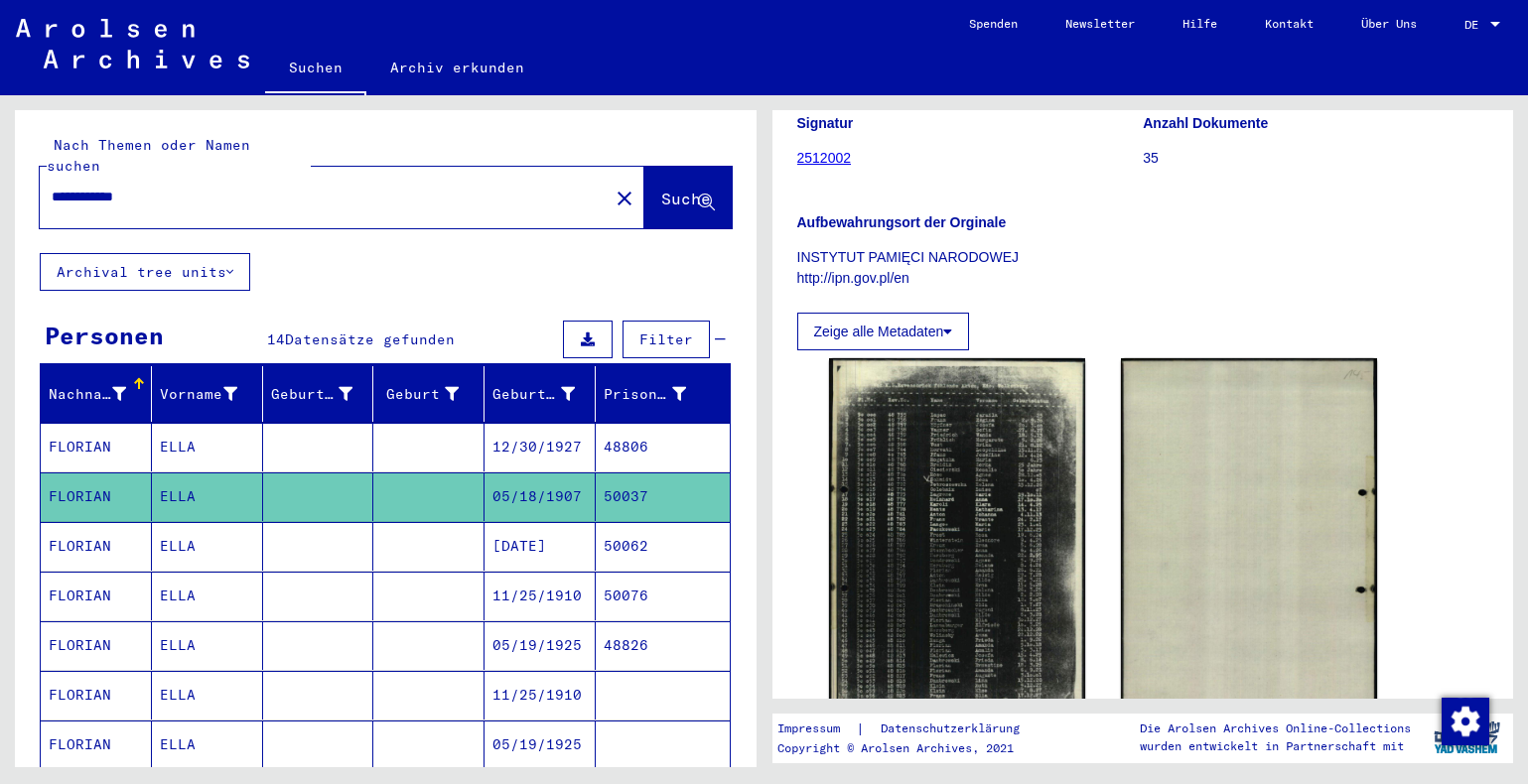 click on "12/30/1927" at bounding box center (540, 496) 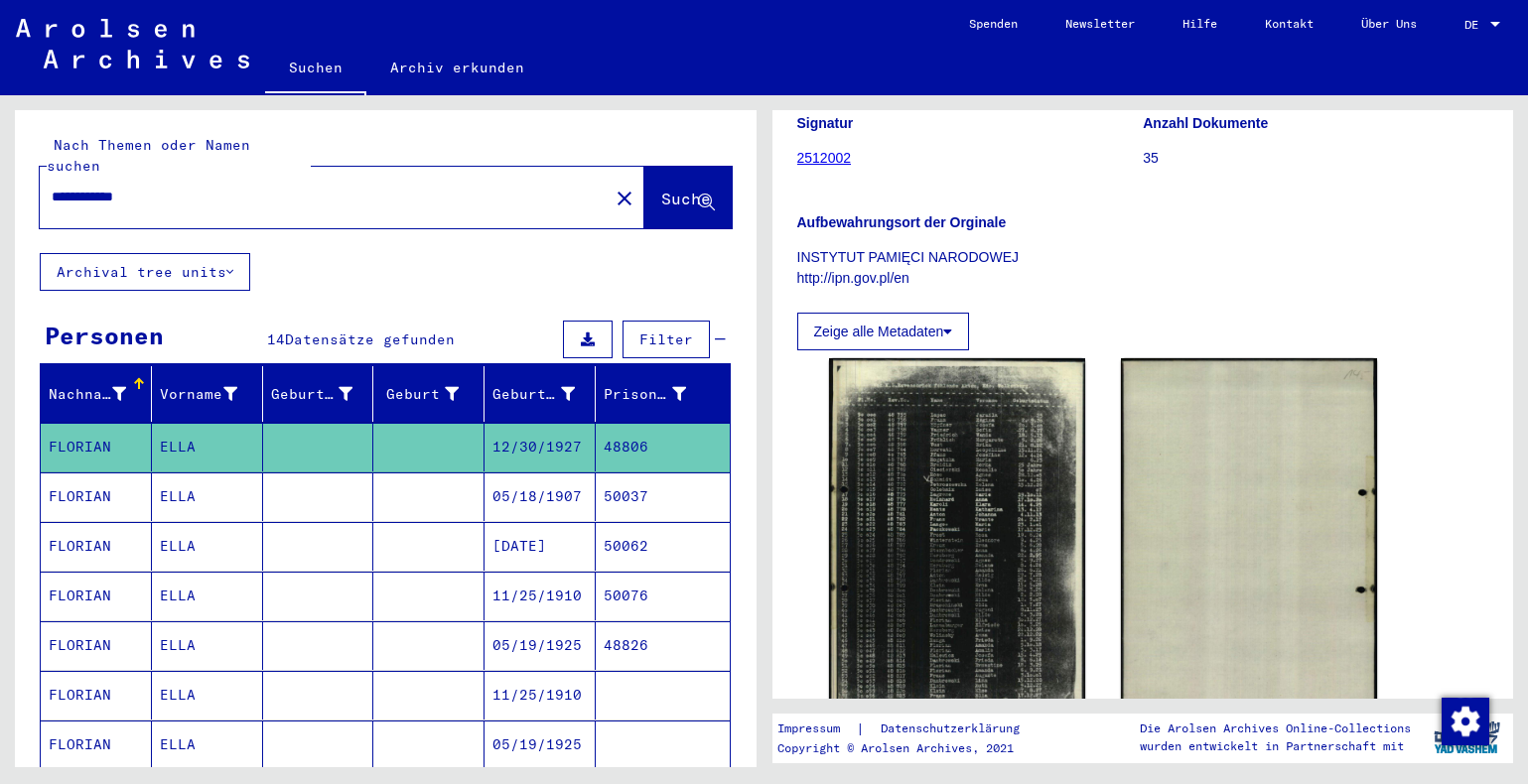 click on "12/30/1927" 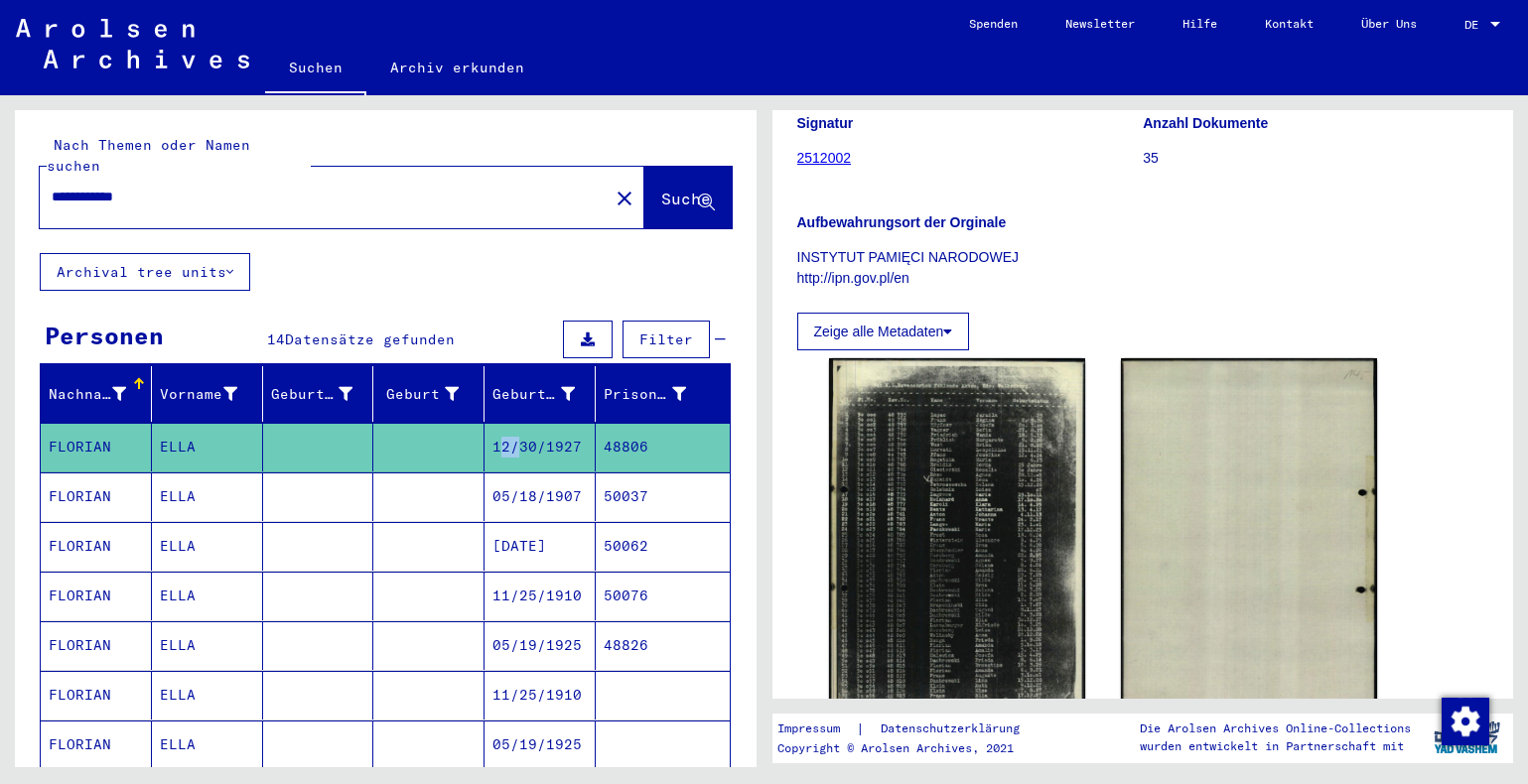 click on "12/30/1927" 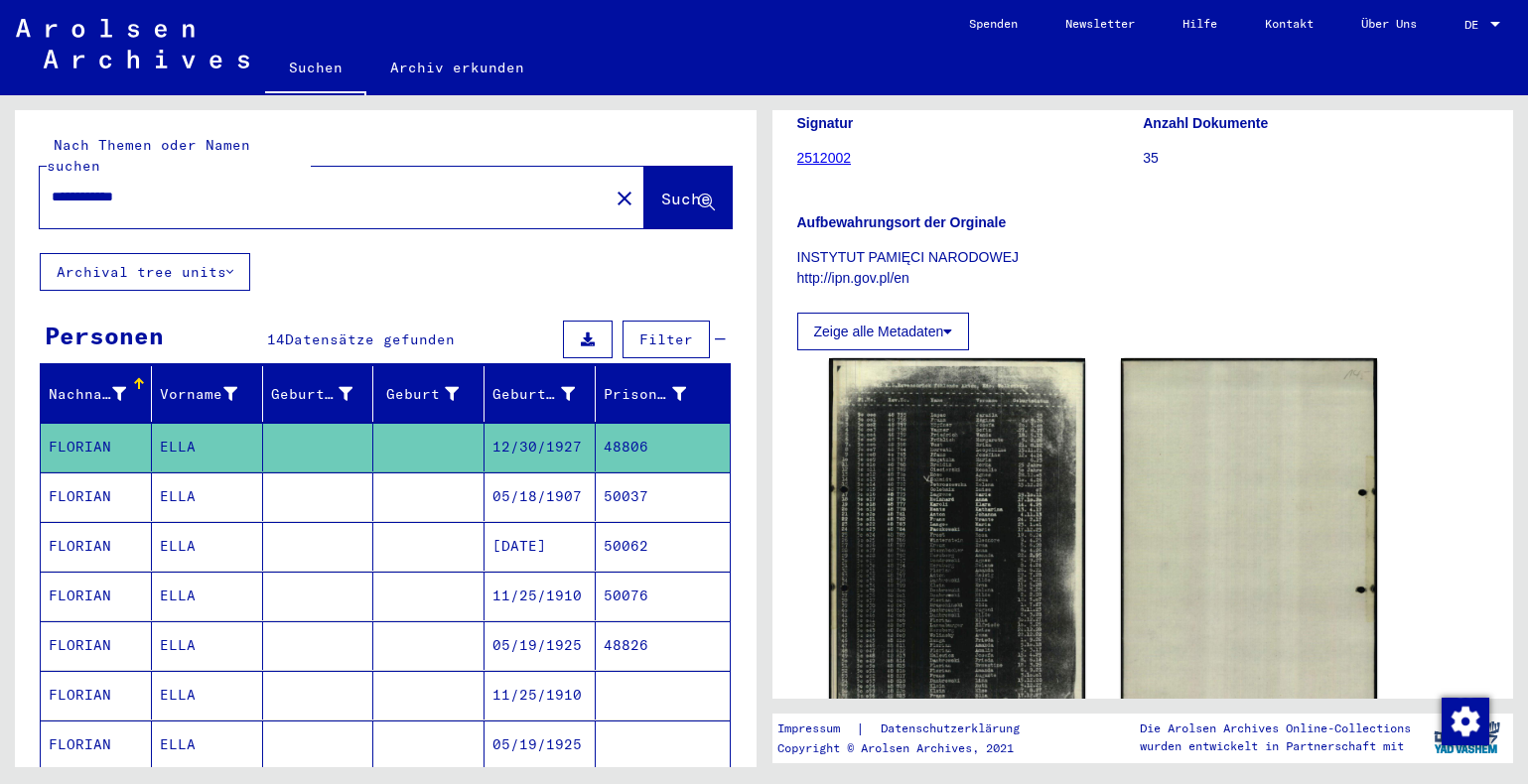 click on "05/18/1907" at bounding box center [540, 546] 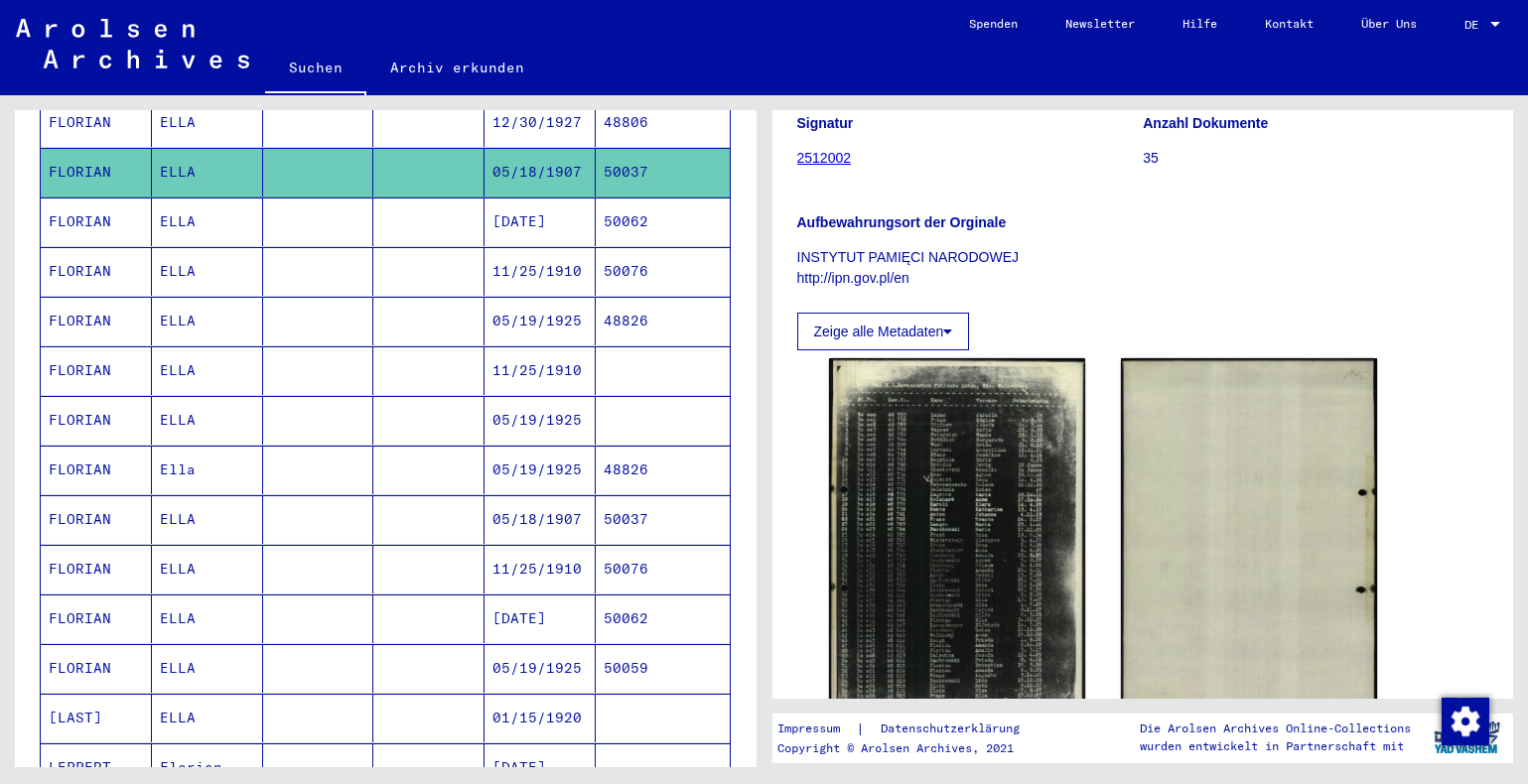 scroll, scrollTop: 332, scrollLeft: 0, axis: vertical 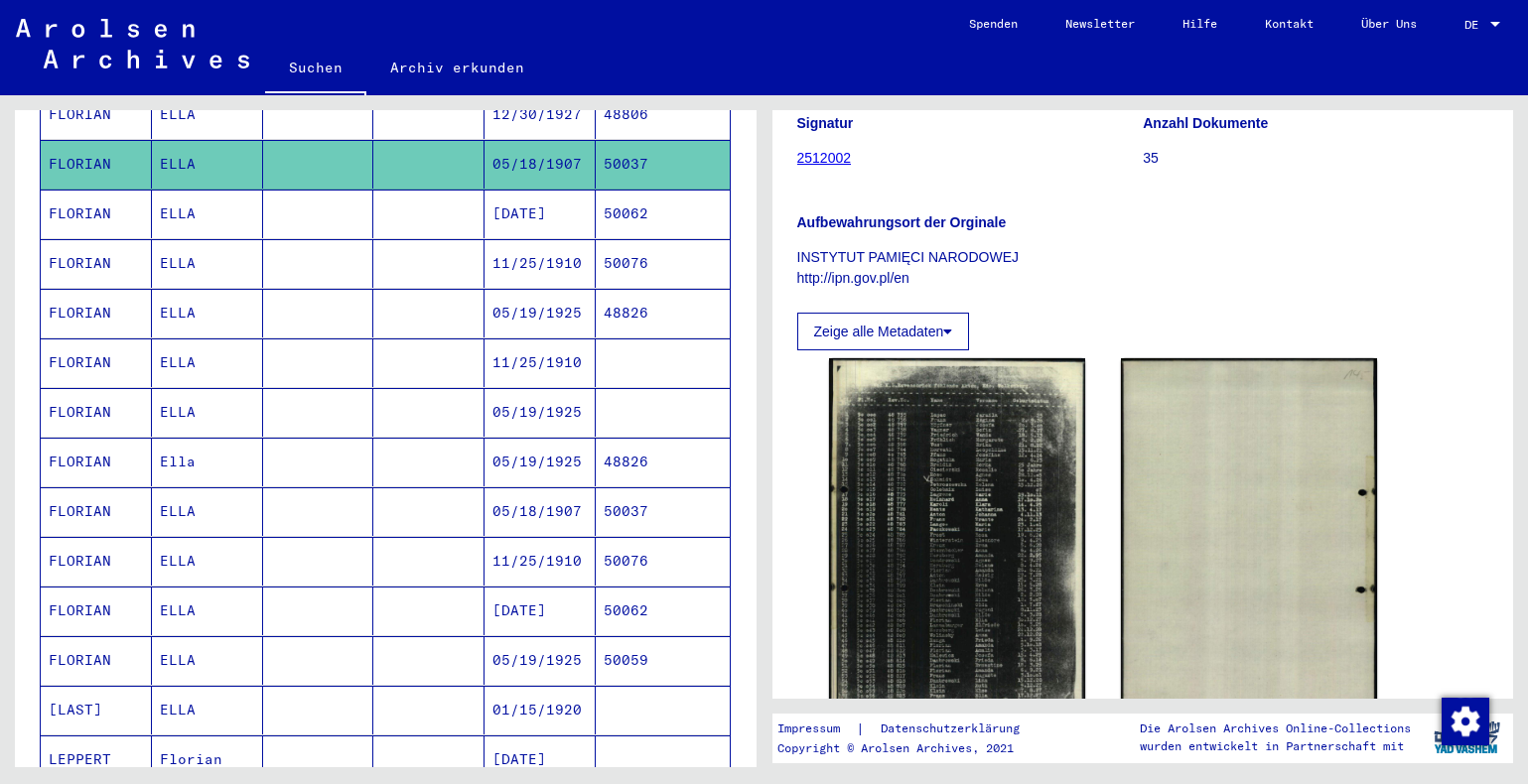 click on "05/18/1907" at bounding box center (540, 561) 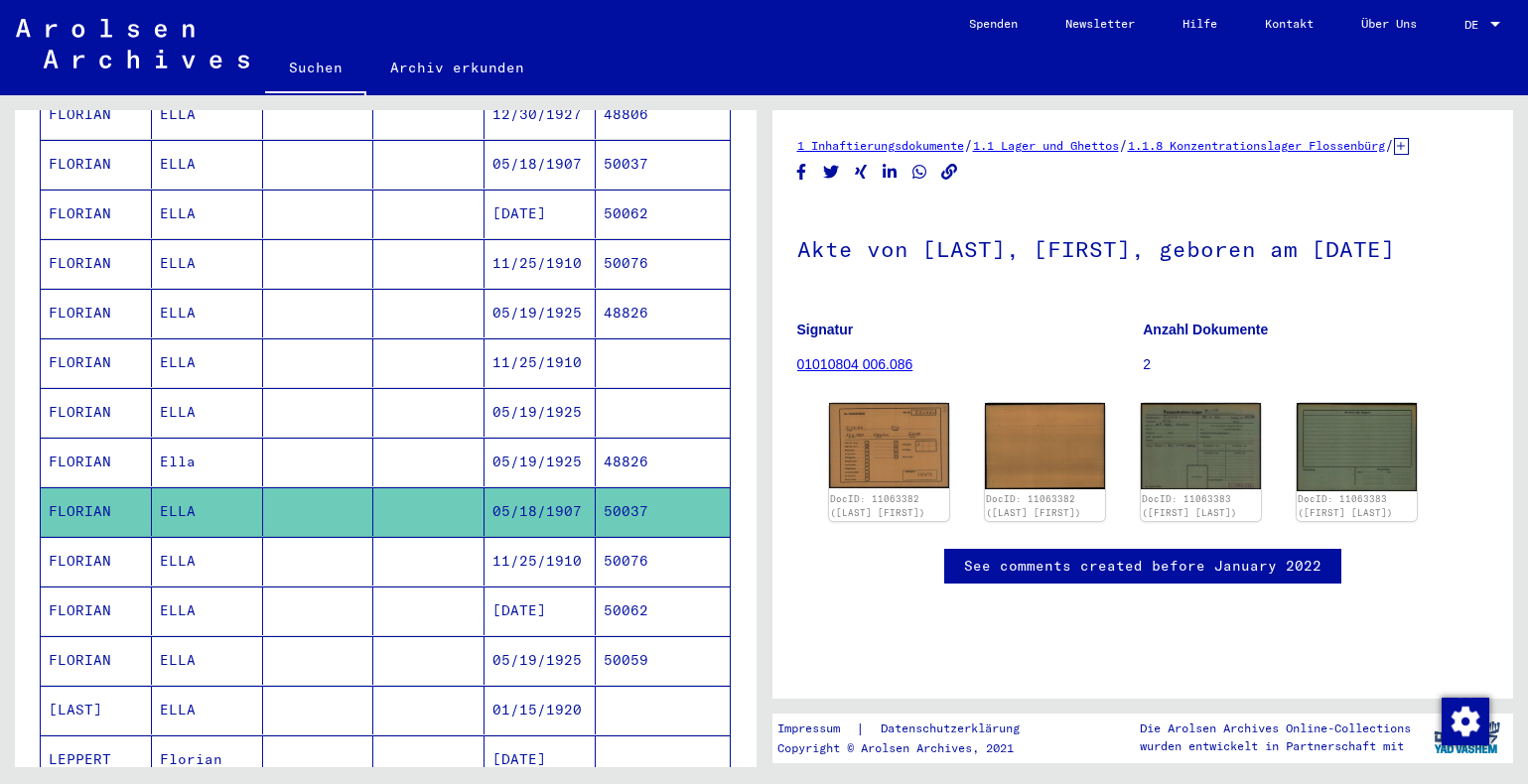 scroll, scrollTop: 0, scrollLeft: 0, axis: both 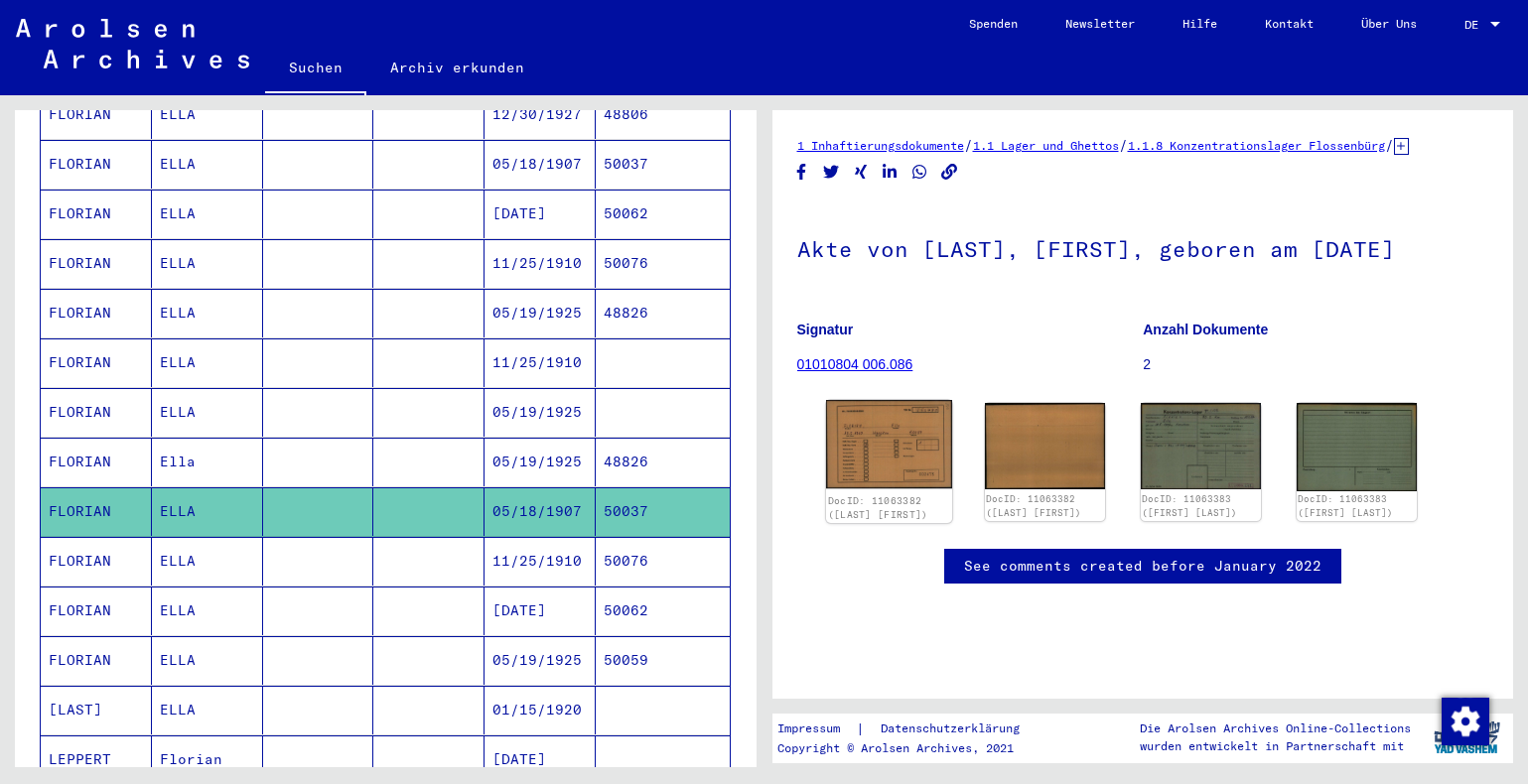 click 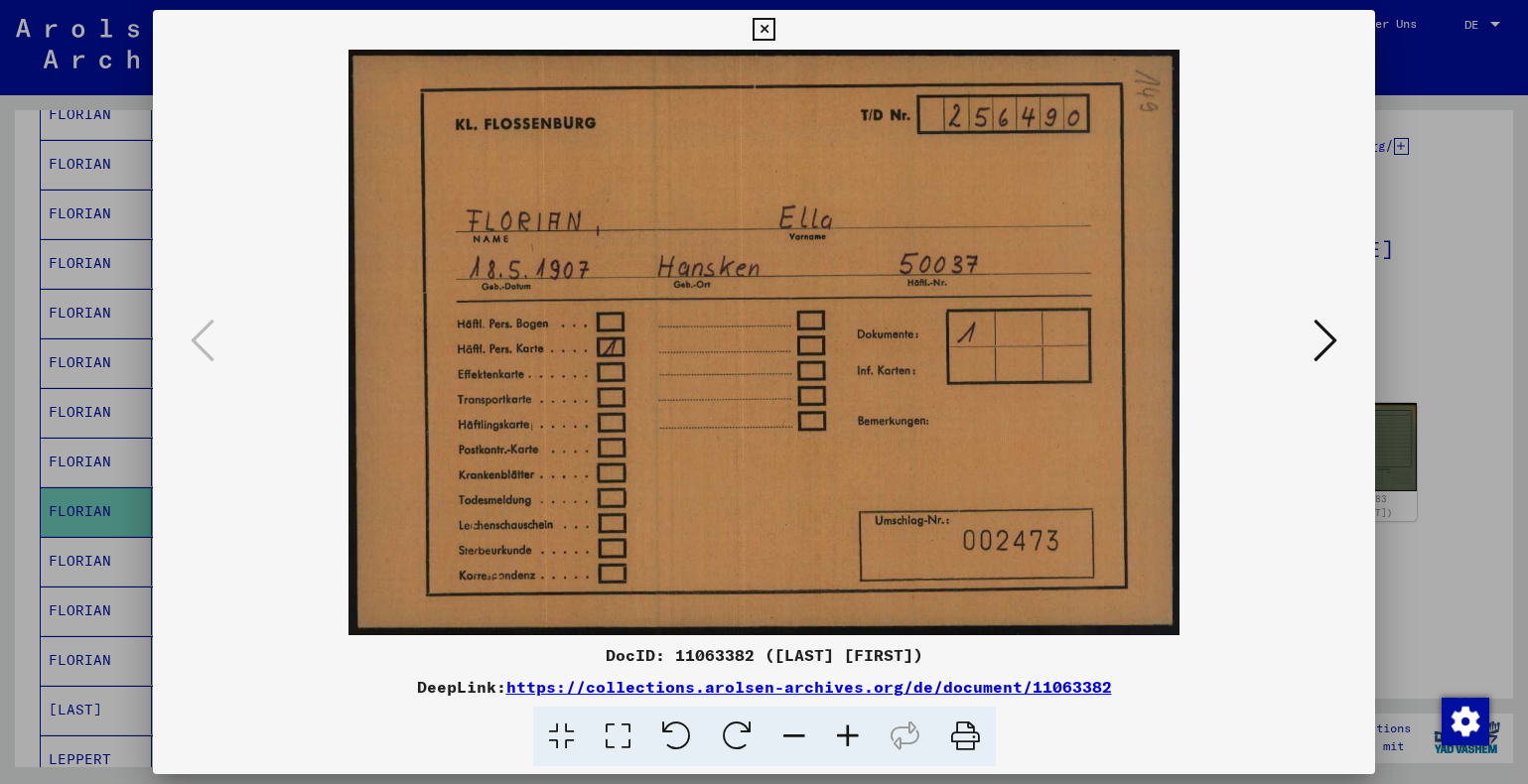 click at bounding box center [1325, 341] 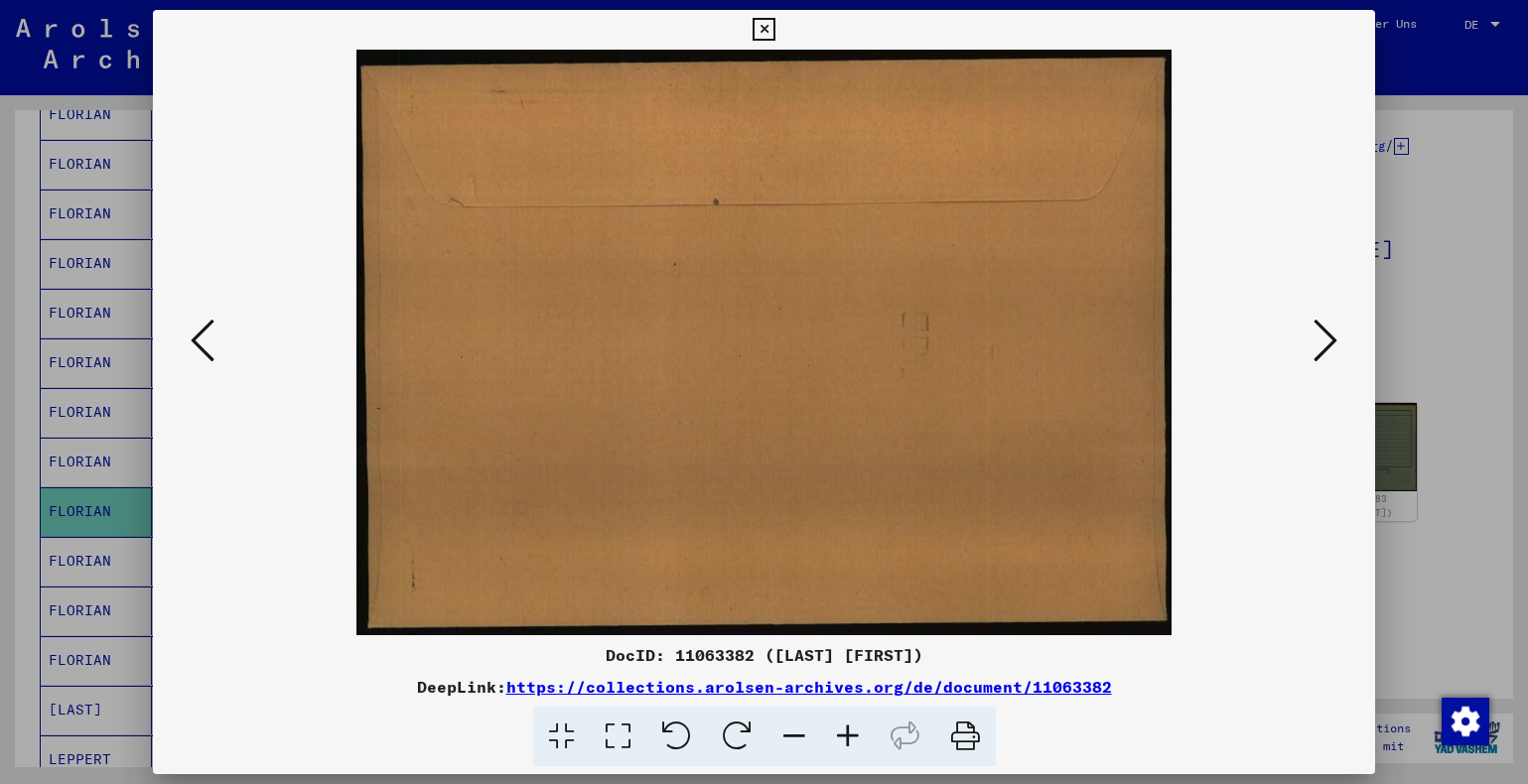 click at bounding box center (1325, 341) 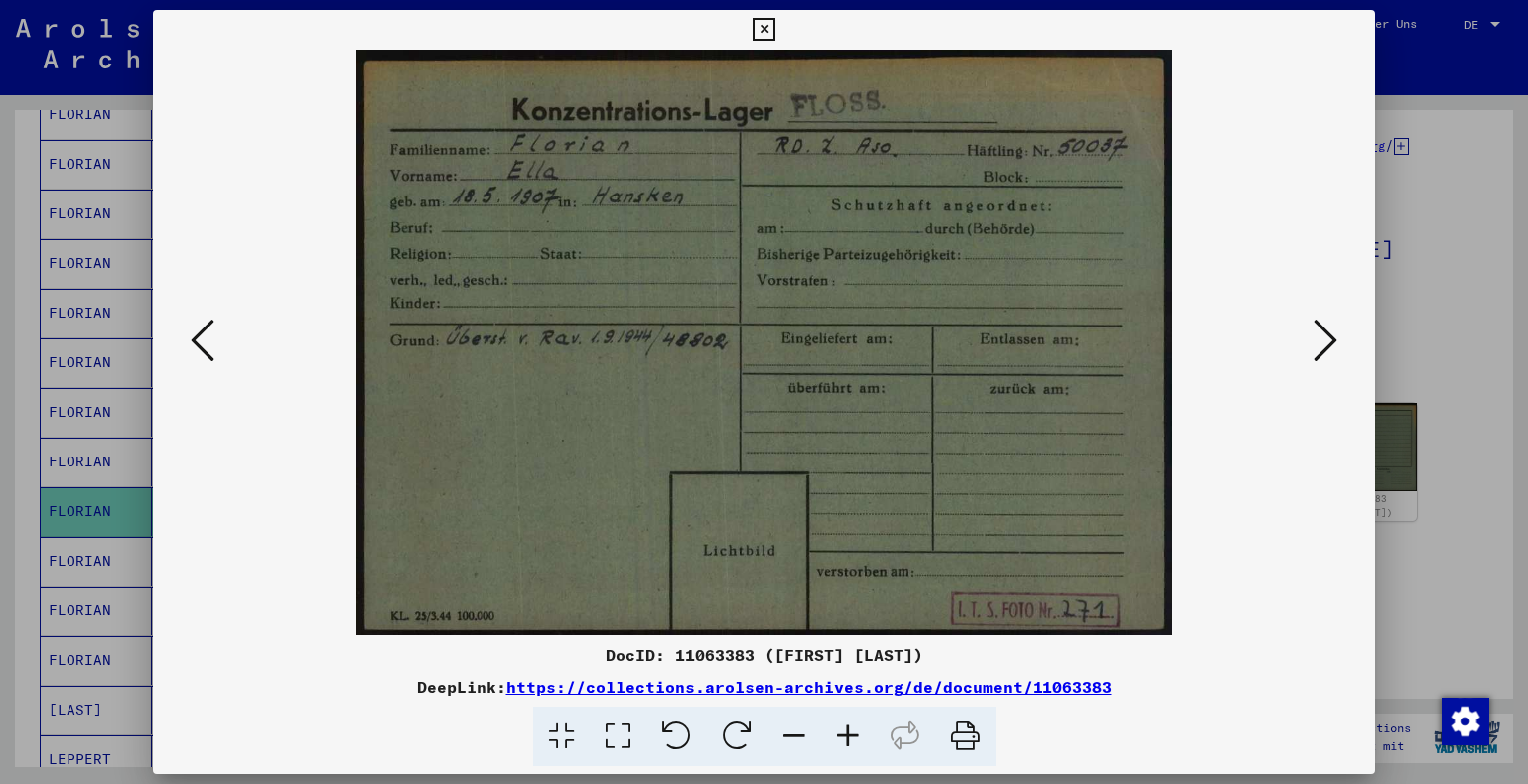 click at bounding box center (764, 30) 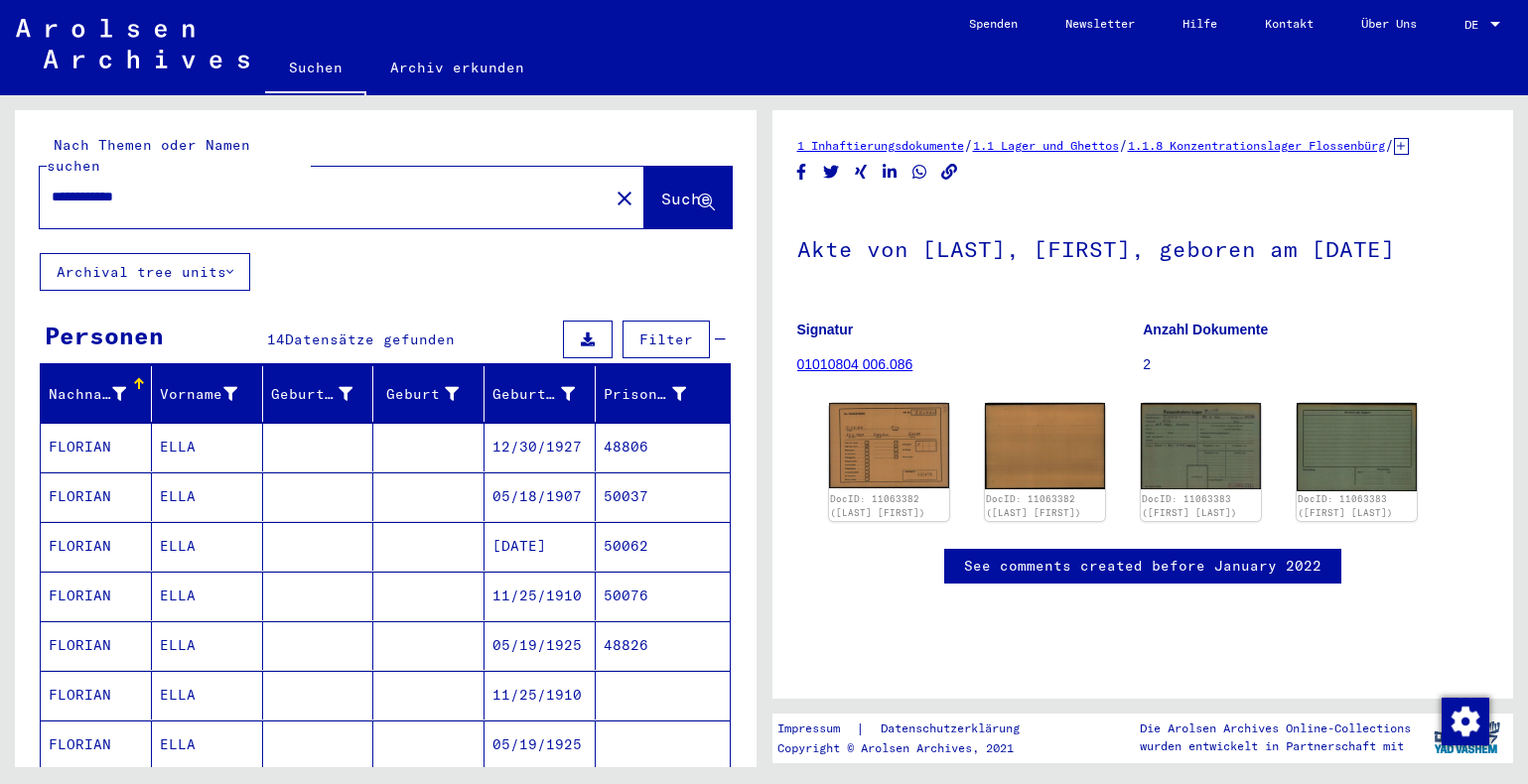 scroll, scrollTop: 0, scrollLeft: 0, axis: both 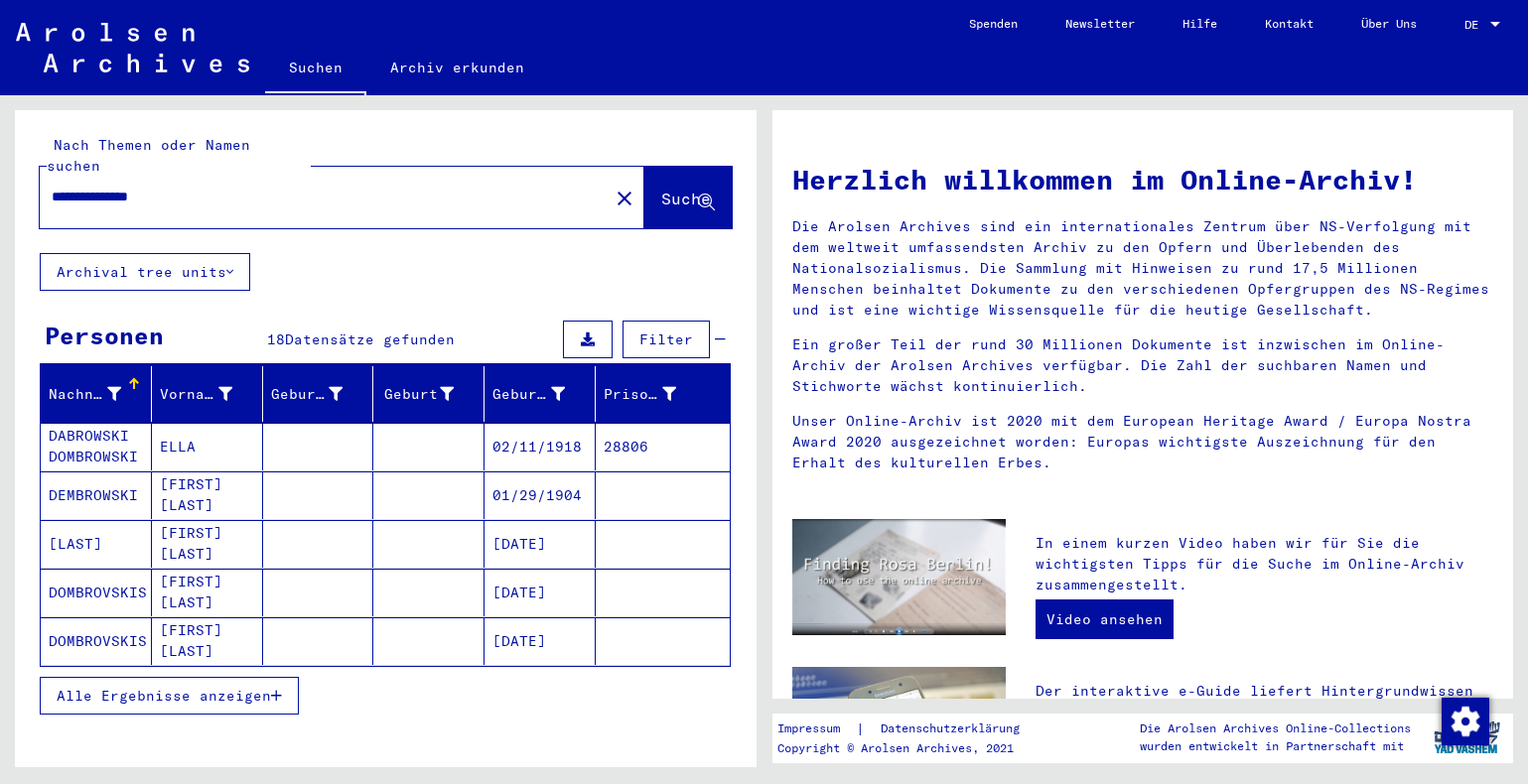 drag, startPoint x: 84, startPoint y: 173, endPoint x: 36, endPoint y: 173, distance: 48 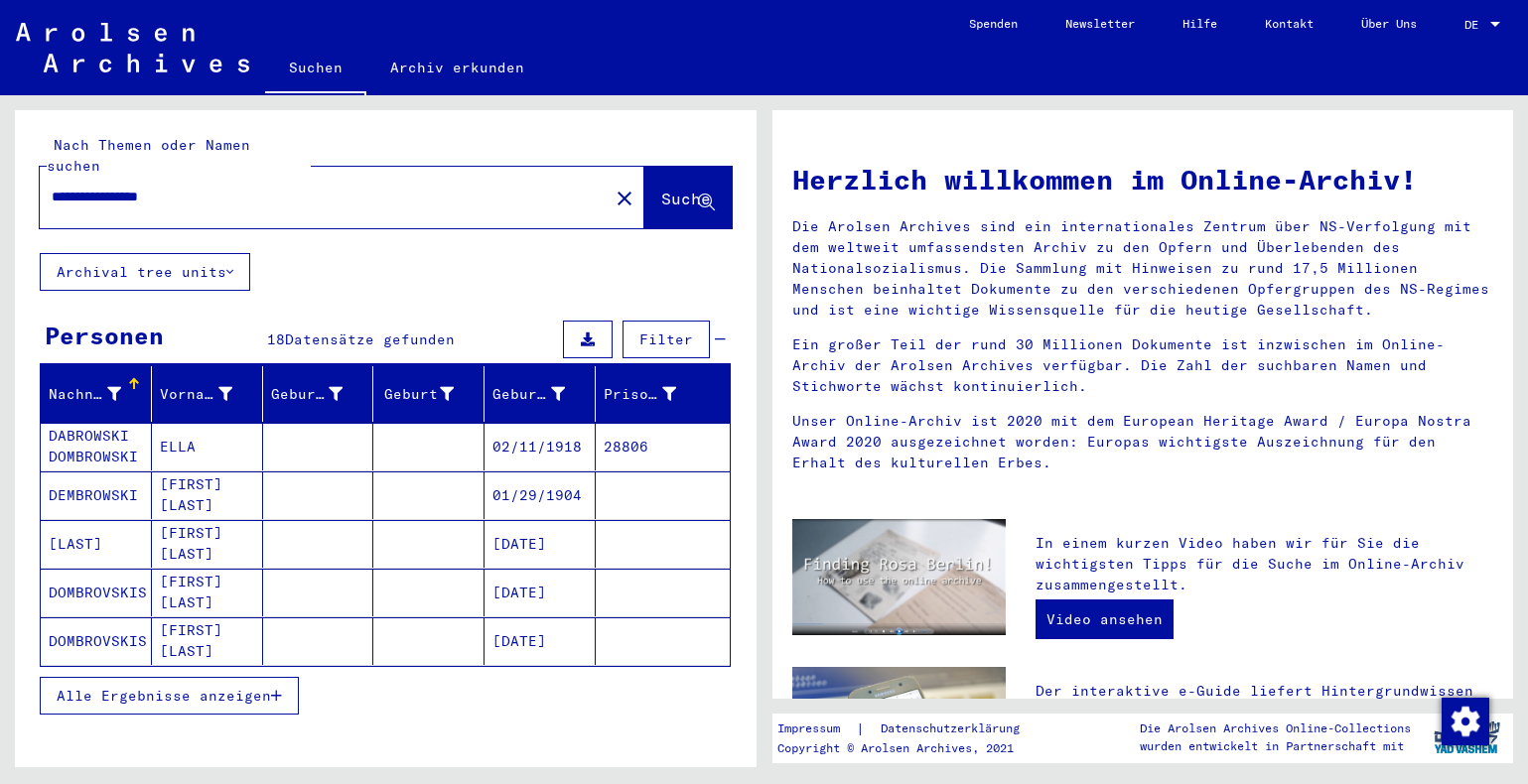 type on "**********" 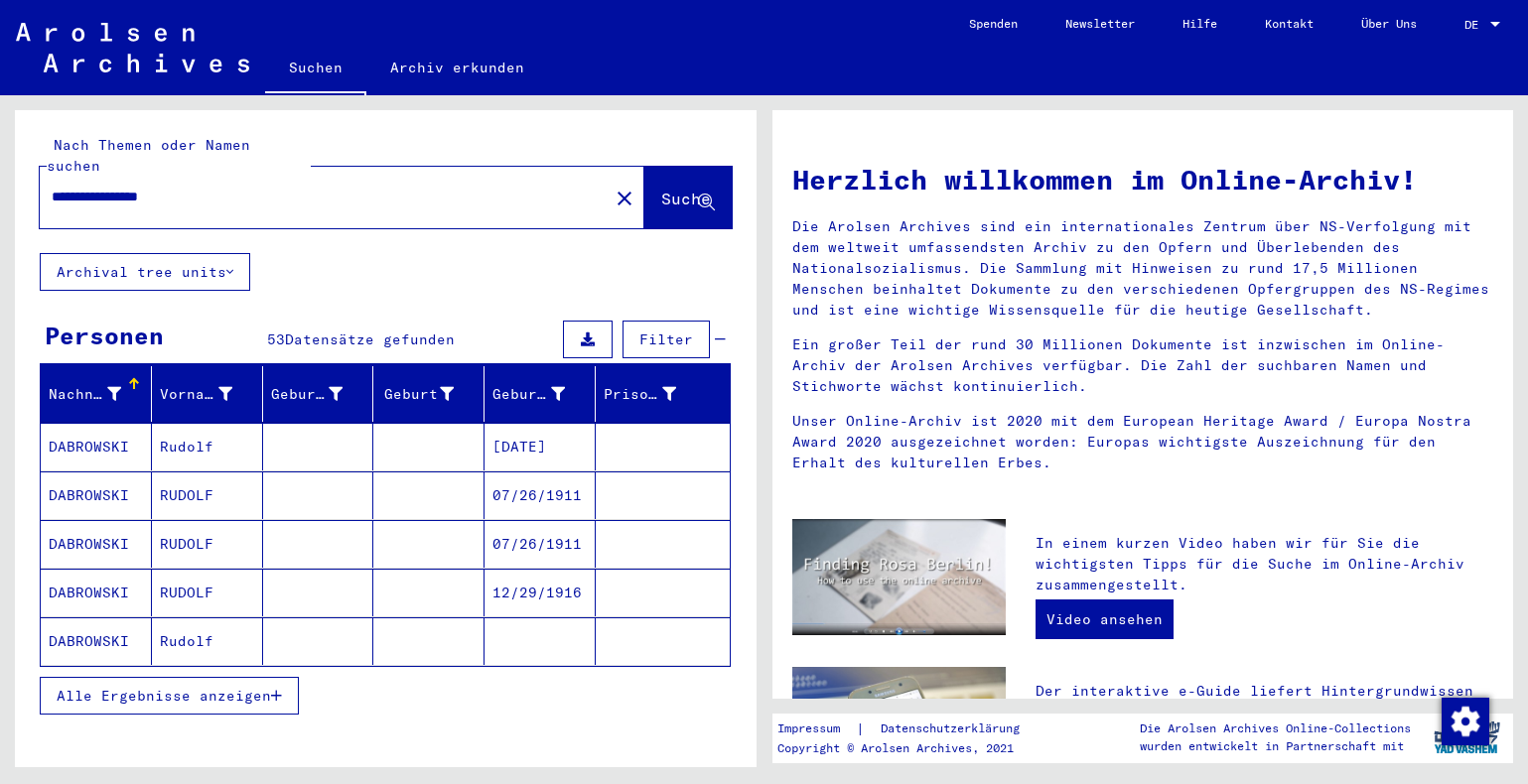 click 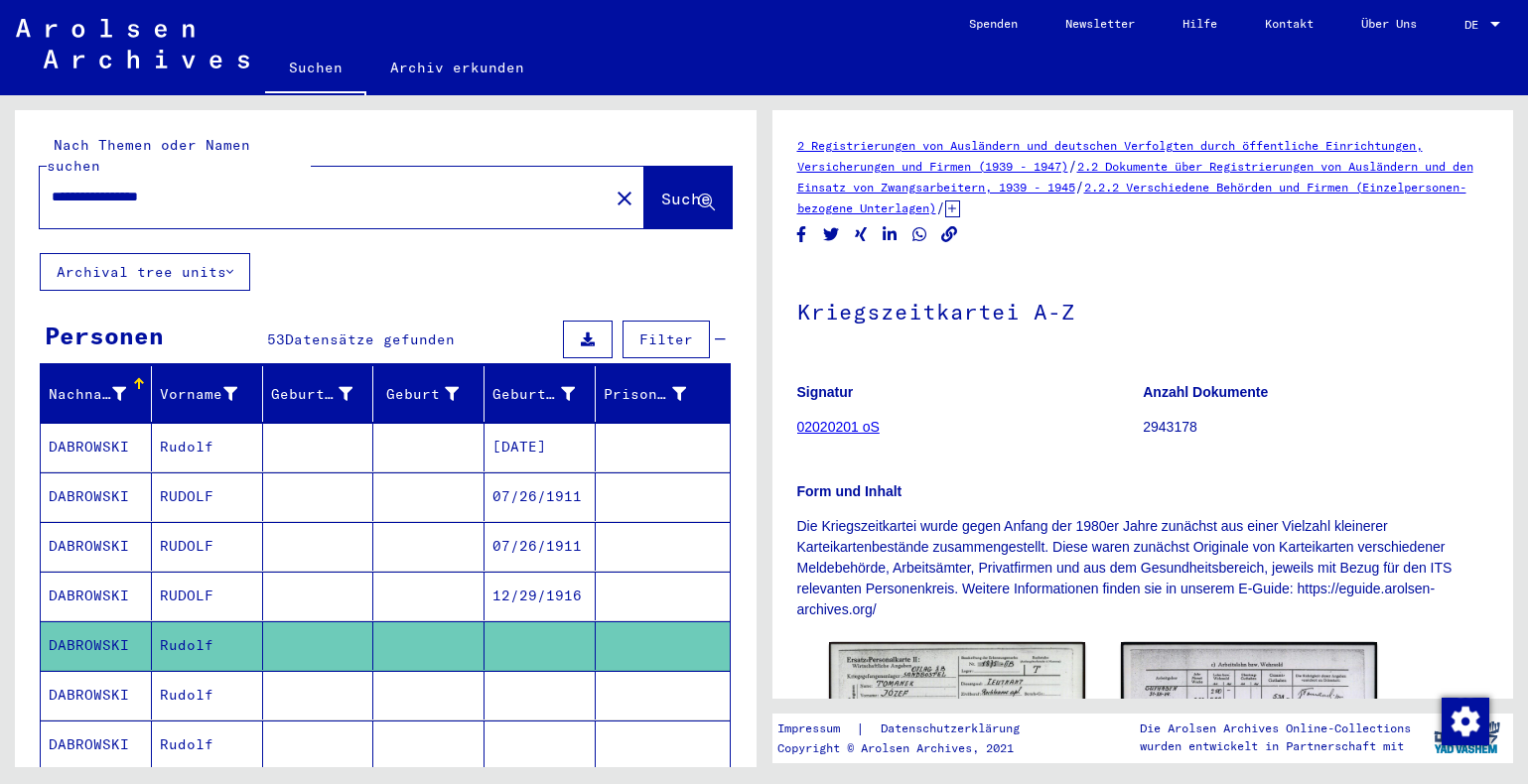 scroll, scrollTop: 0, scrollLeft: 0, axis: both 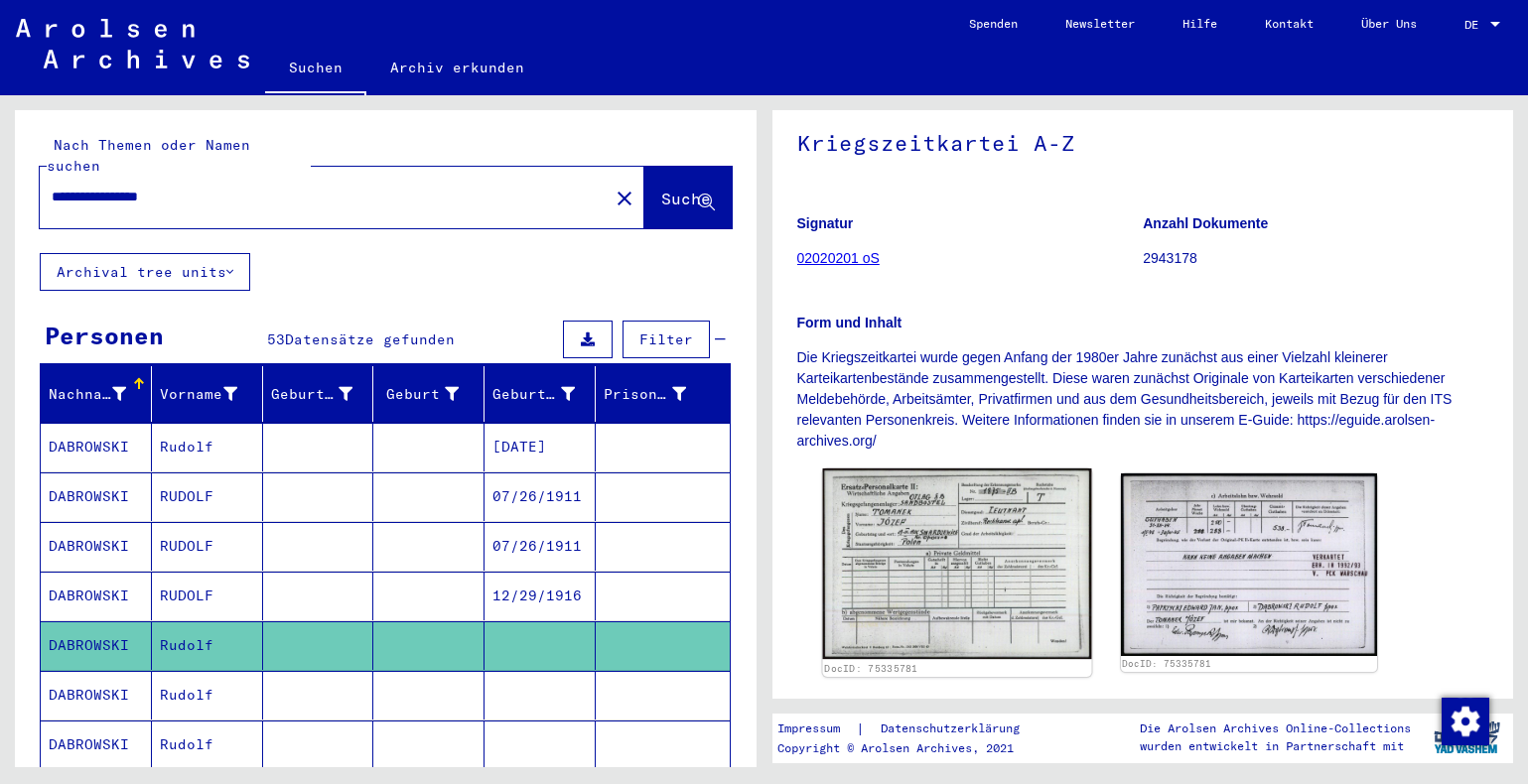 click 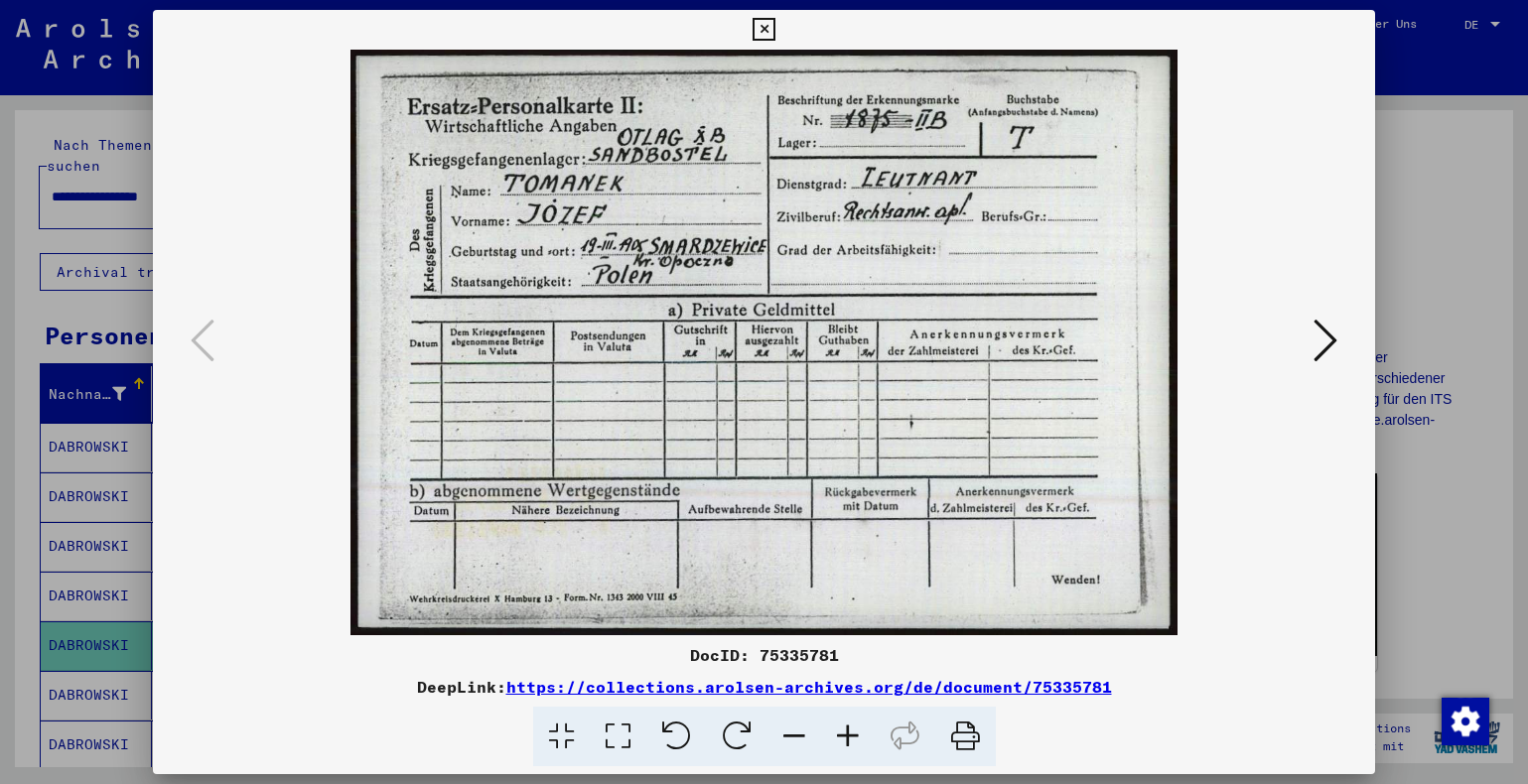 click at bounding box center [1325, 340] 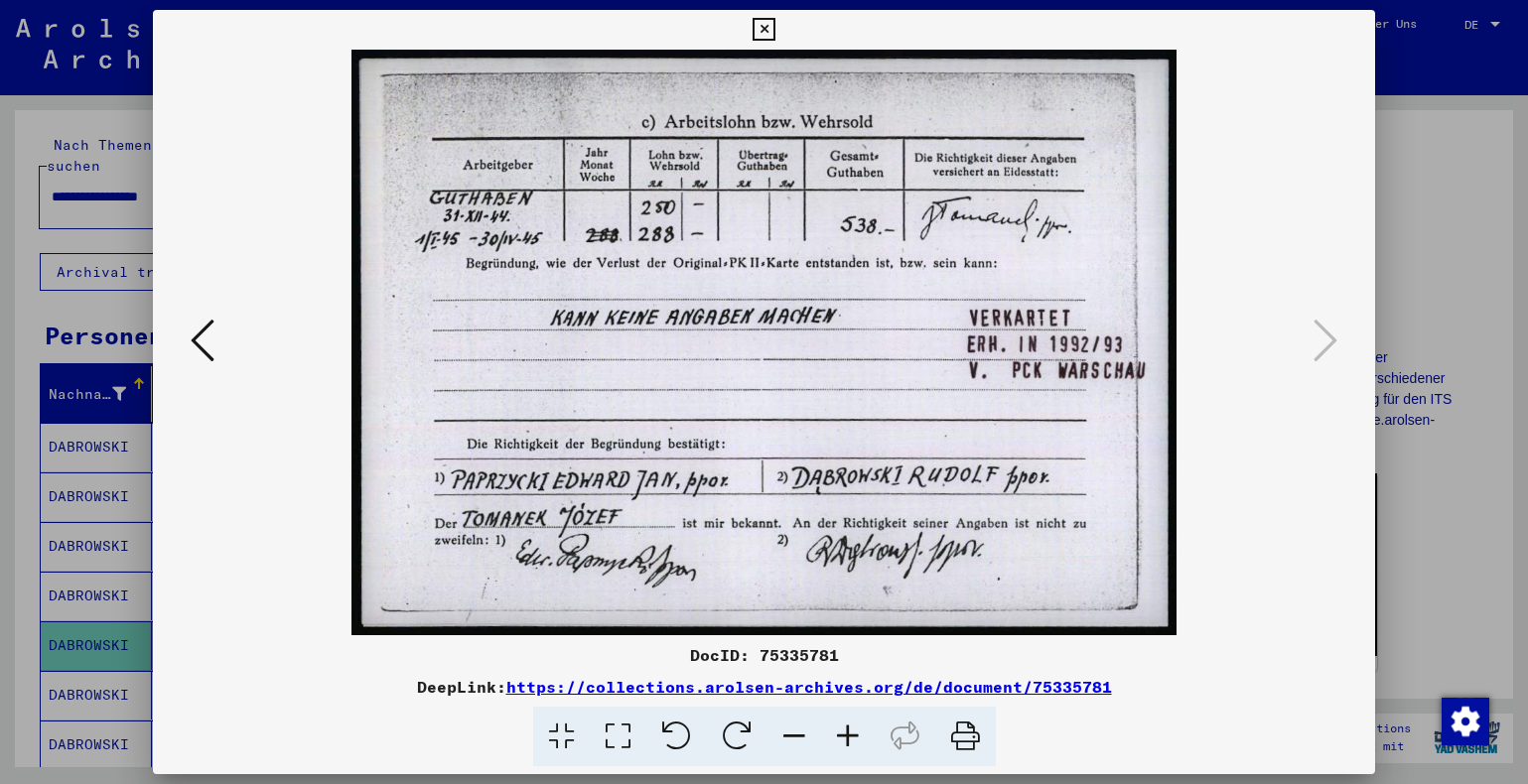 click at bounding box center (764, 30) 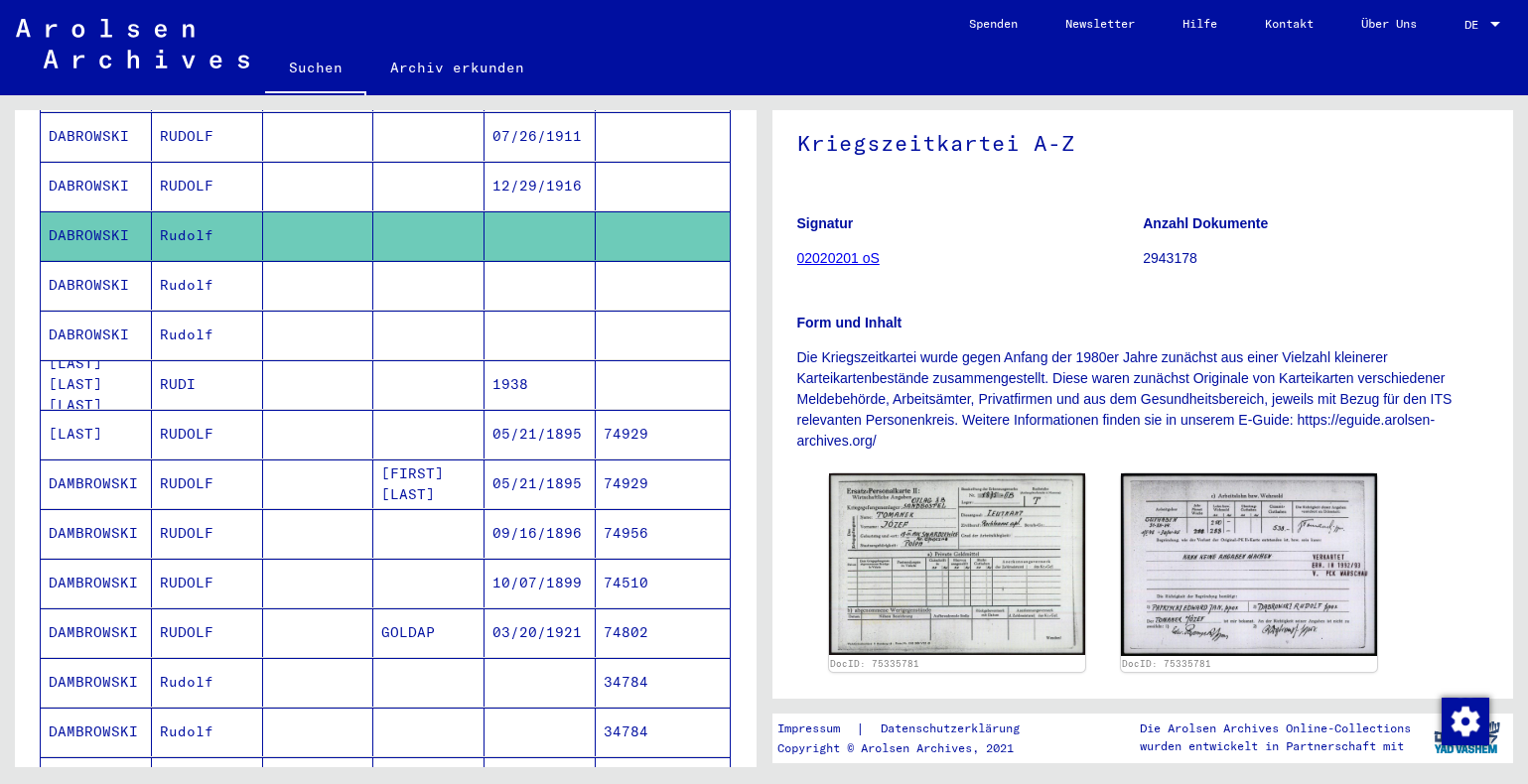 scroll, scrollTop: 420, scrollLeft: 0, axis: vertical 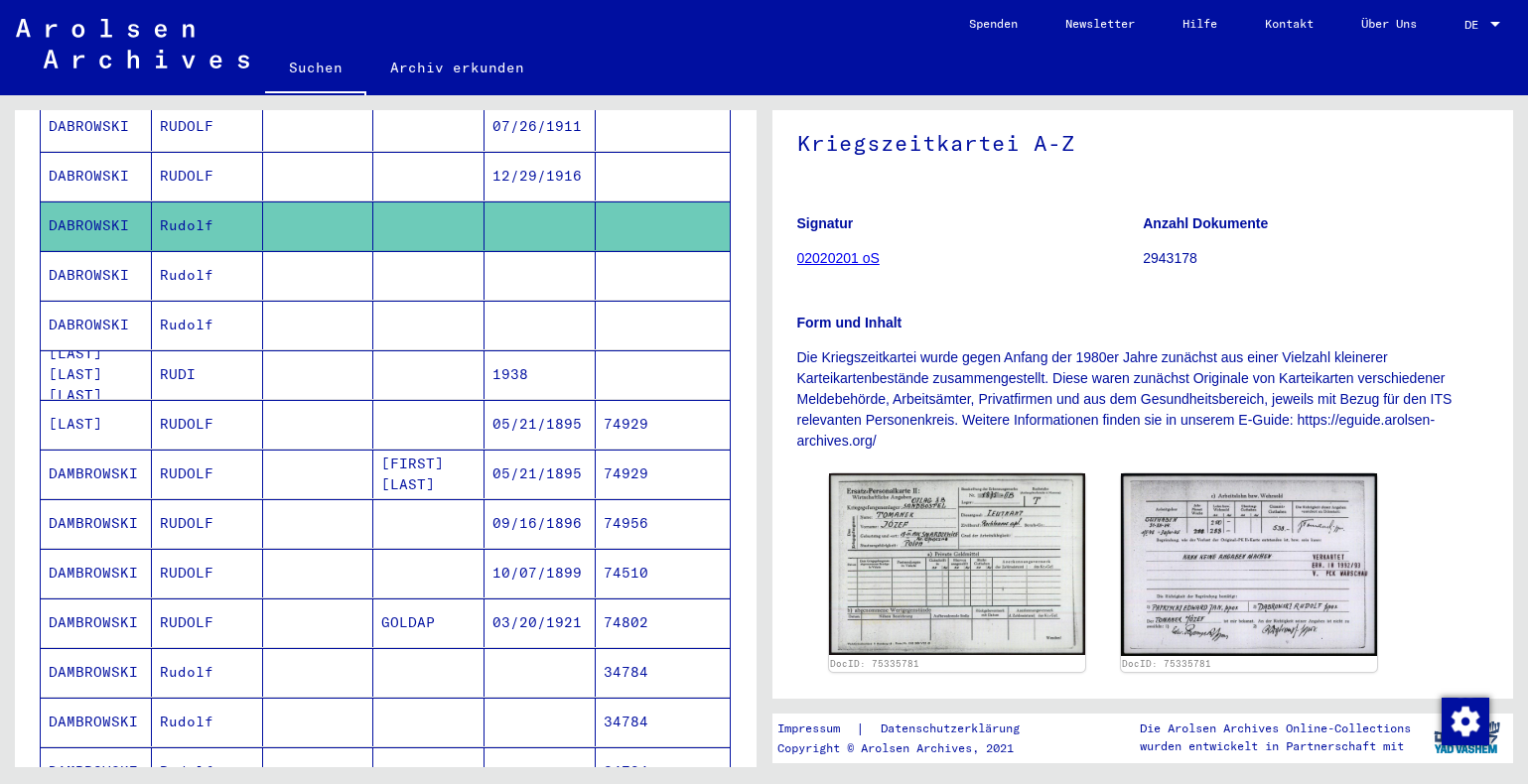 click on "05/21/1895" at bounding box center (540, 473) 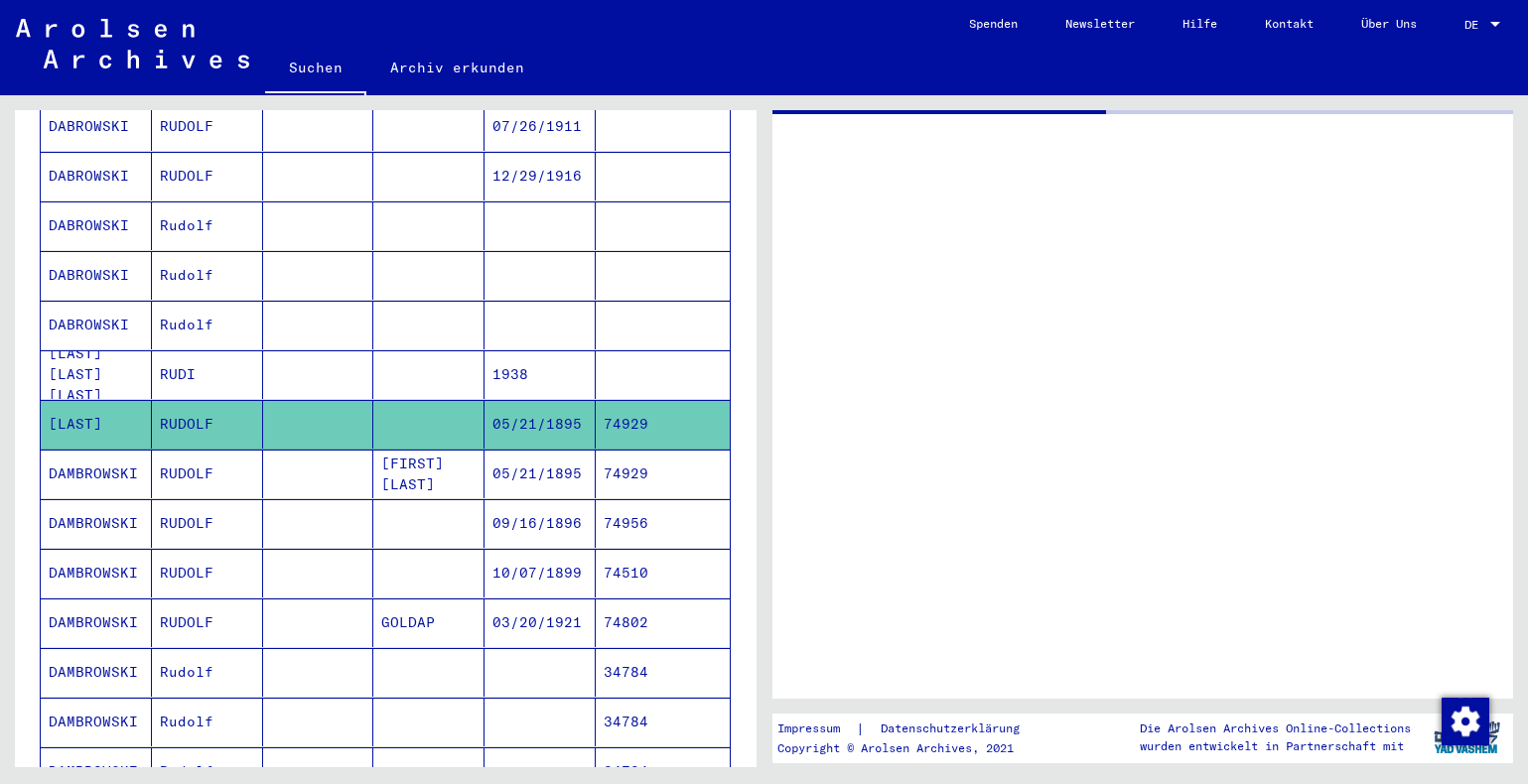 scroll, scrollTop: 0, scrollLeft: 0, axis: both 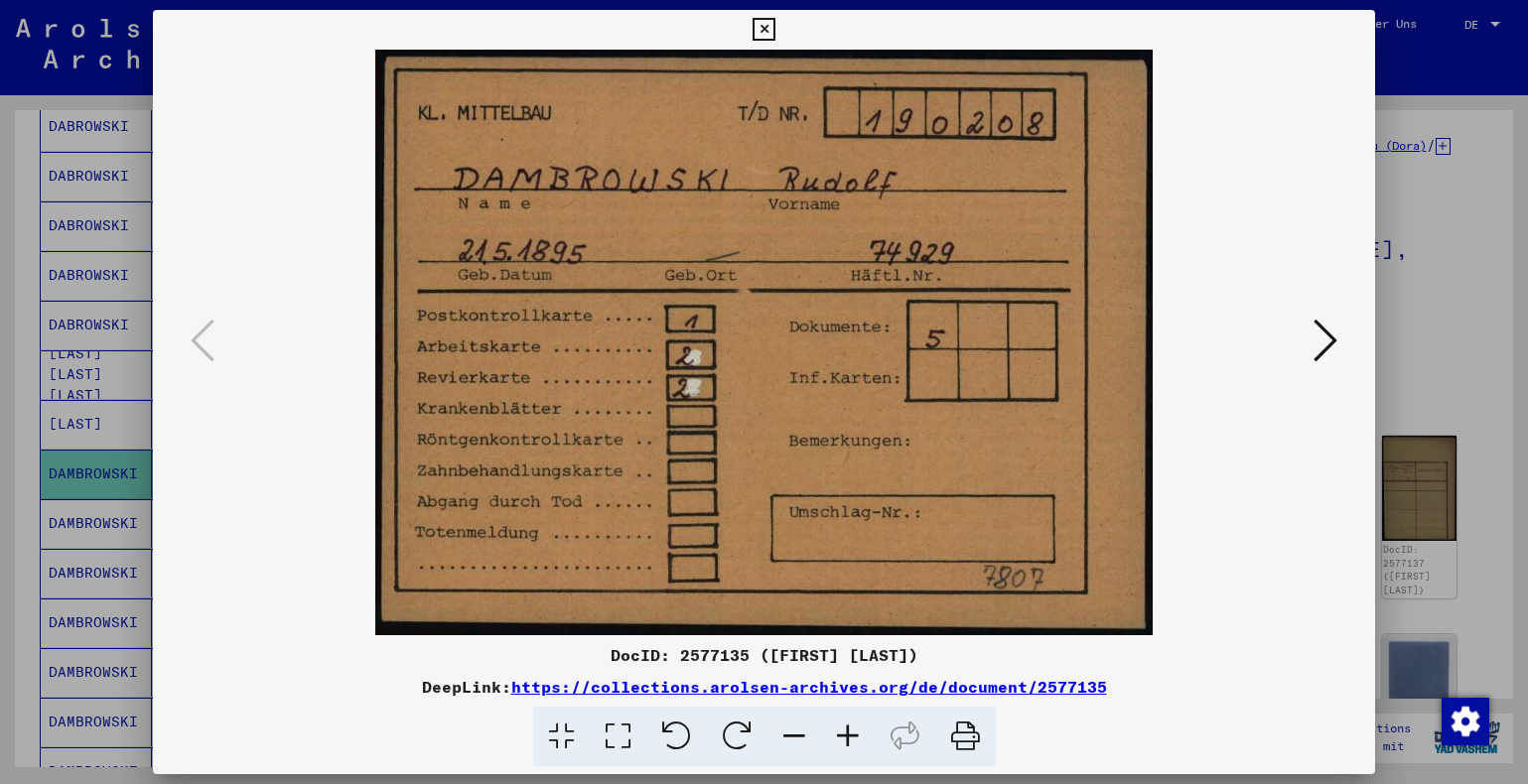 click at bounding box center (1325, 340) 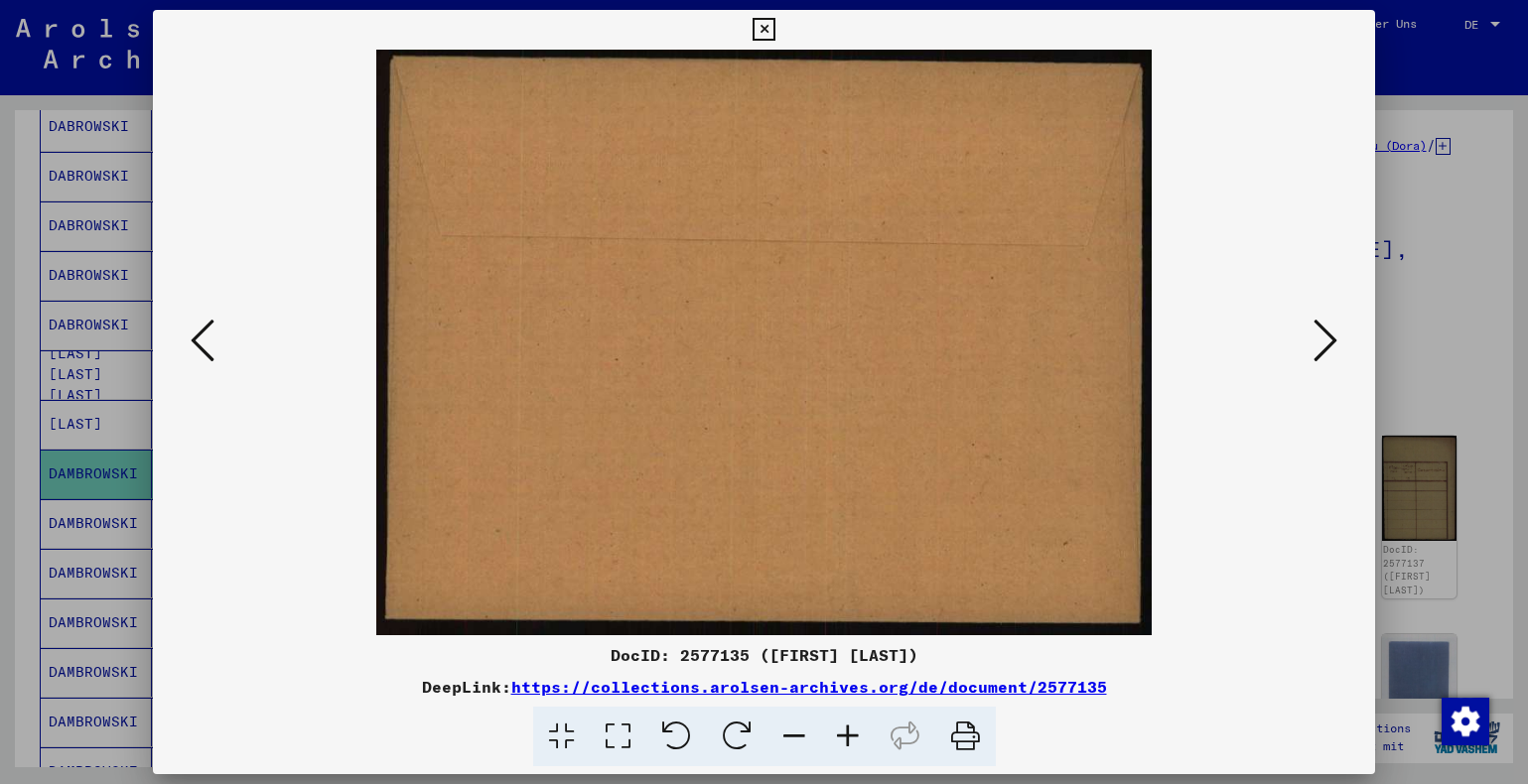 click at bounding box center [1325, 340] 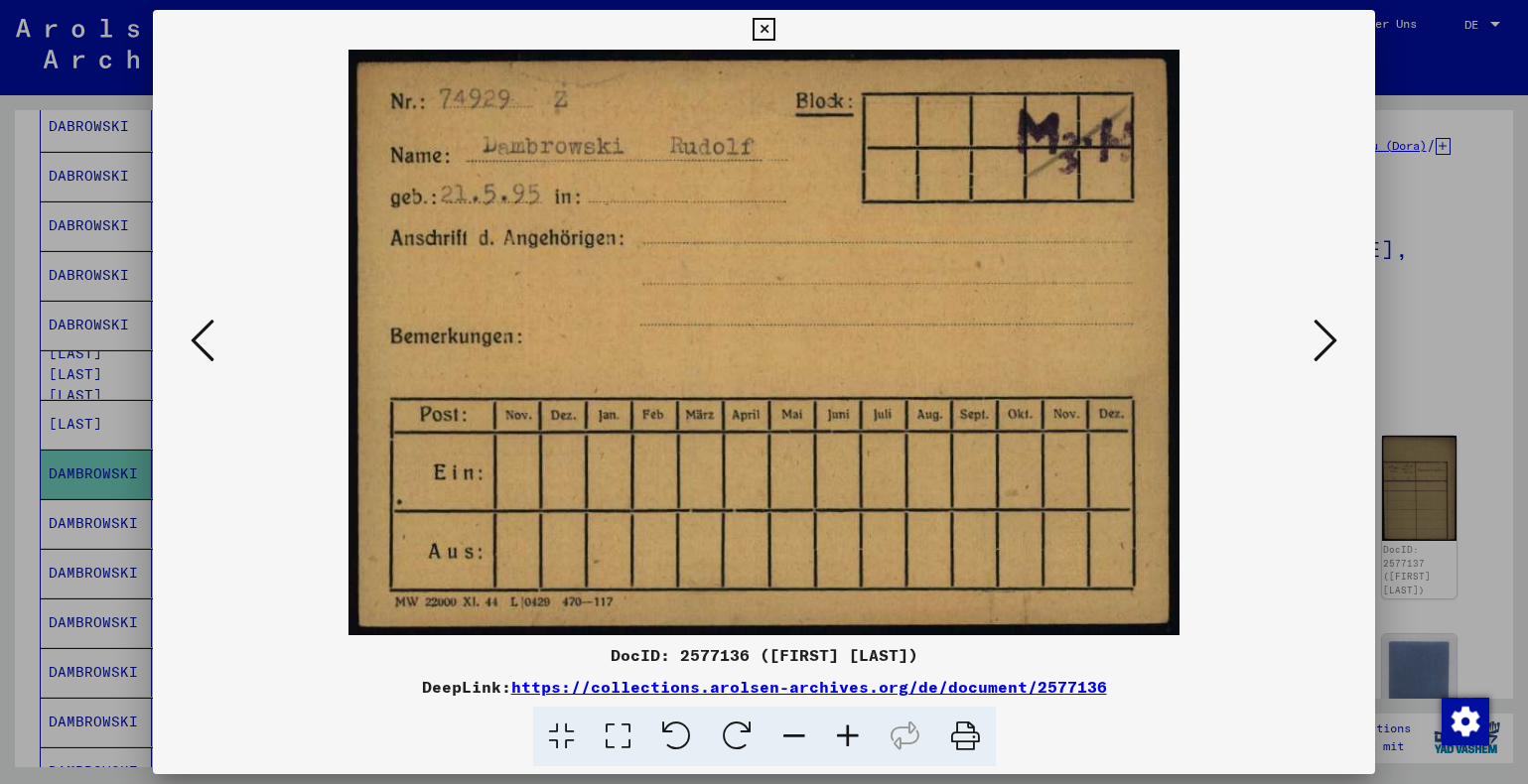 click at bounding box center [1325, 340] 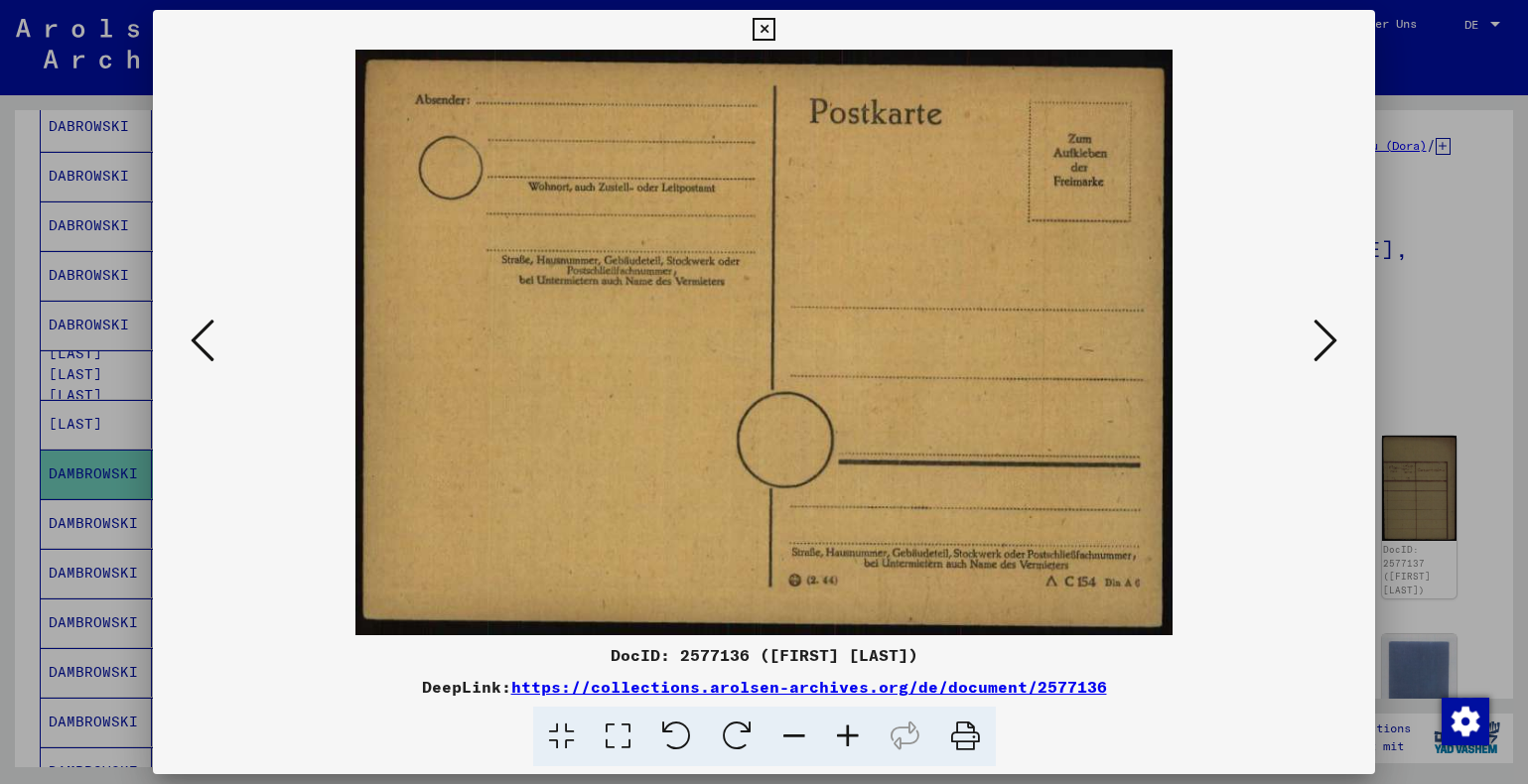 click at bounding box center [1325, 340] 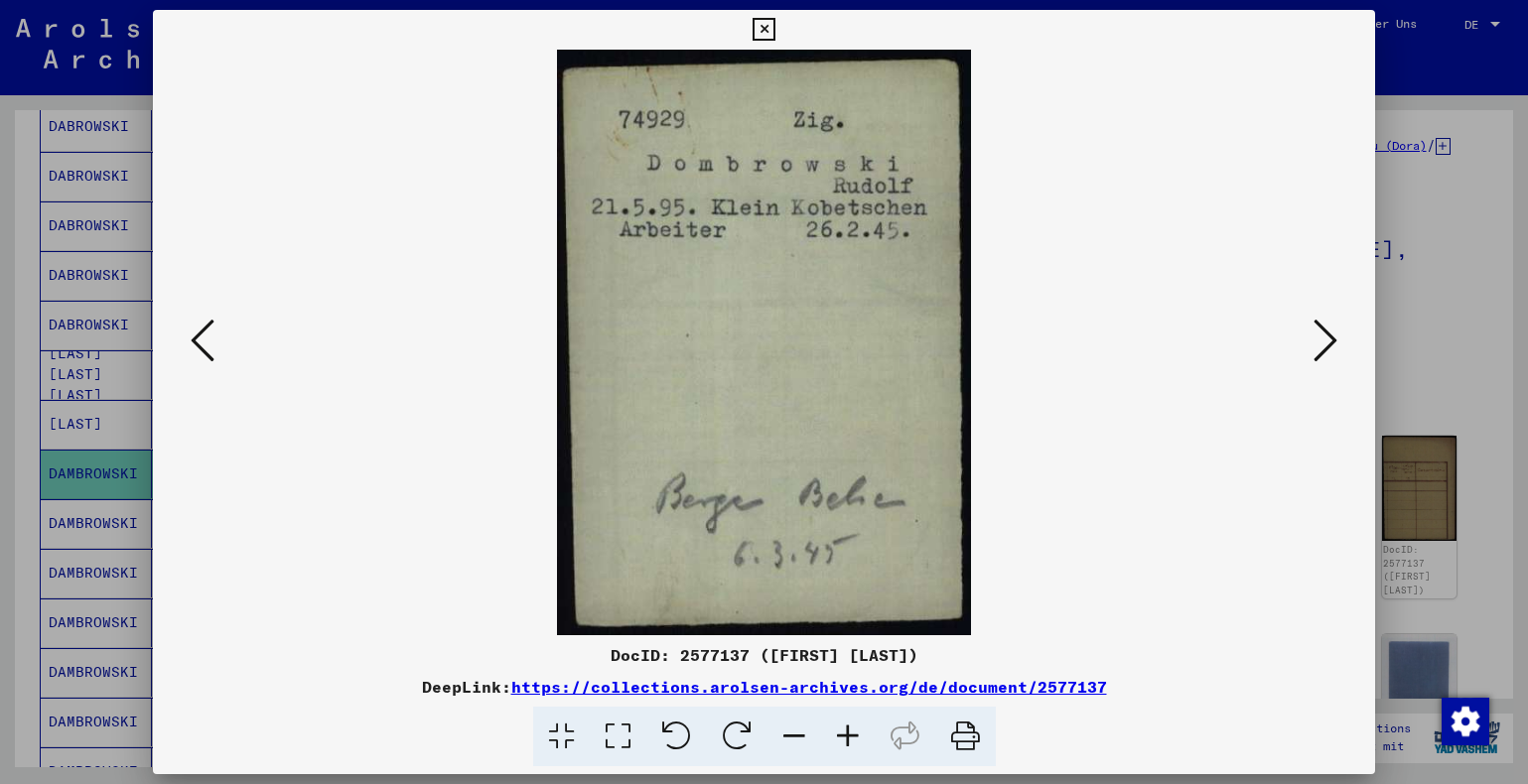 click at bounding box center (1325, 340) 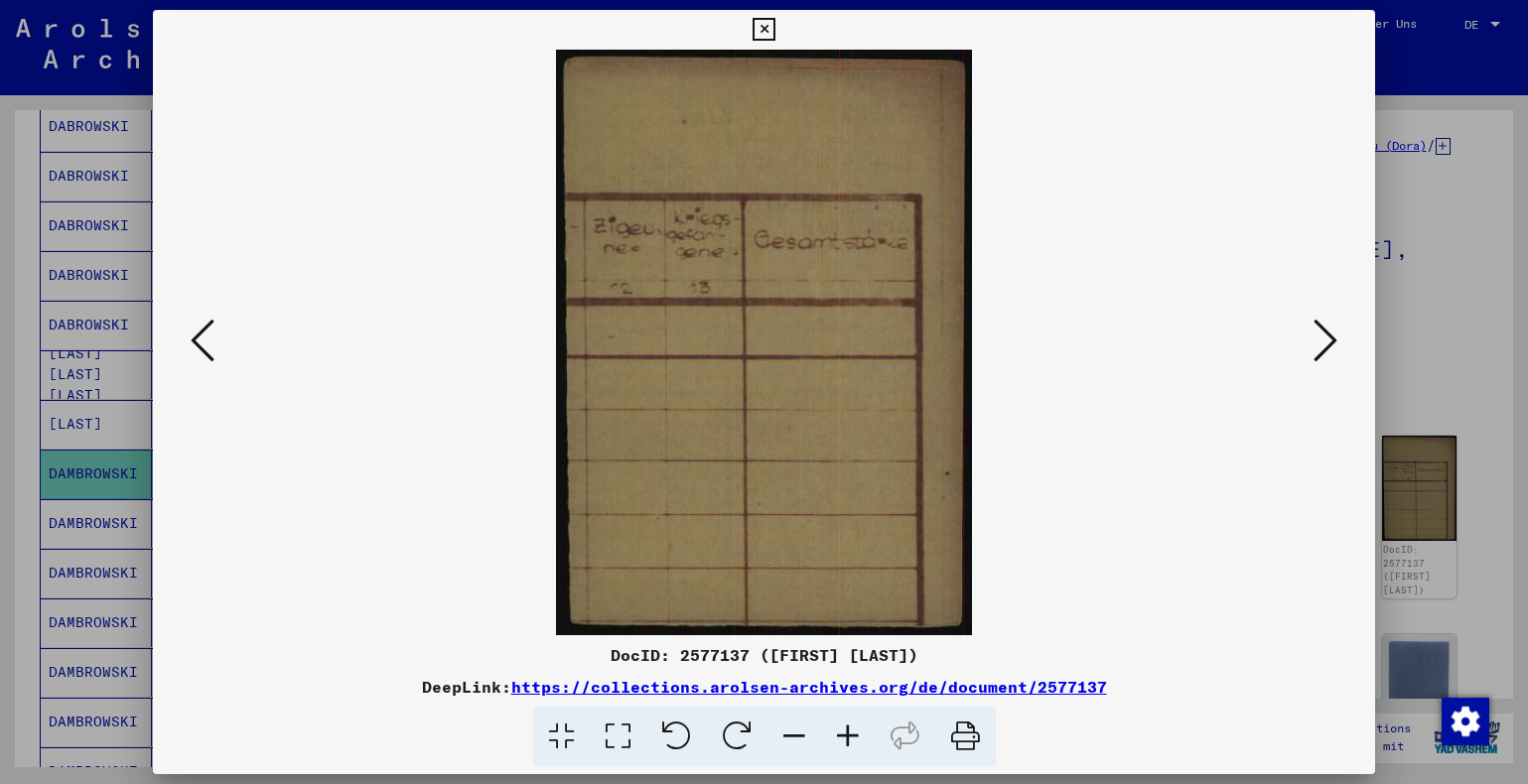 click at bounding box center [1325, 340] 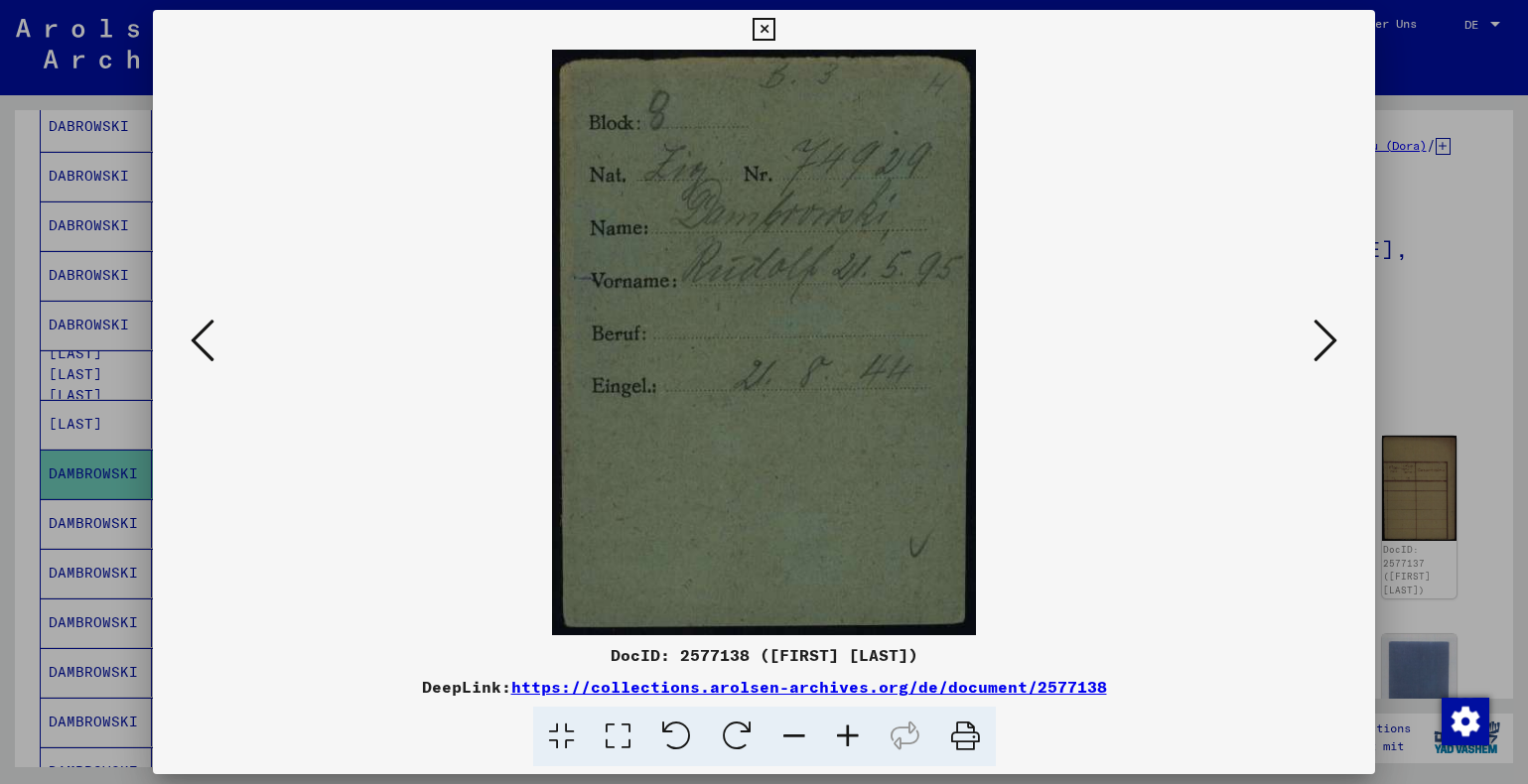 click at bounding box center (1325, 340) 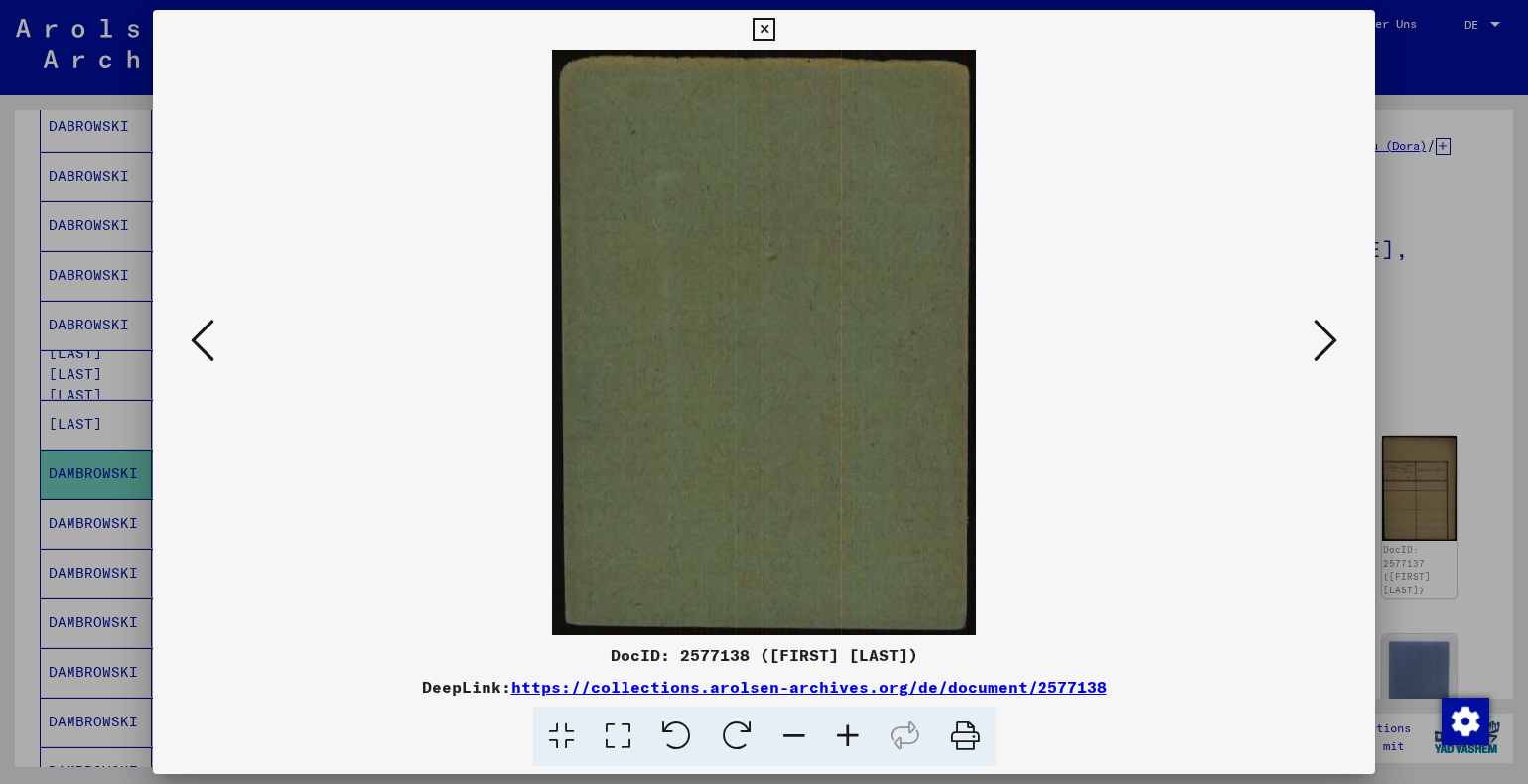 click at bounding box center [1325, 340] 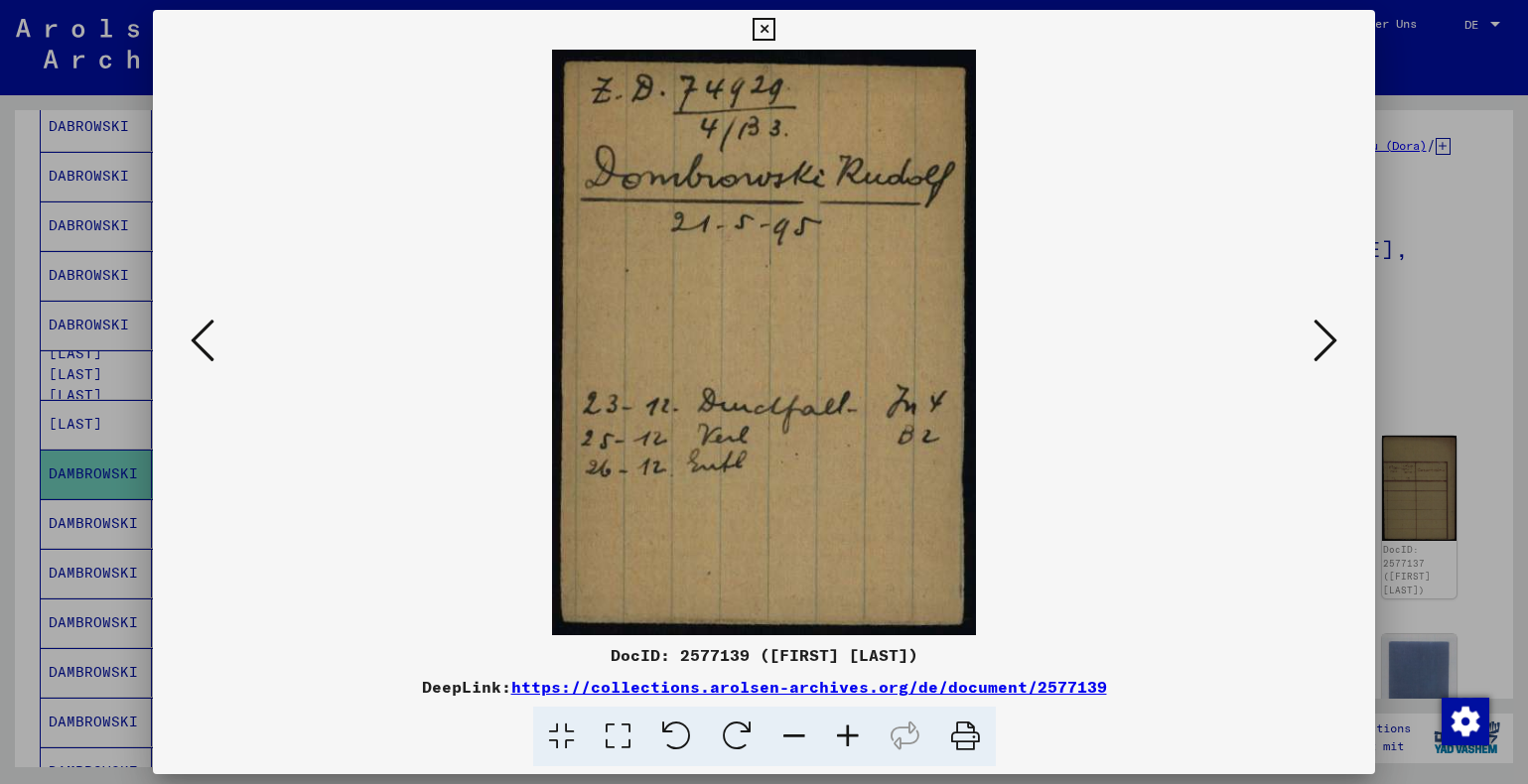 click at bounding box center (1325, 340) 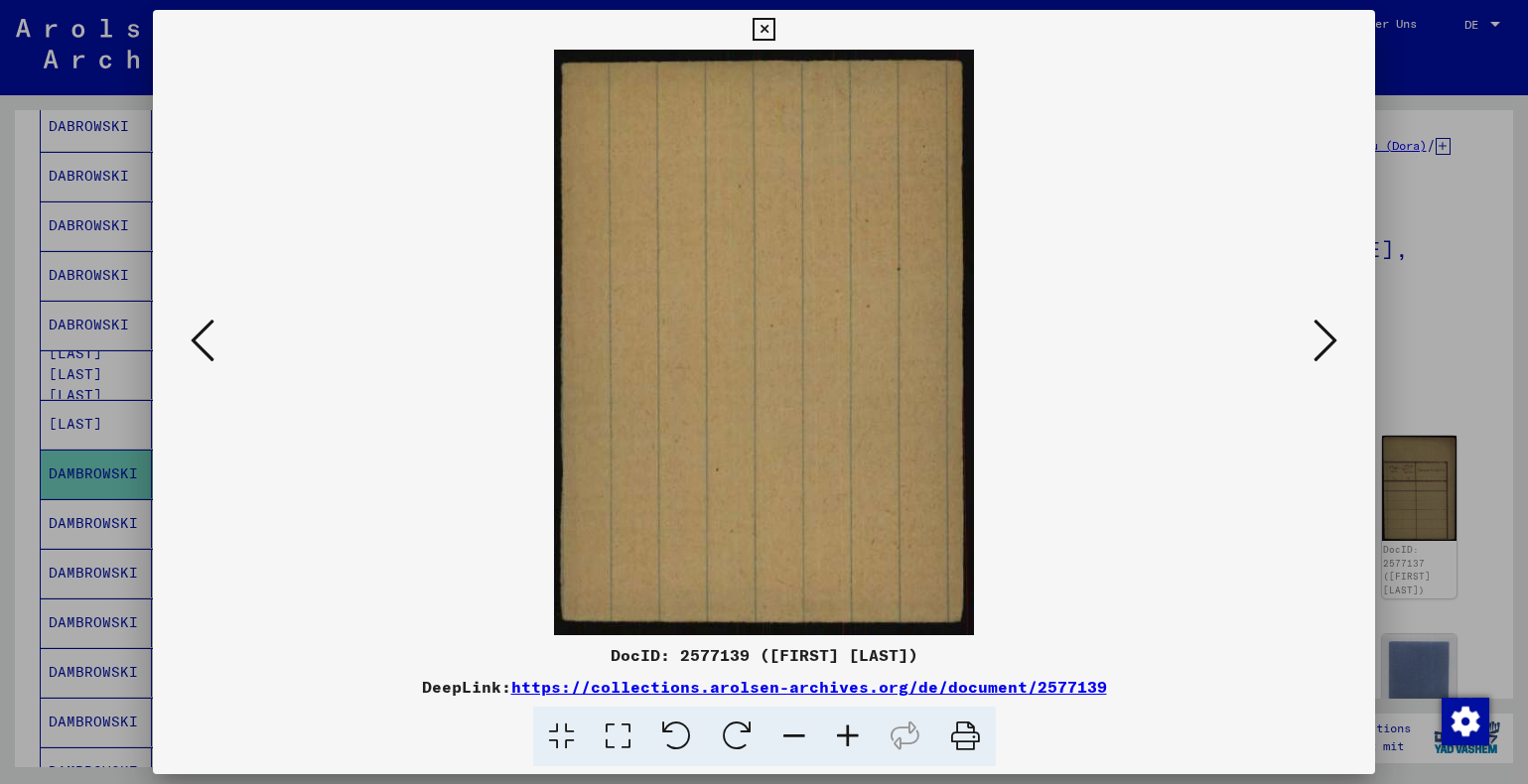 click at bounding box center [1325, 340] 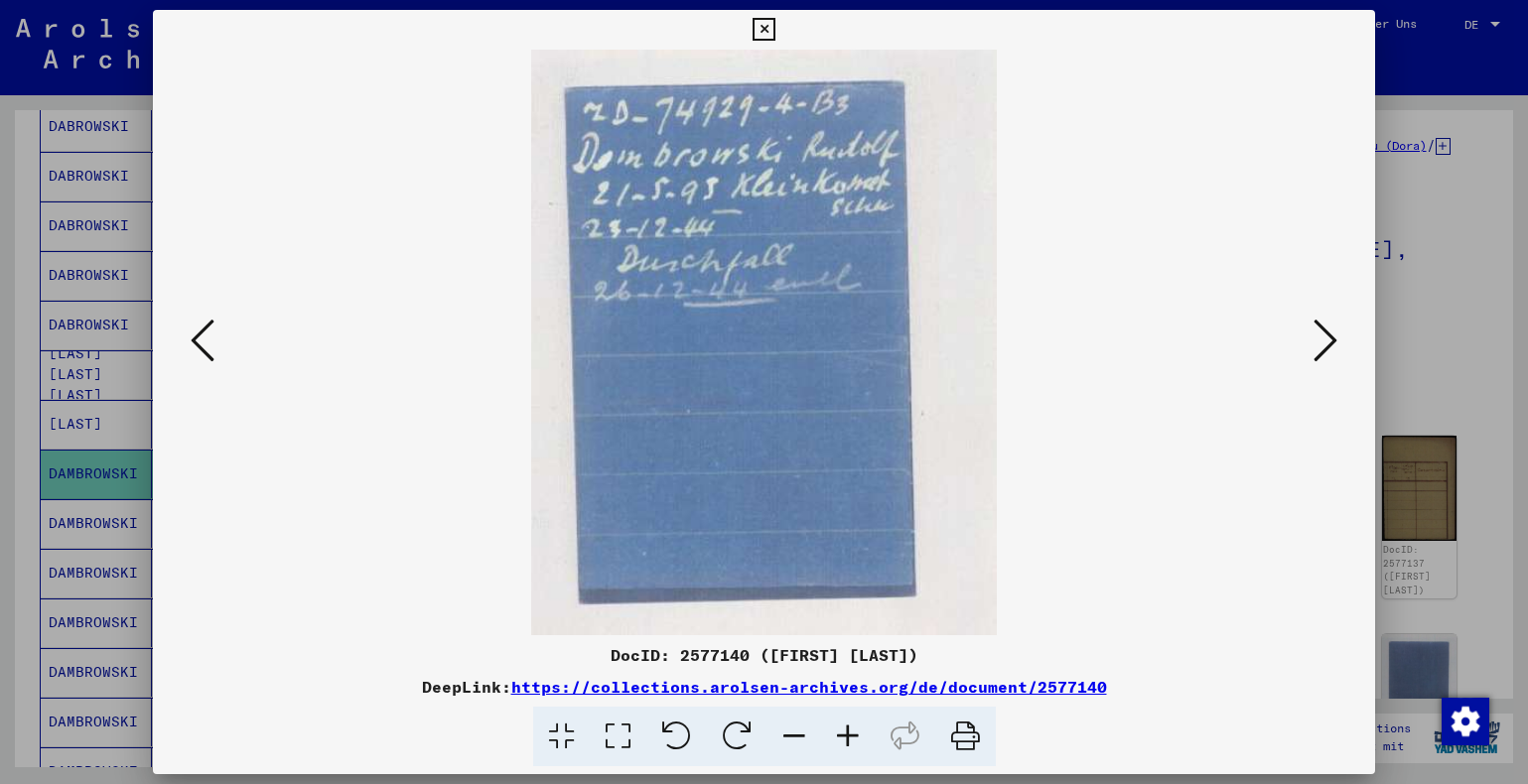 click at bounding box center (1325, 340) 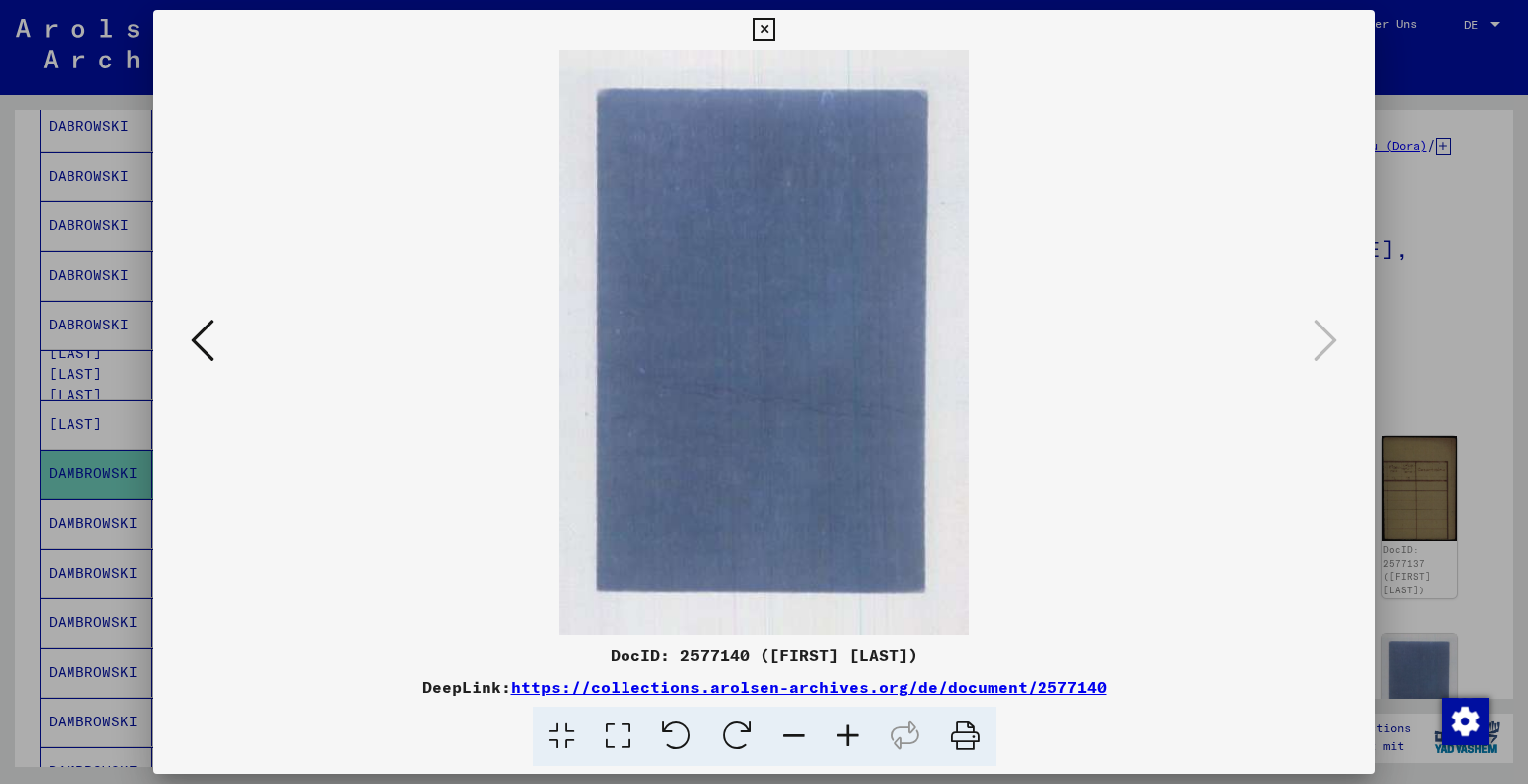 click at bounding box center (764, 30) 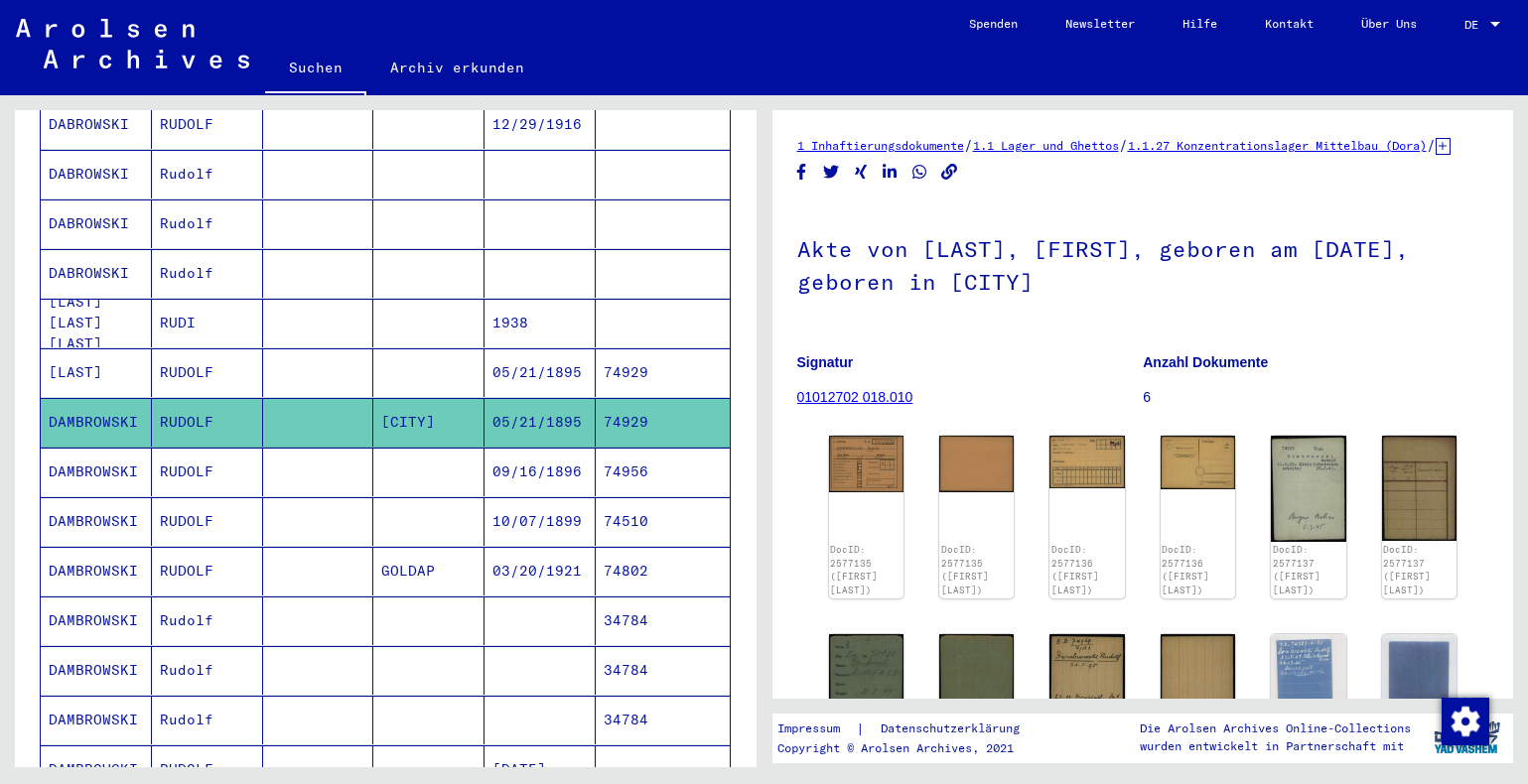 scroll, scrollTop: 479, scrollLeft: 0, axis: vertical 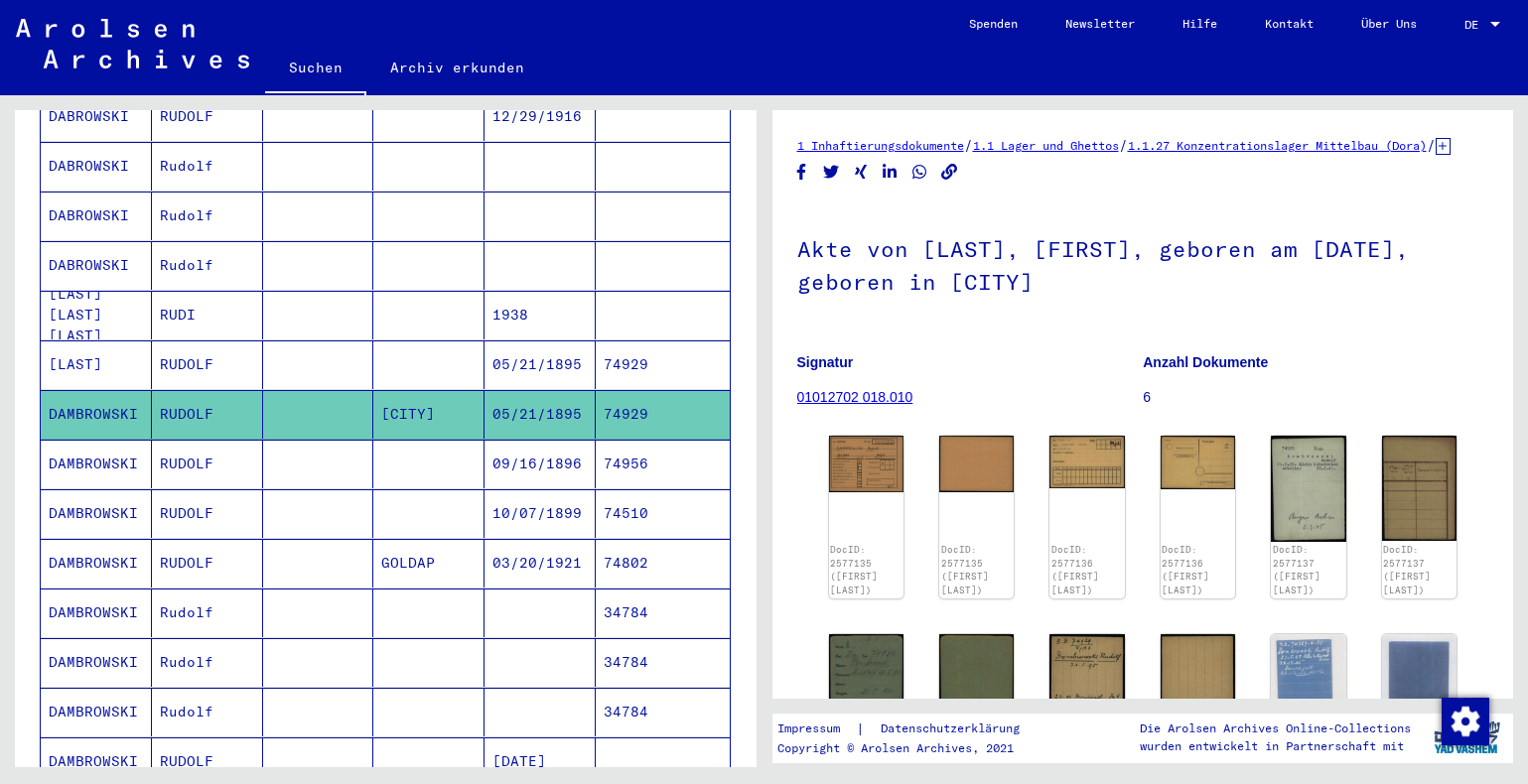 click on "09/16/1896" at bounding box center [540, 513] 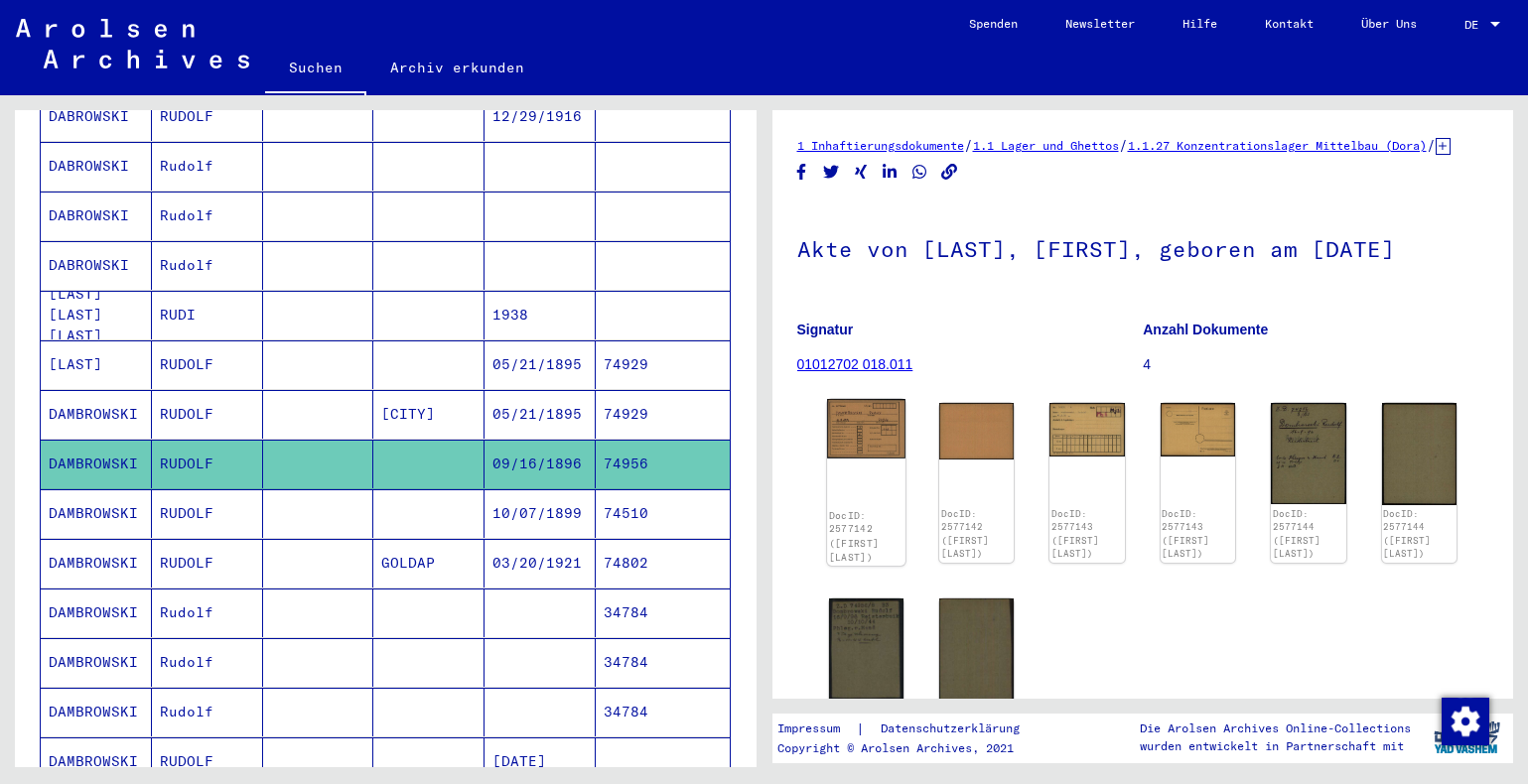 scroll, scrollTop: 0, scrollLeft: 0, axis: both 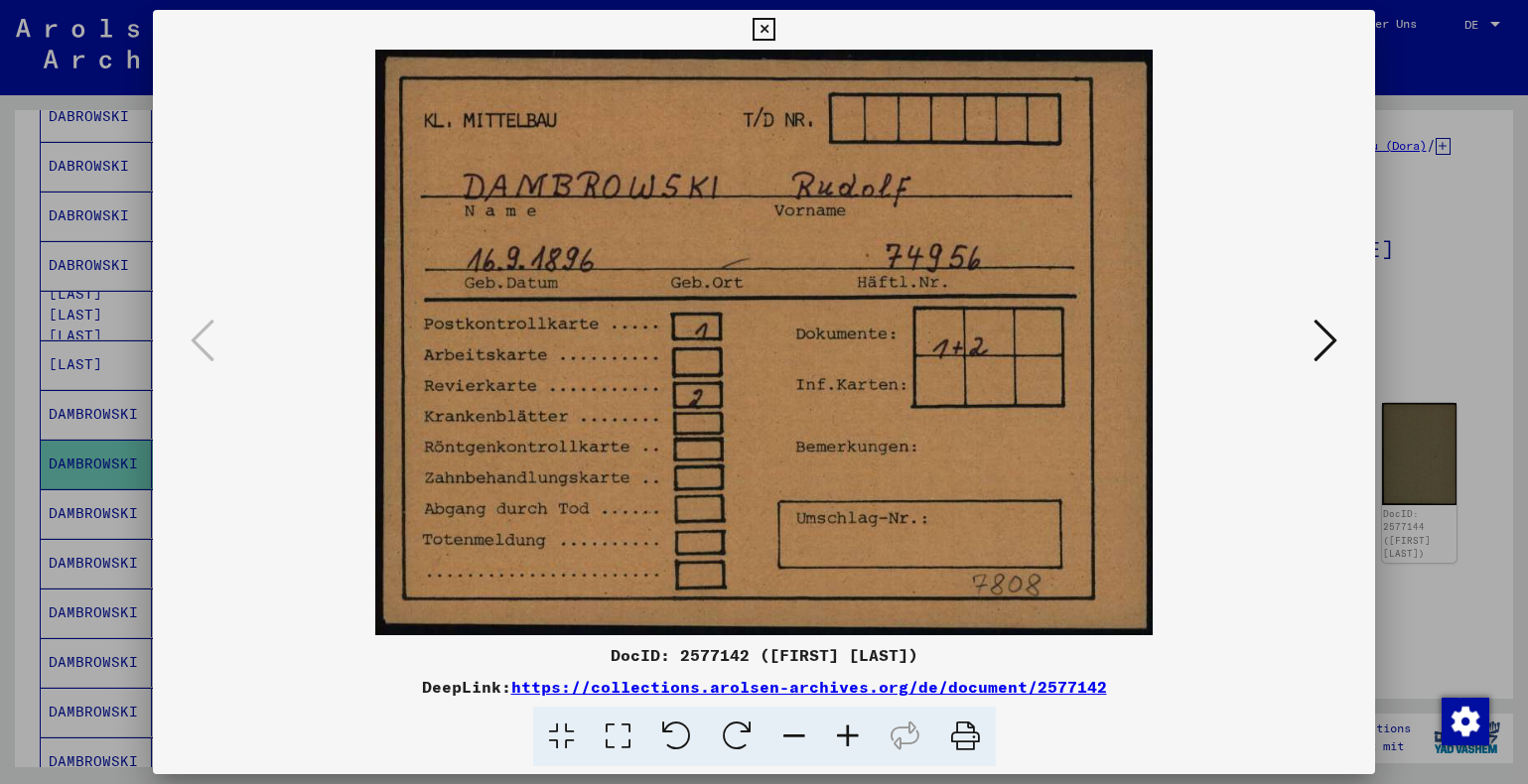 click at bounding box center [1325, 340] 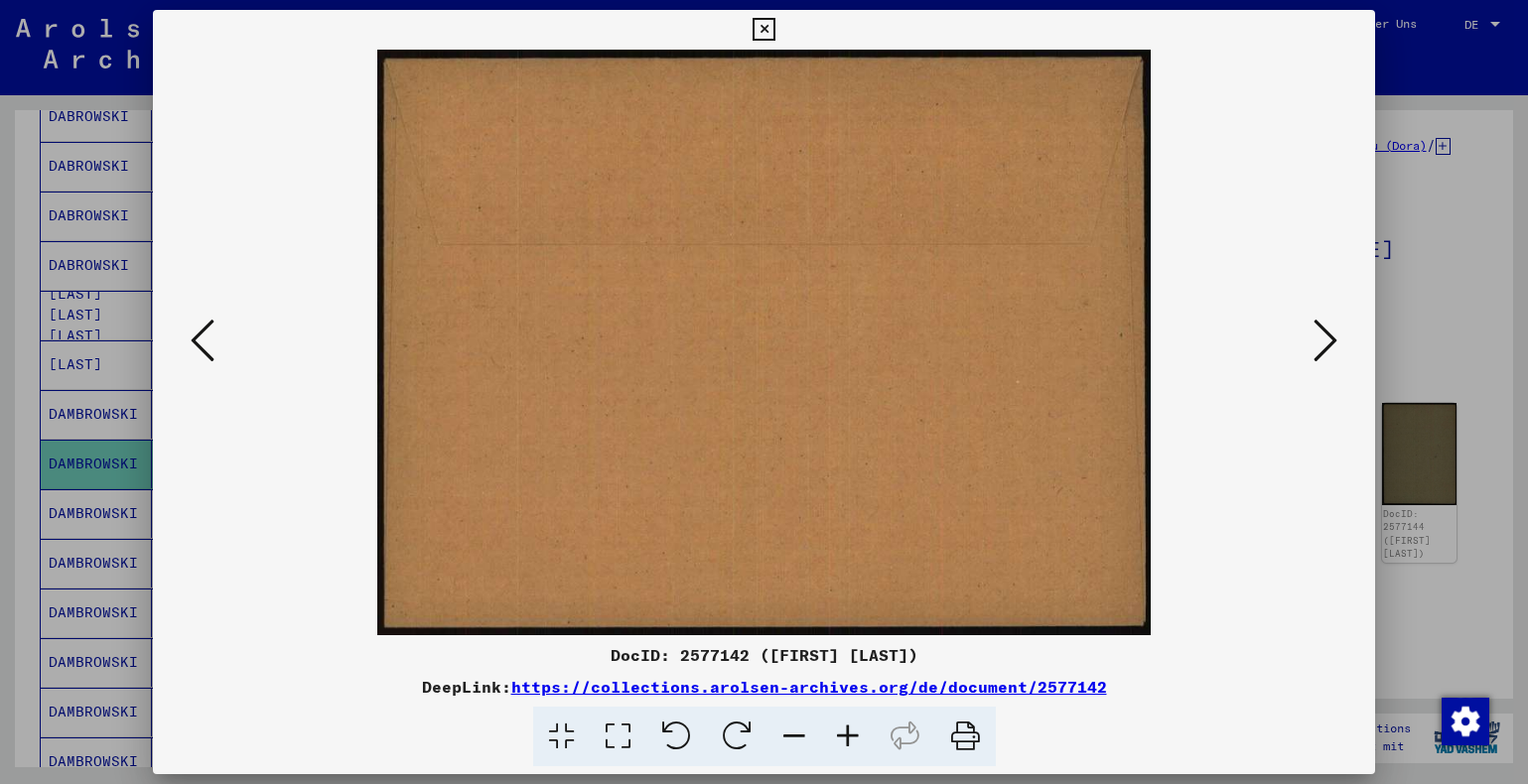 click at bounding box center (1325, 340) 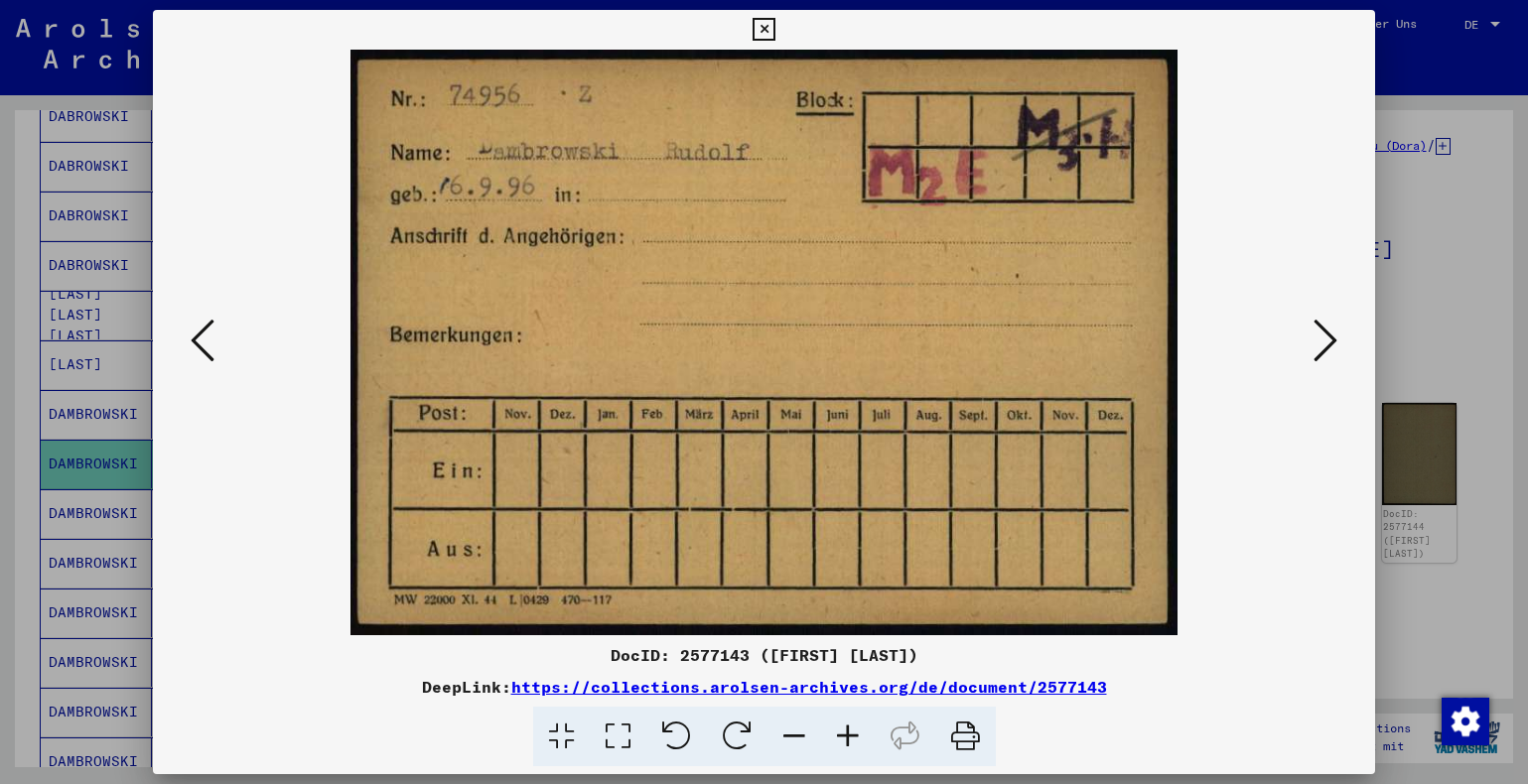 click at bounding box center (764, 30) 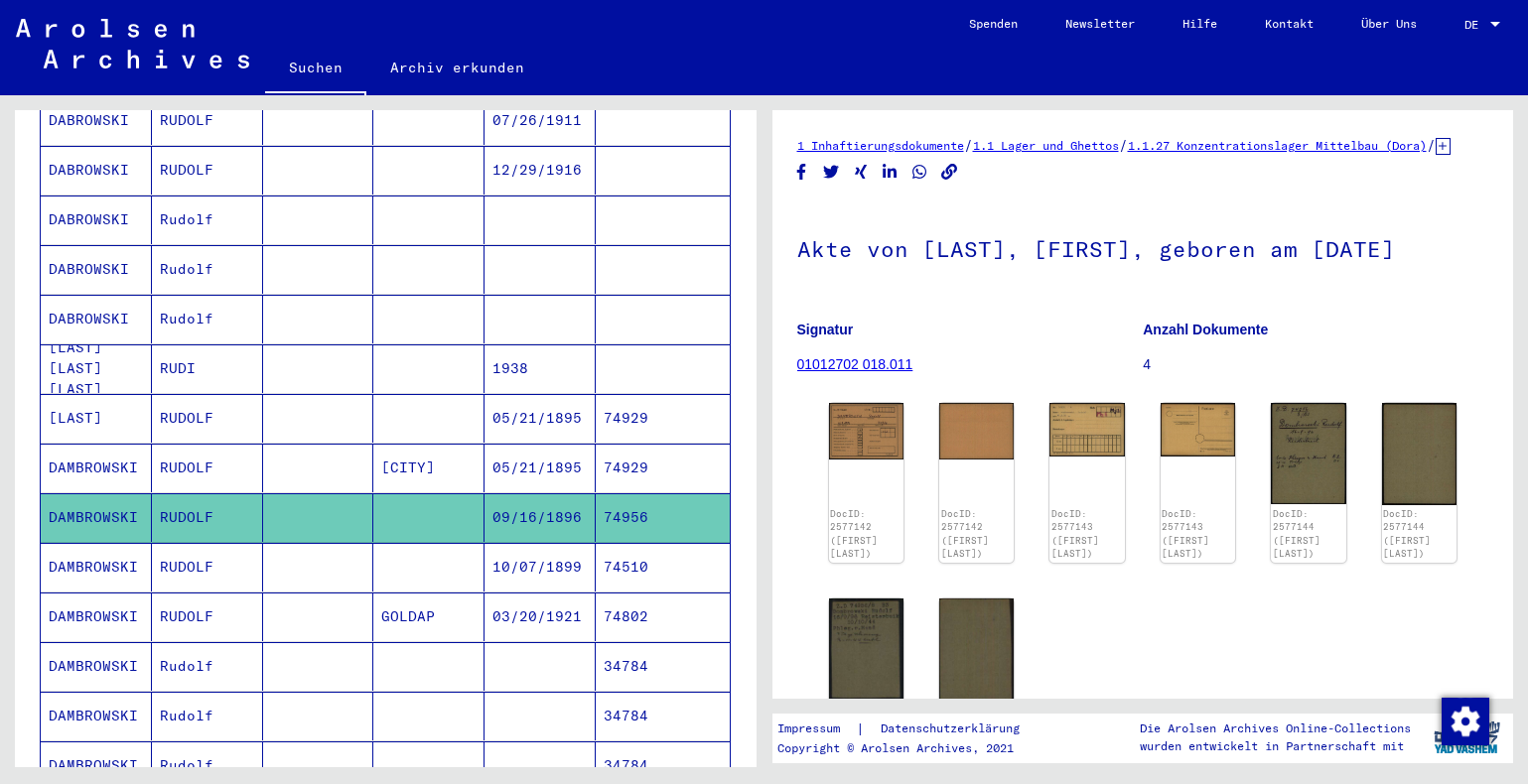 scroll, scrollTop: 453, scrollLeft: 0, axis: vertical 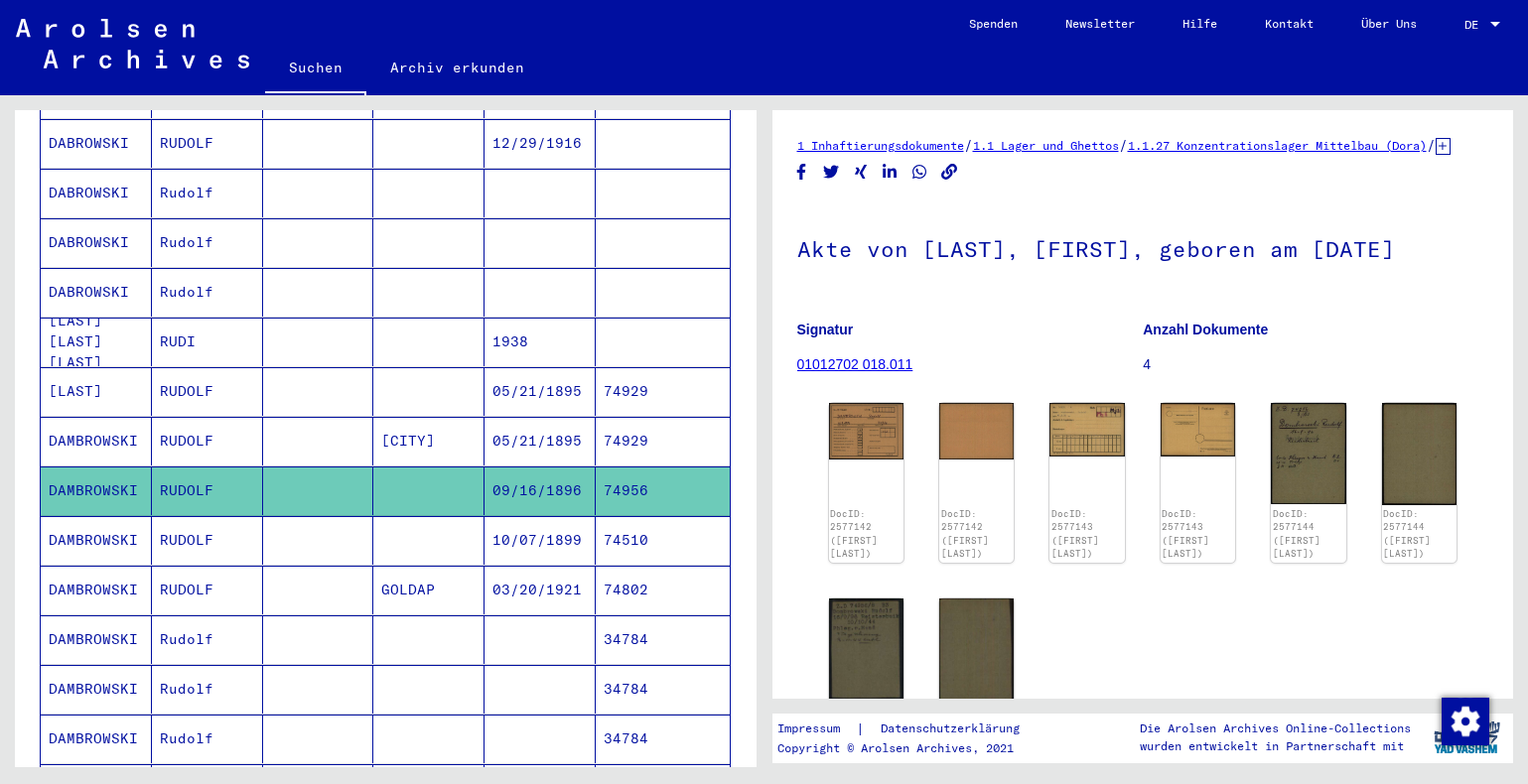 click on "05/21/1895" at bounding box center (540, 441) 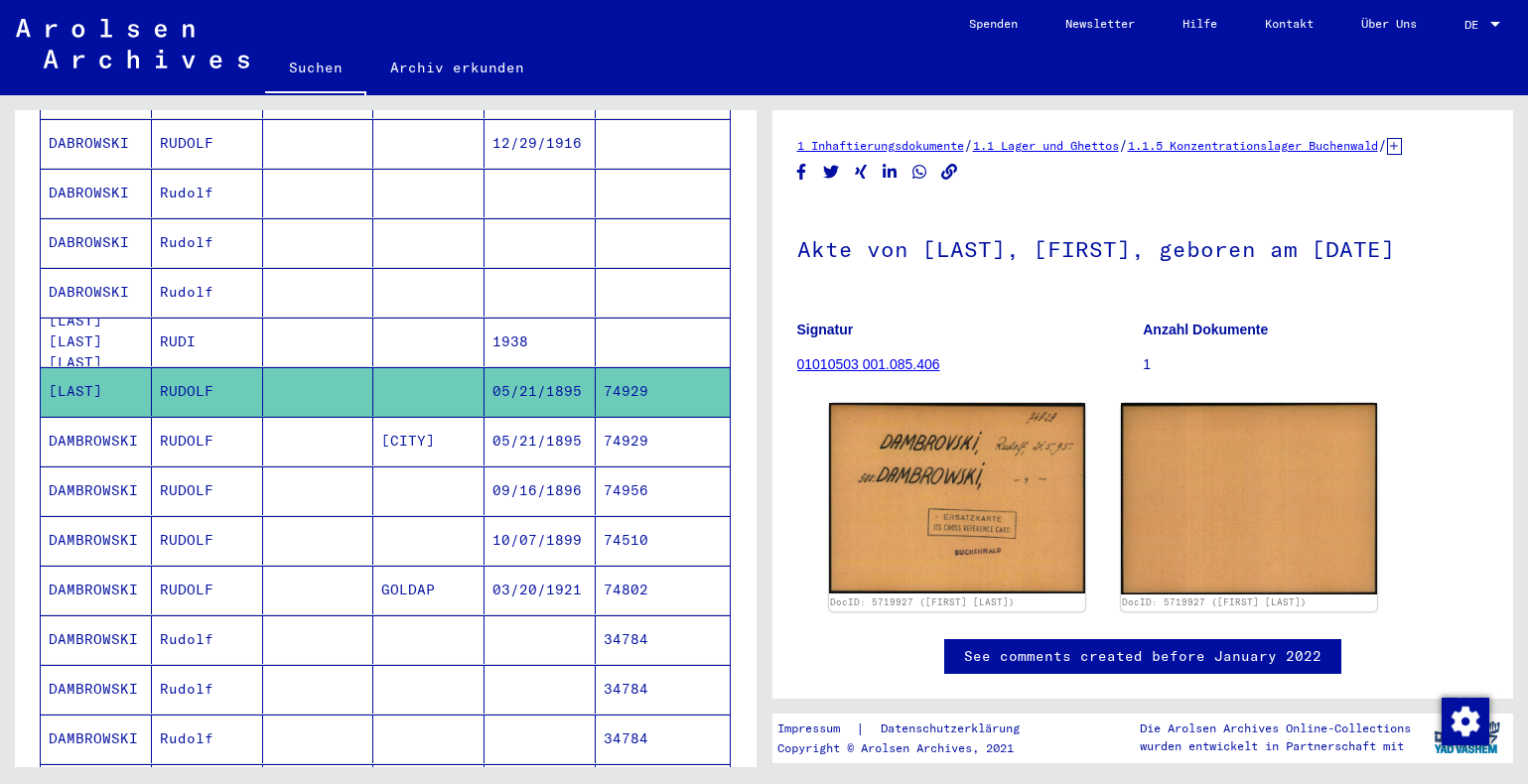 scroll, scrollTop: 0, scrollLeft: 0, axis: both 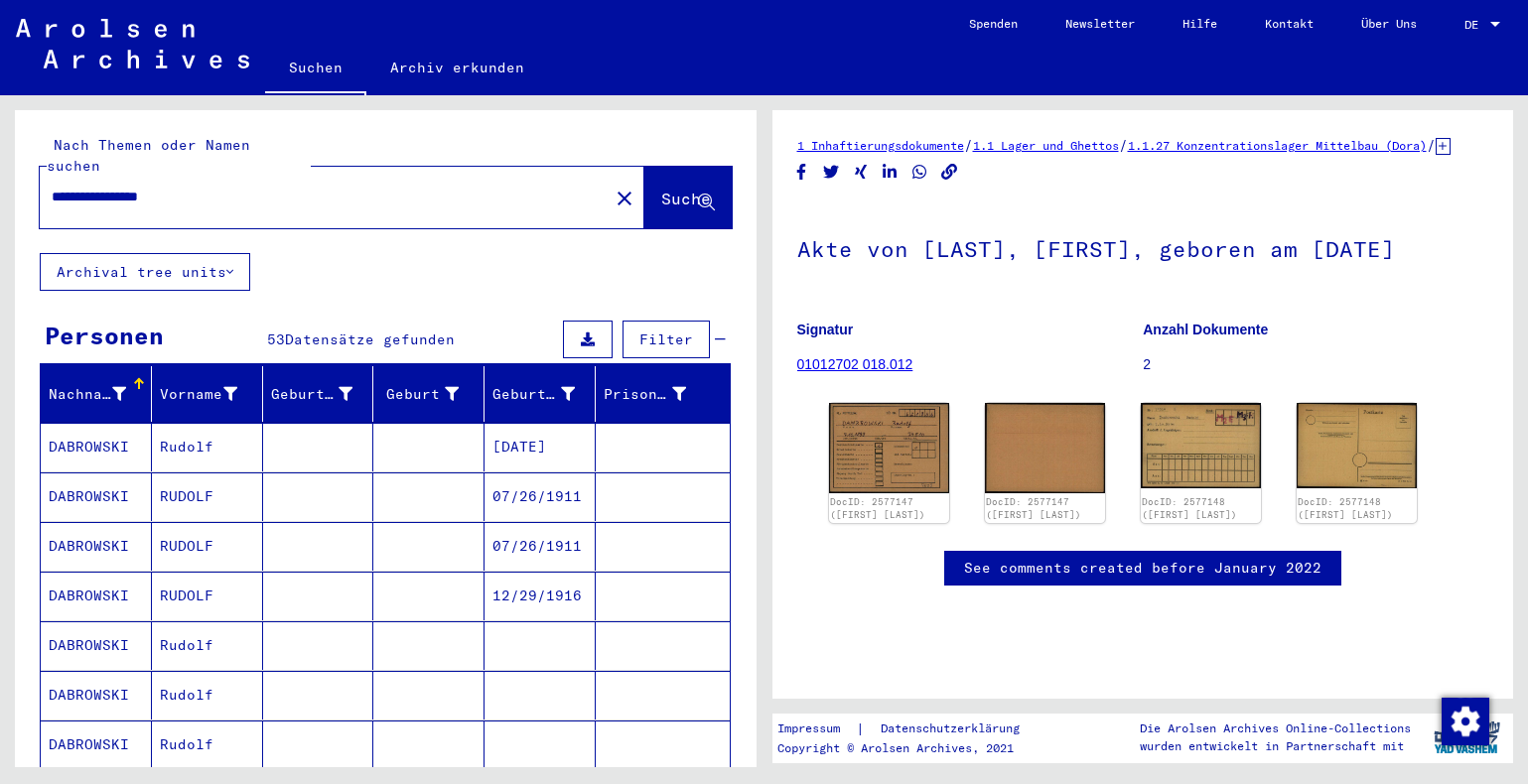 drag, startPoint x: 105, startPoint y: 174, endPoint x: 36, endPoint y: 173, distance: 69.00725 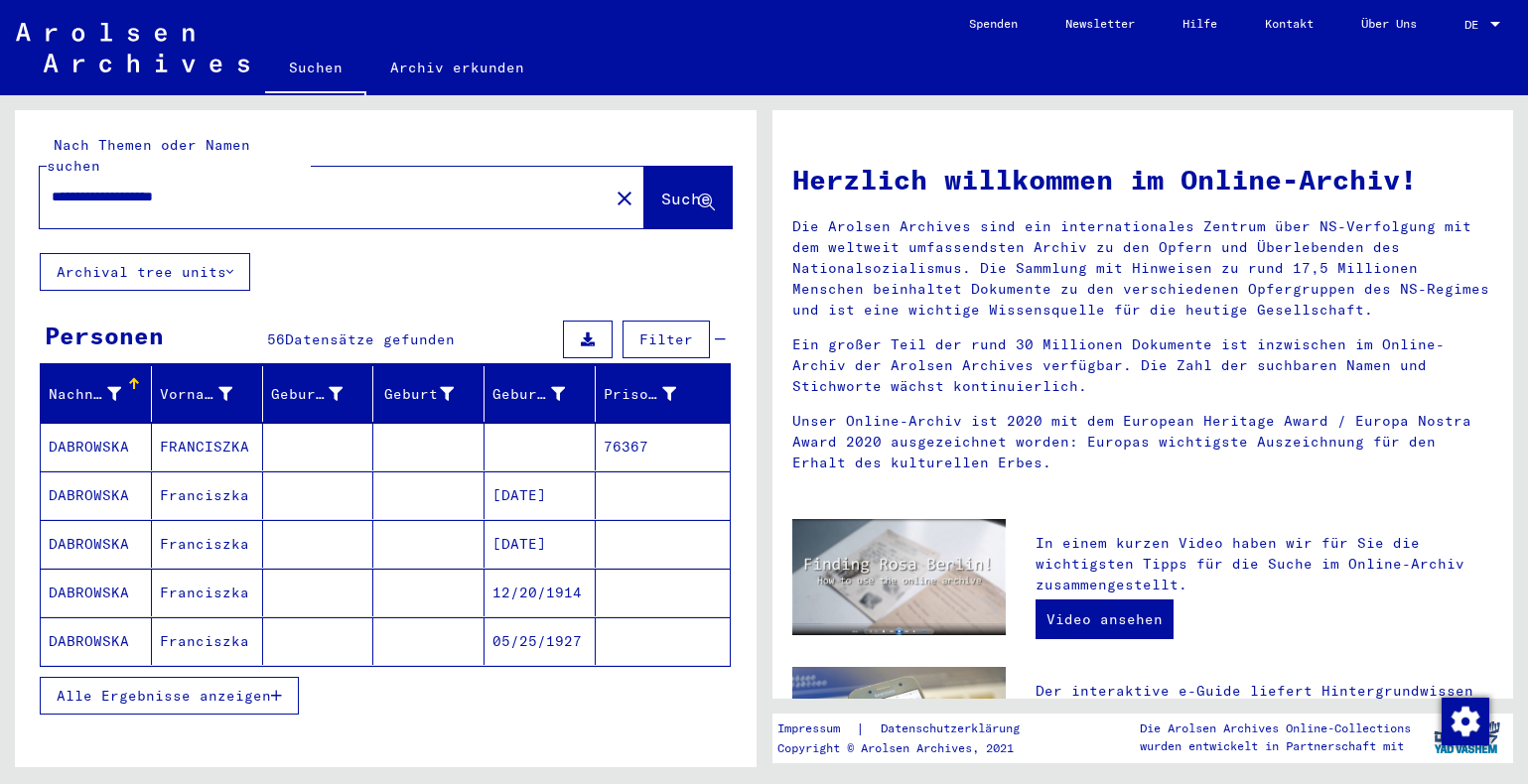 type on "**********" 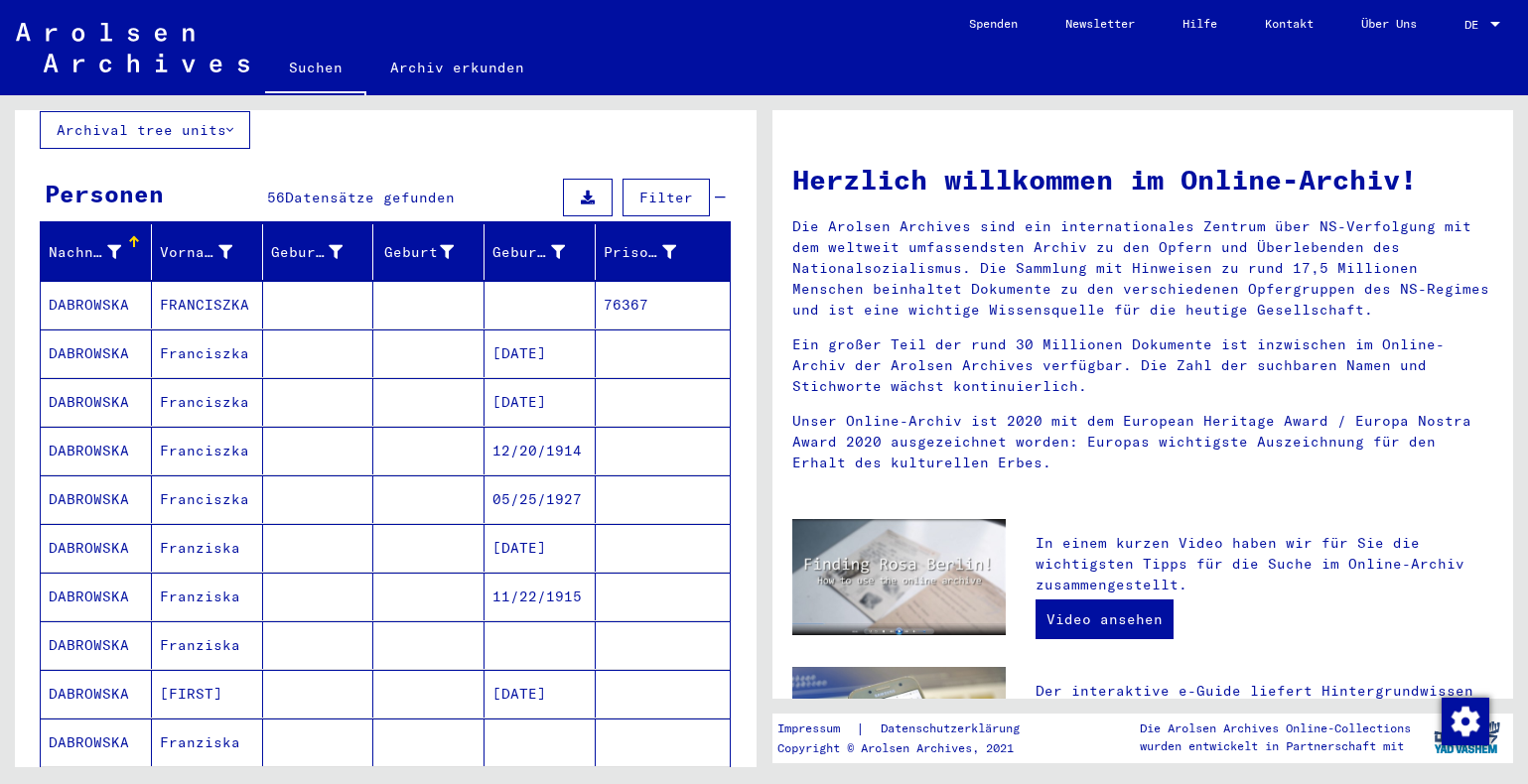 scroll, scrollTop: 210, scrollLeft: 0, axis: vertical 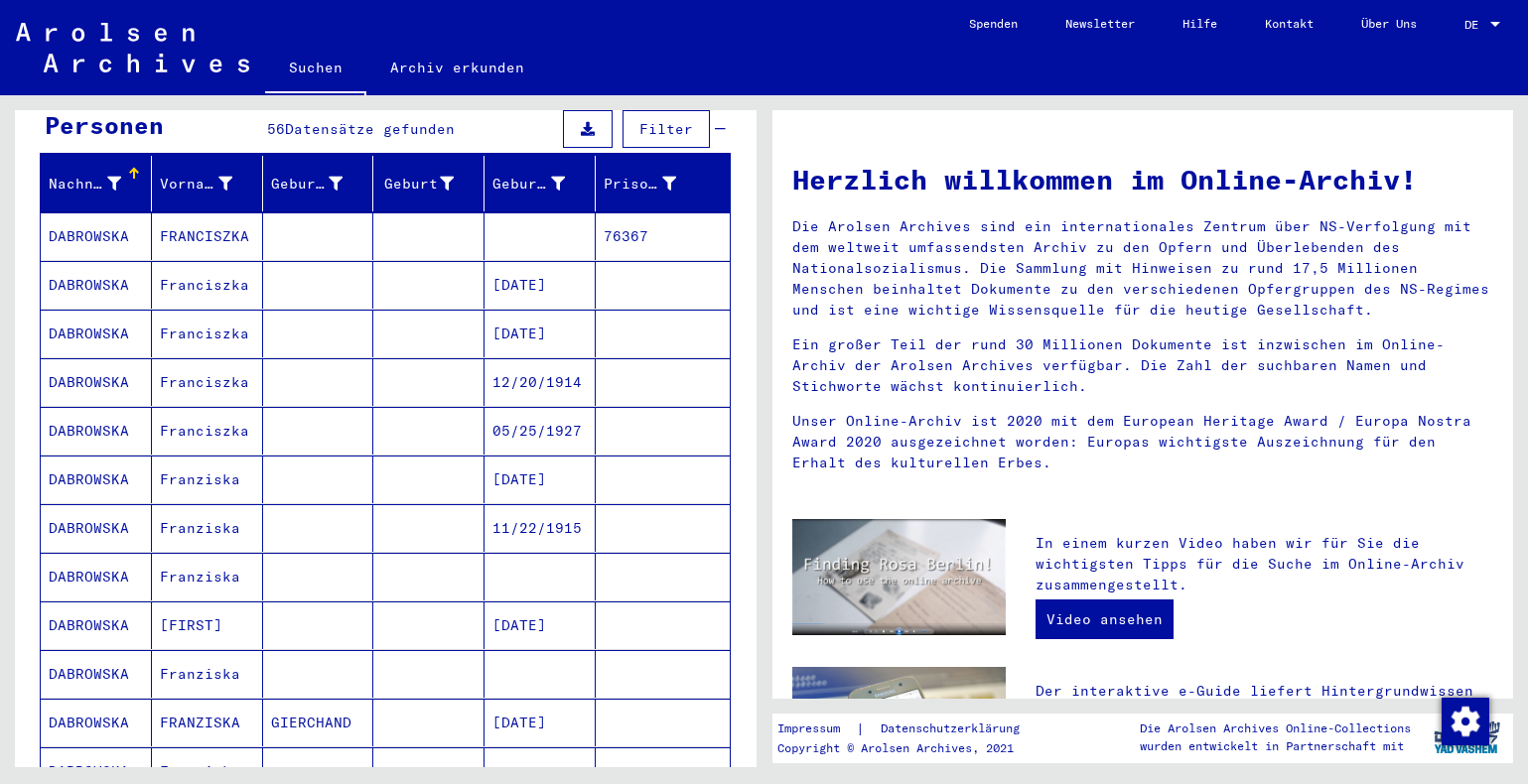 click at bounding box center [540, 285] 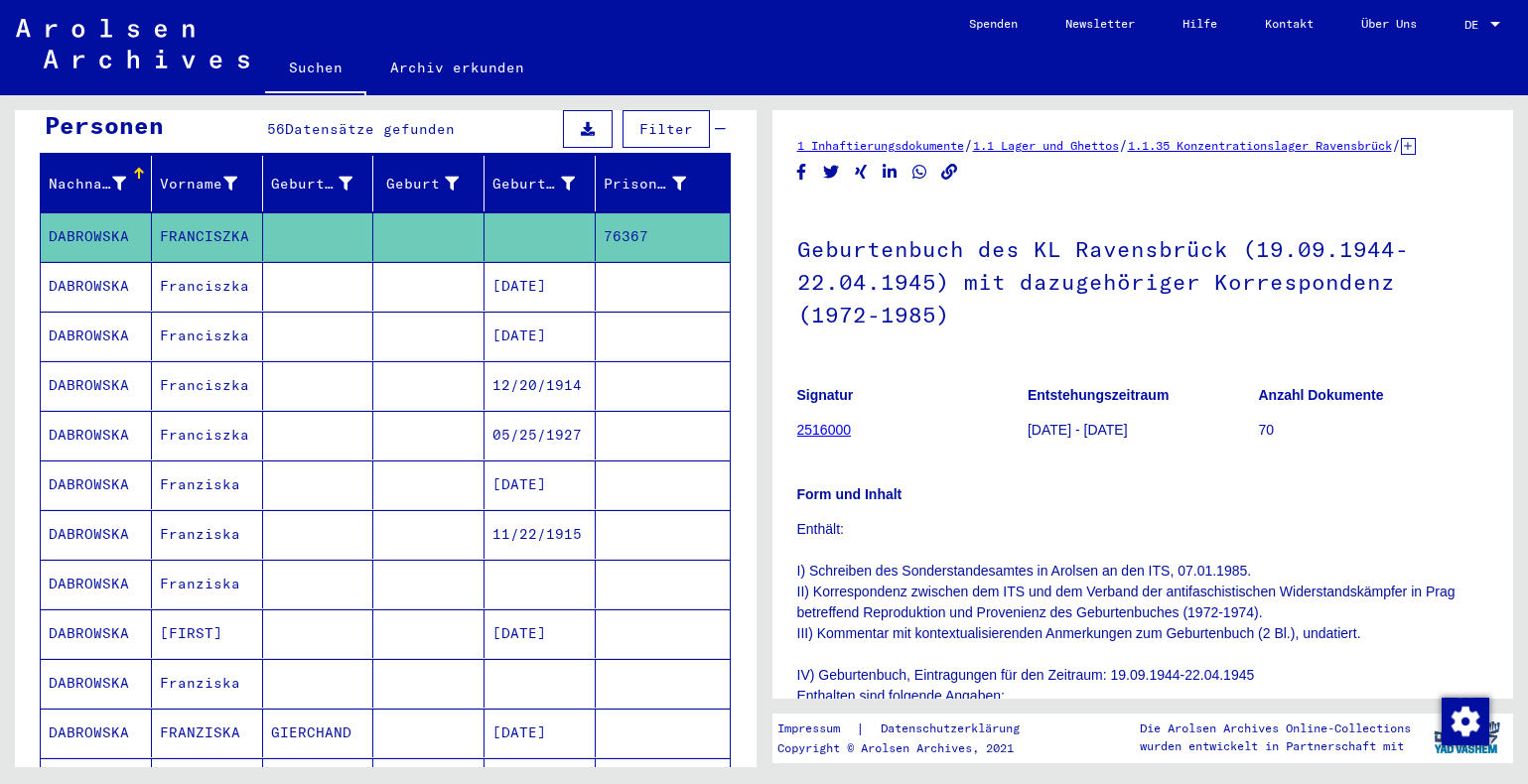 scroll, scrollTop: 0, scrollLeft: 0, axis: both 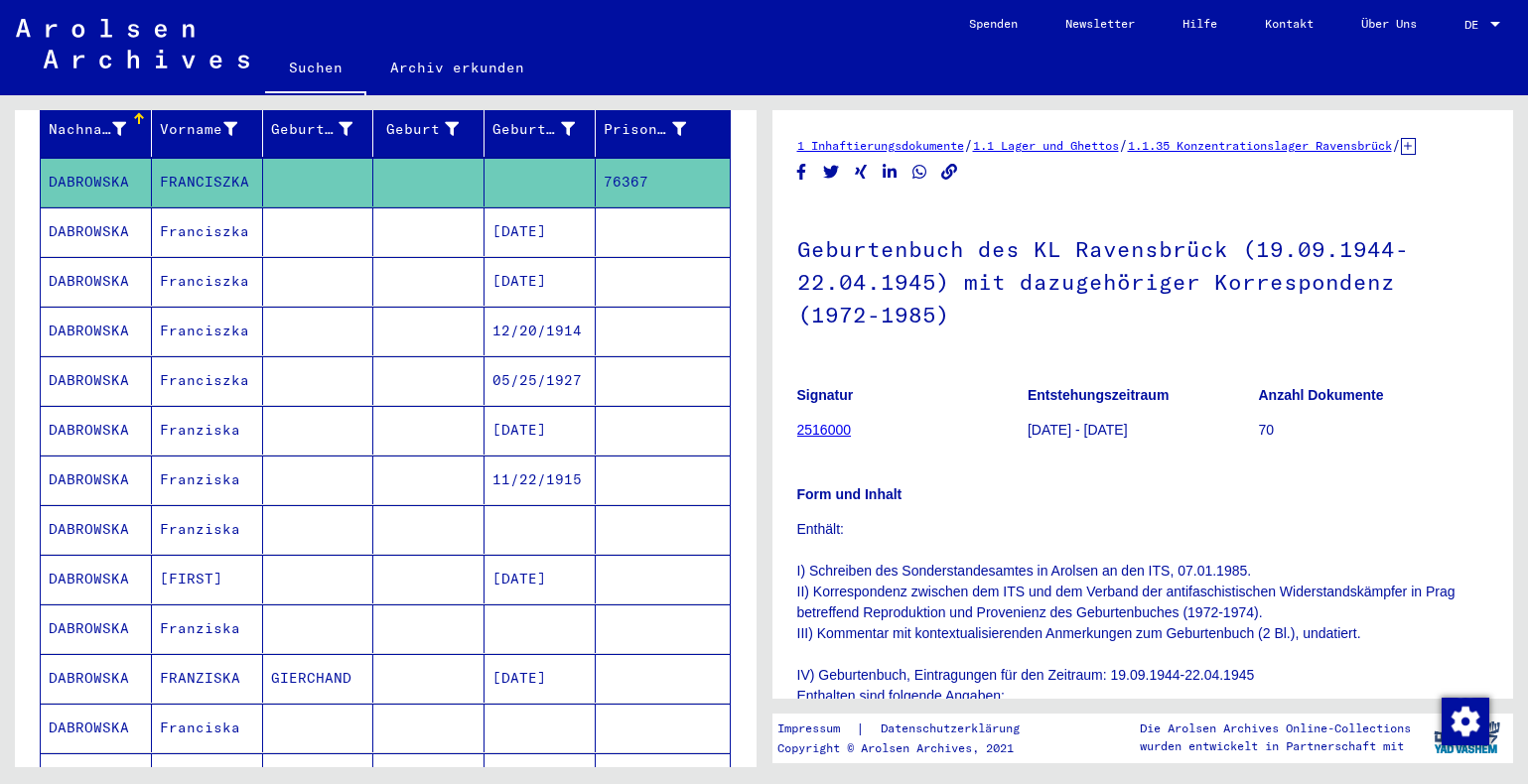 click at bounding box center [540, 579] 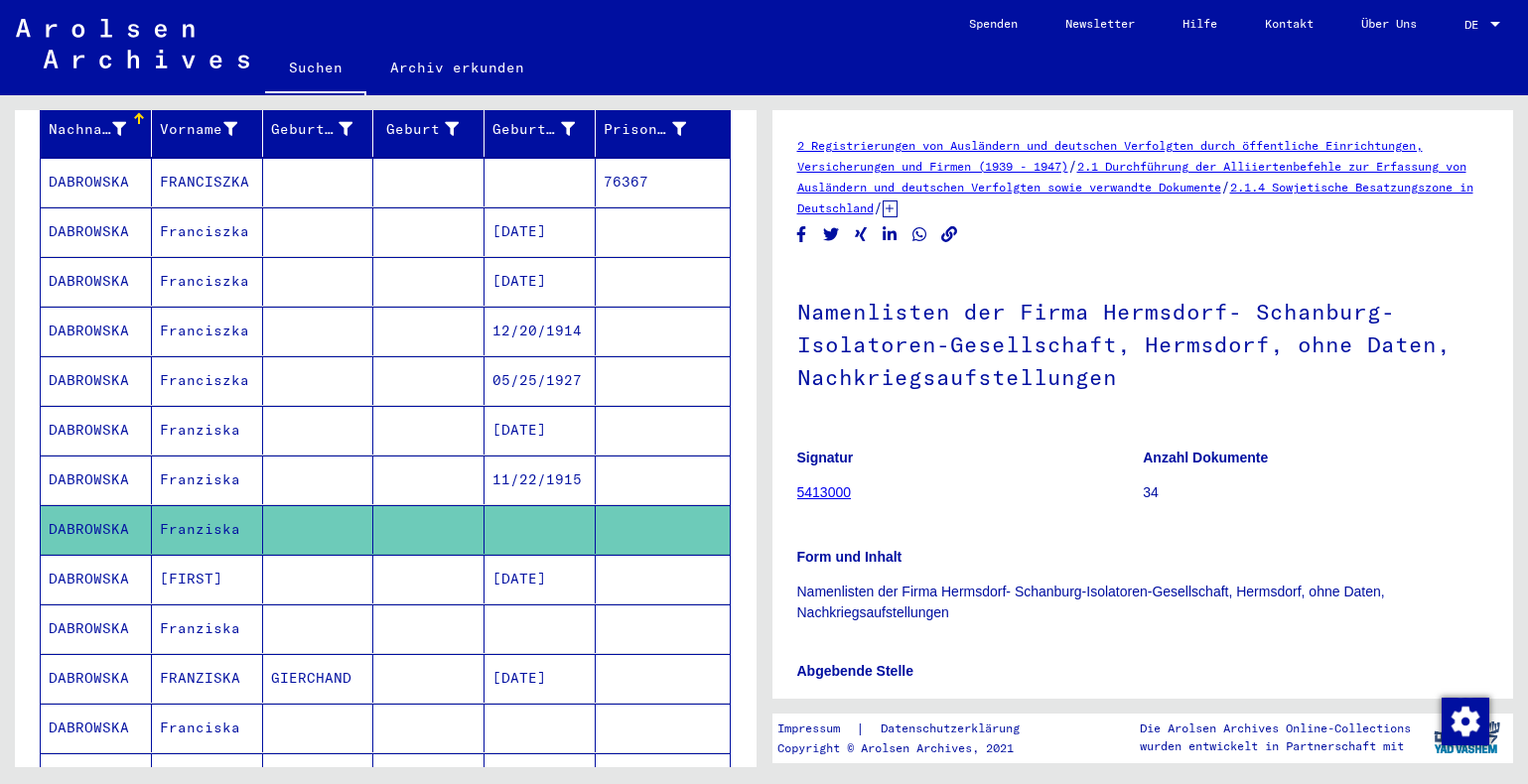 scroll, scrollTop: 0, scrollLeft: 0, axis: both 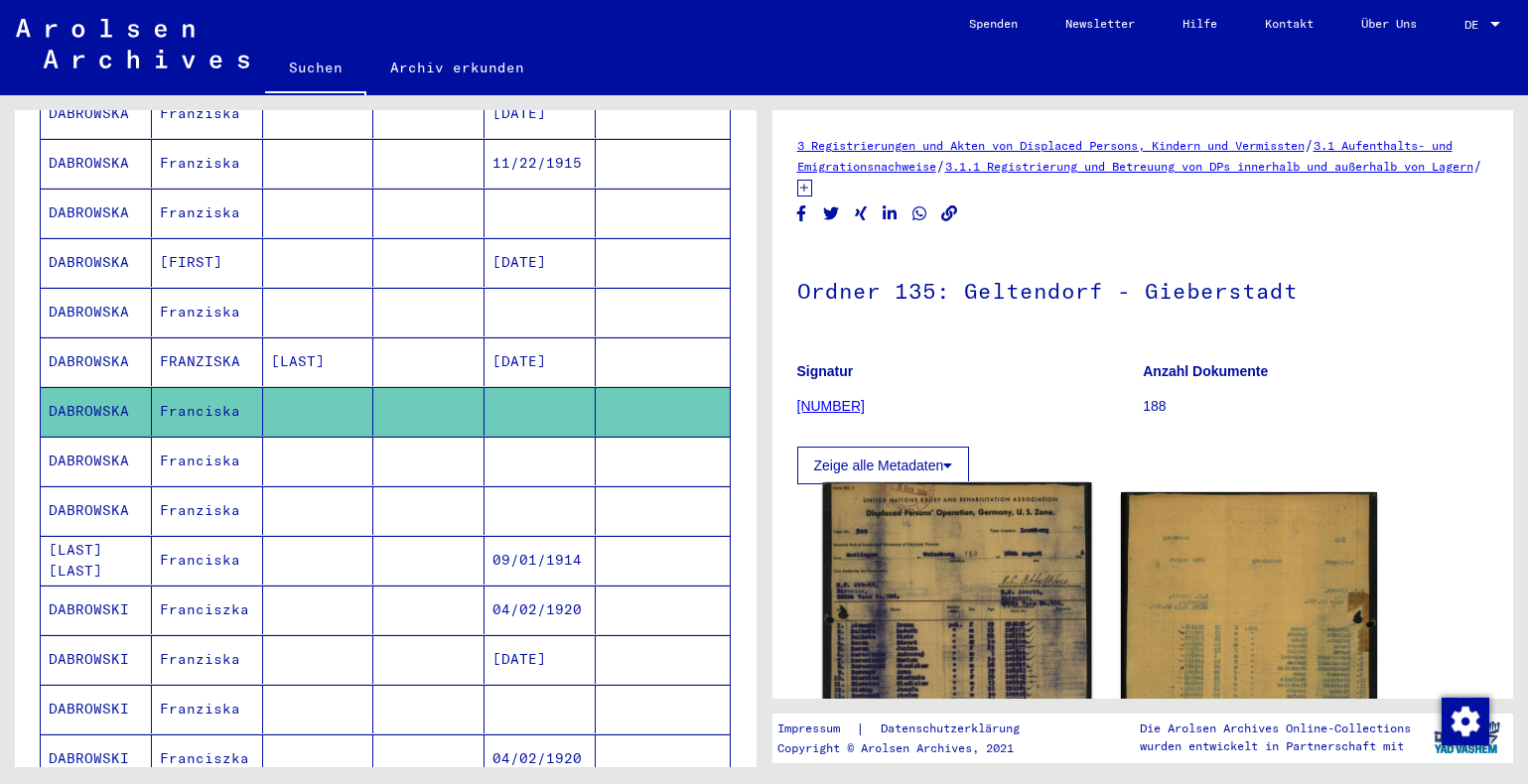 click 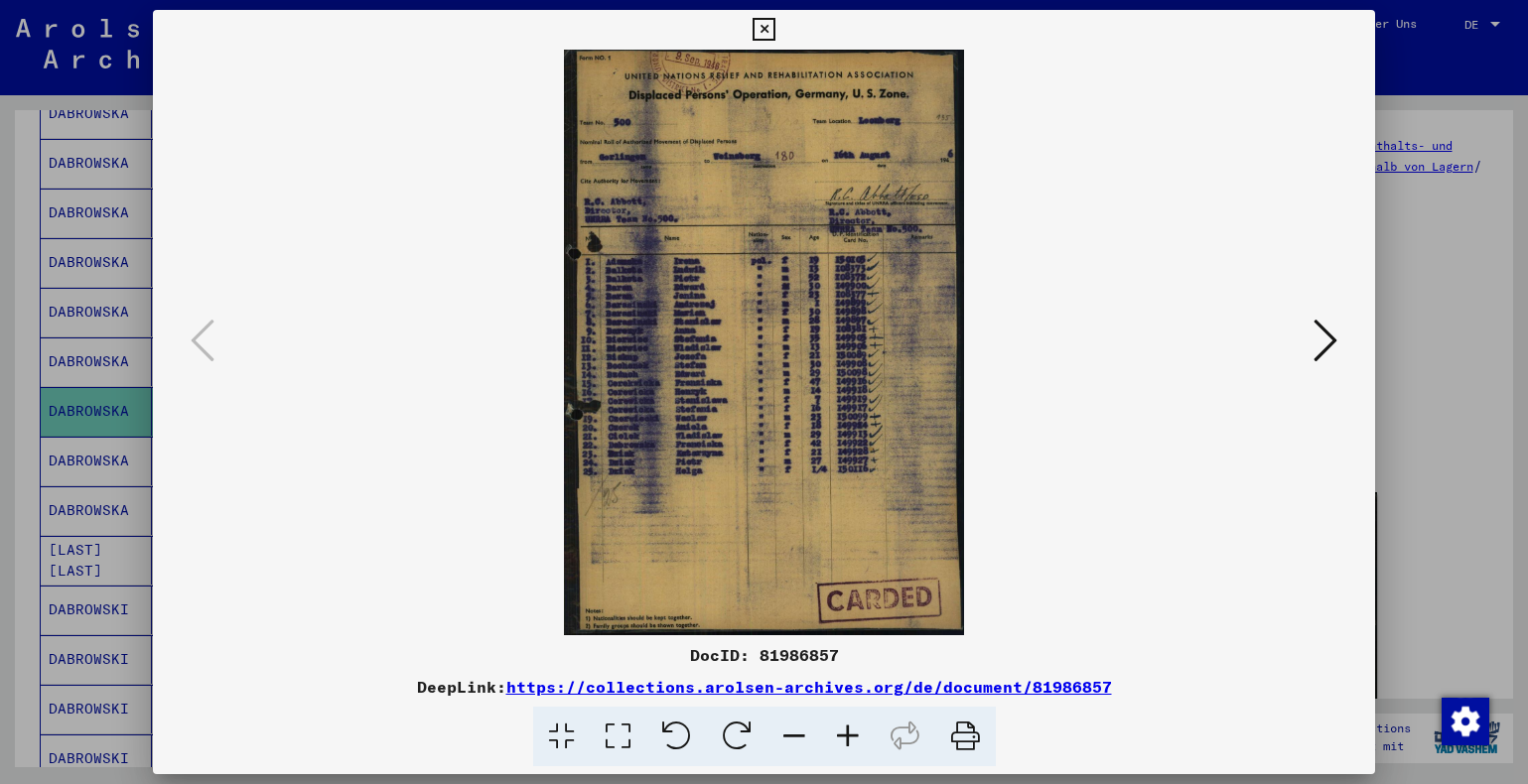click at bounding box center (764, 30) 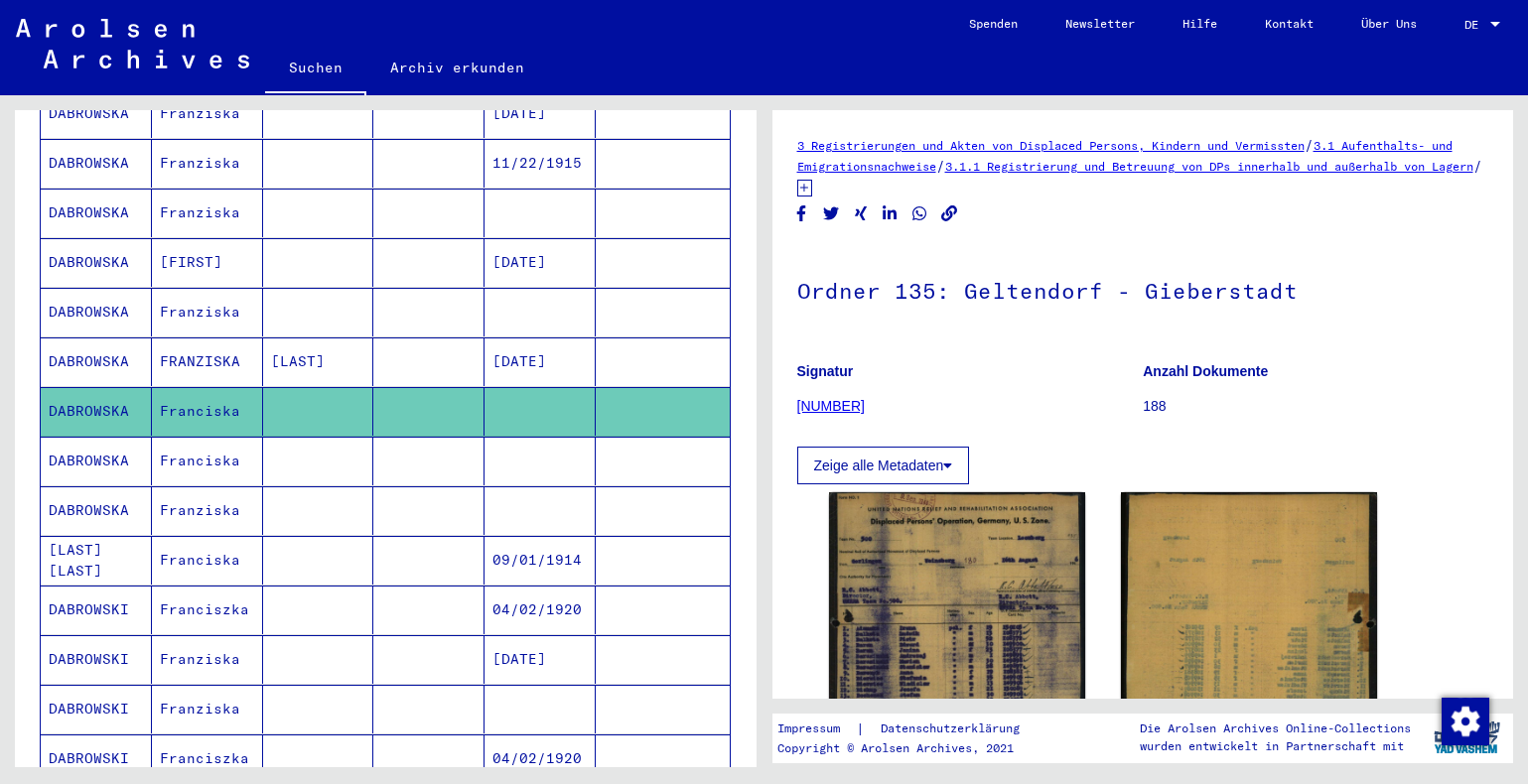 click at bounding box center (429, 510) 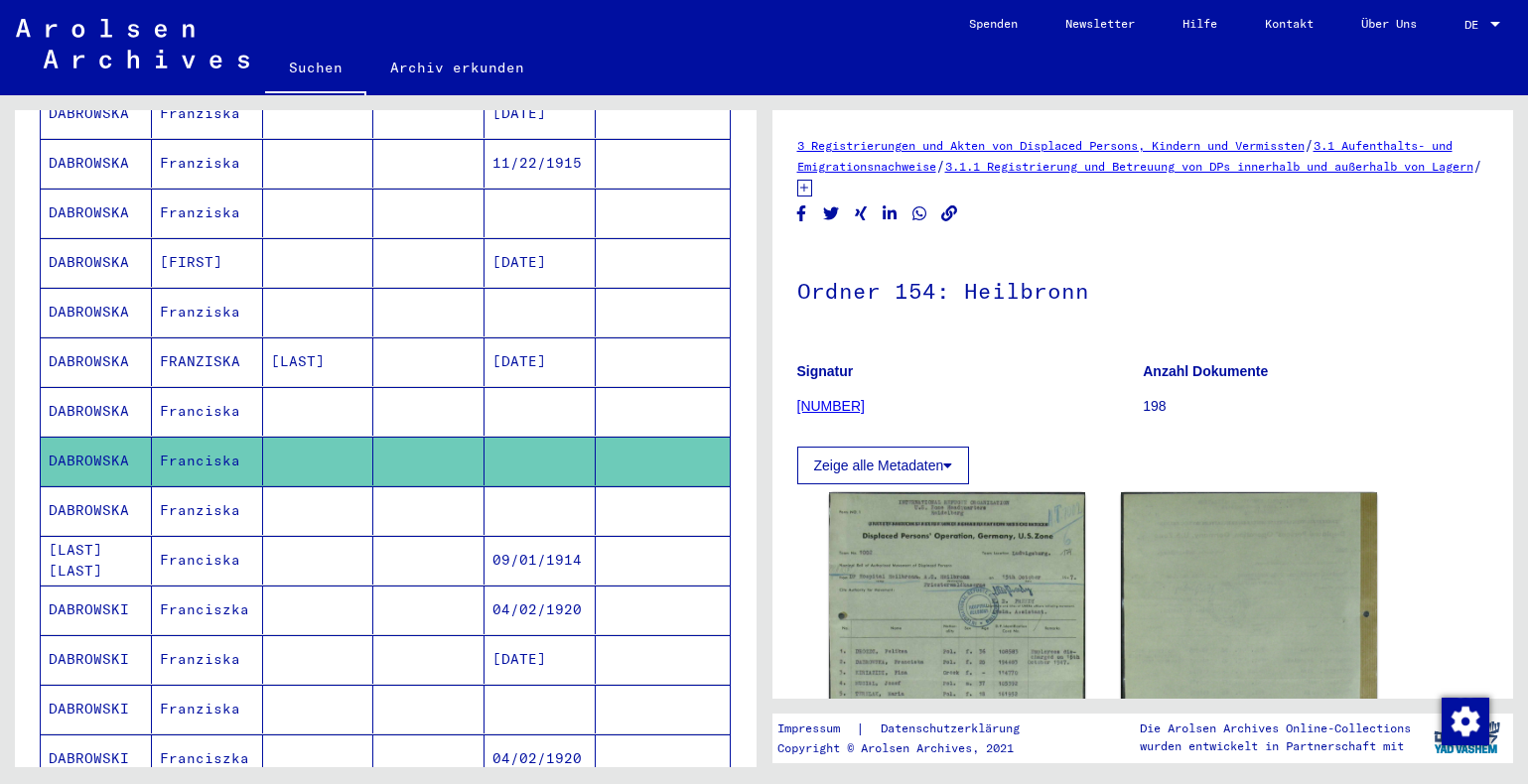 scroll, scrollTop: 0, scrollLeft: 0, axis: both 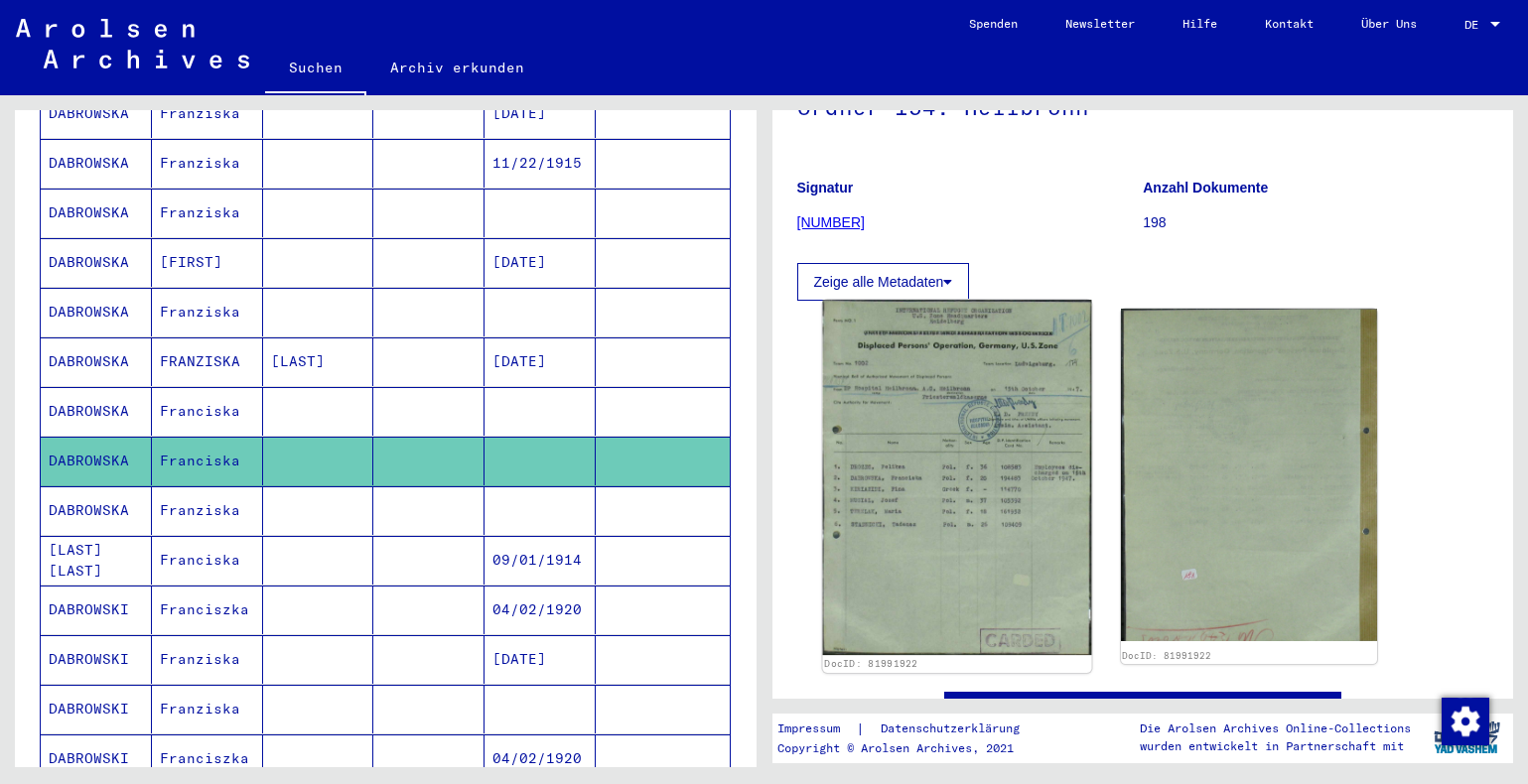 click 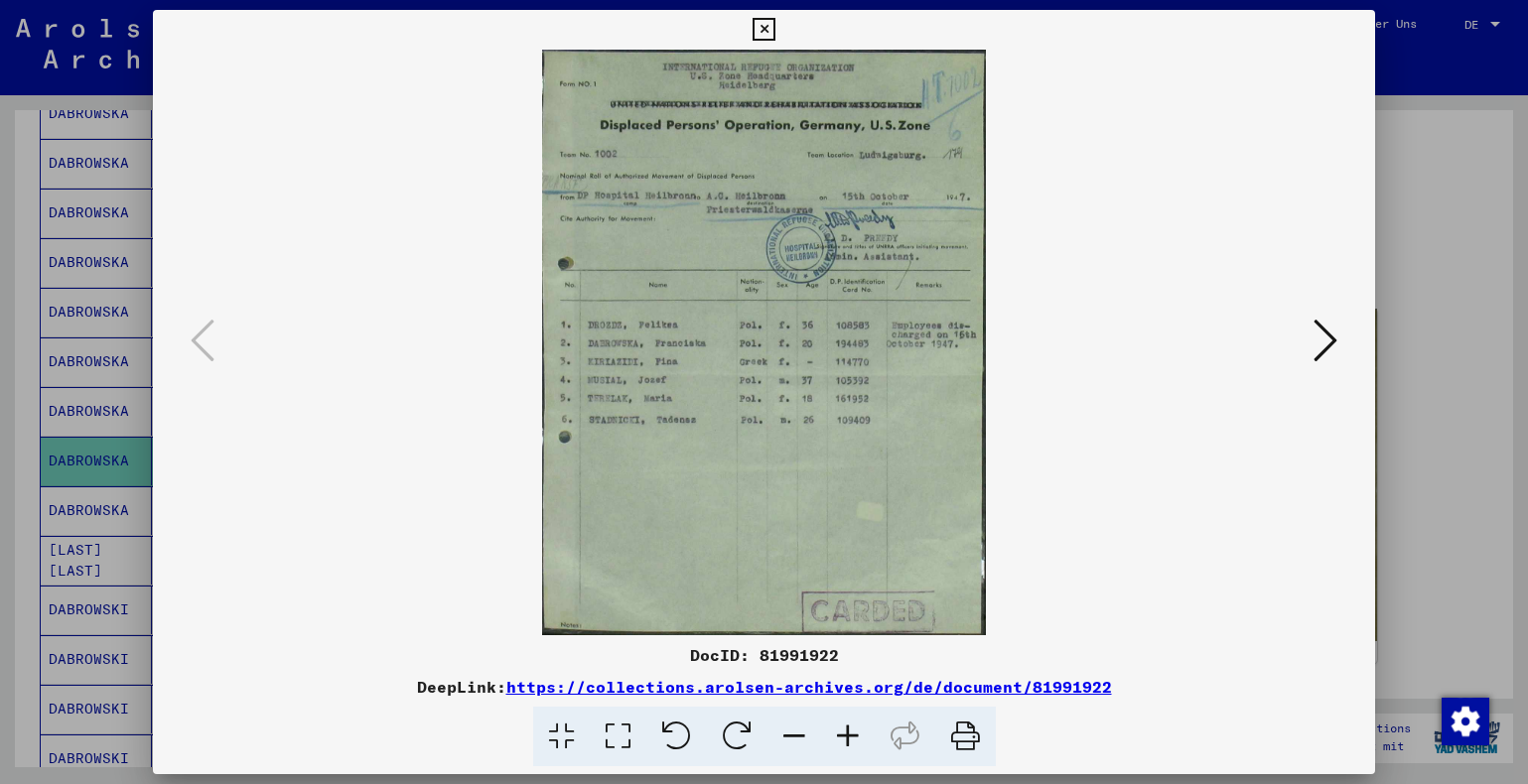 click at bounding box center [764, 30] 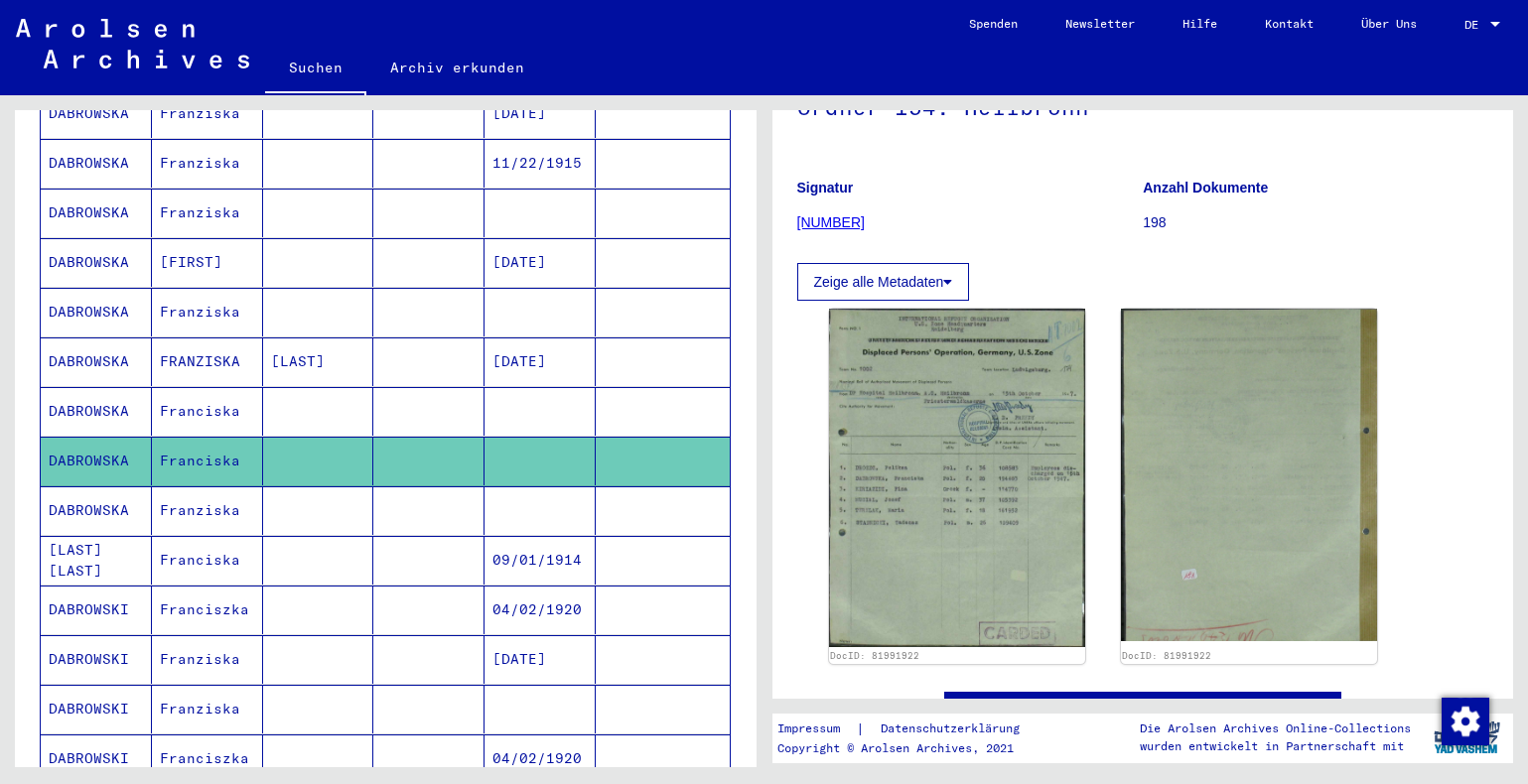 click at bounding box center [540, 560] 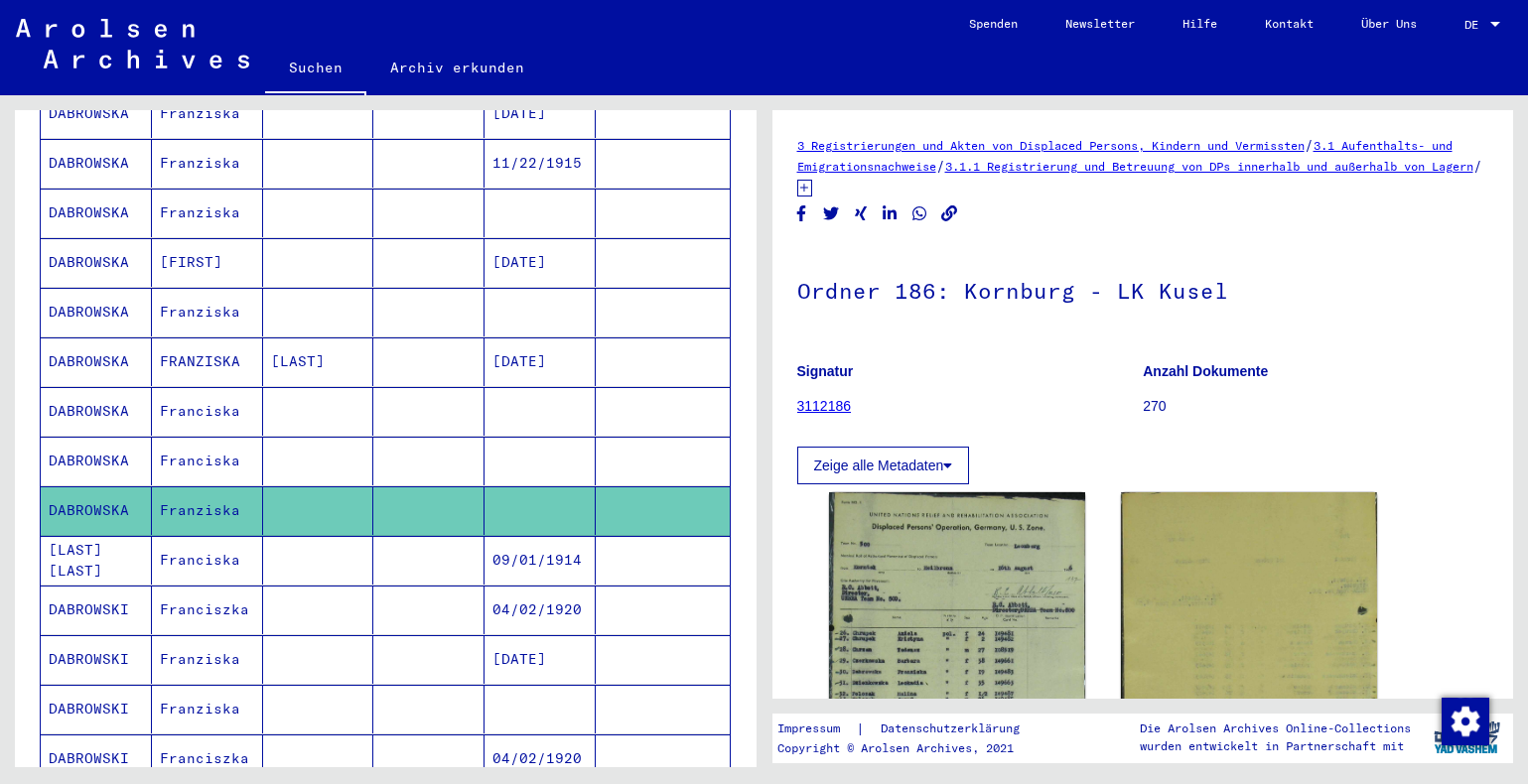 scroll, scrollTop: 0, scrollLeft: 0, axis: both 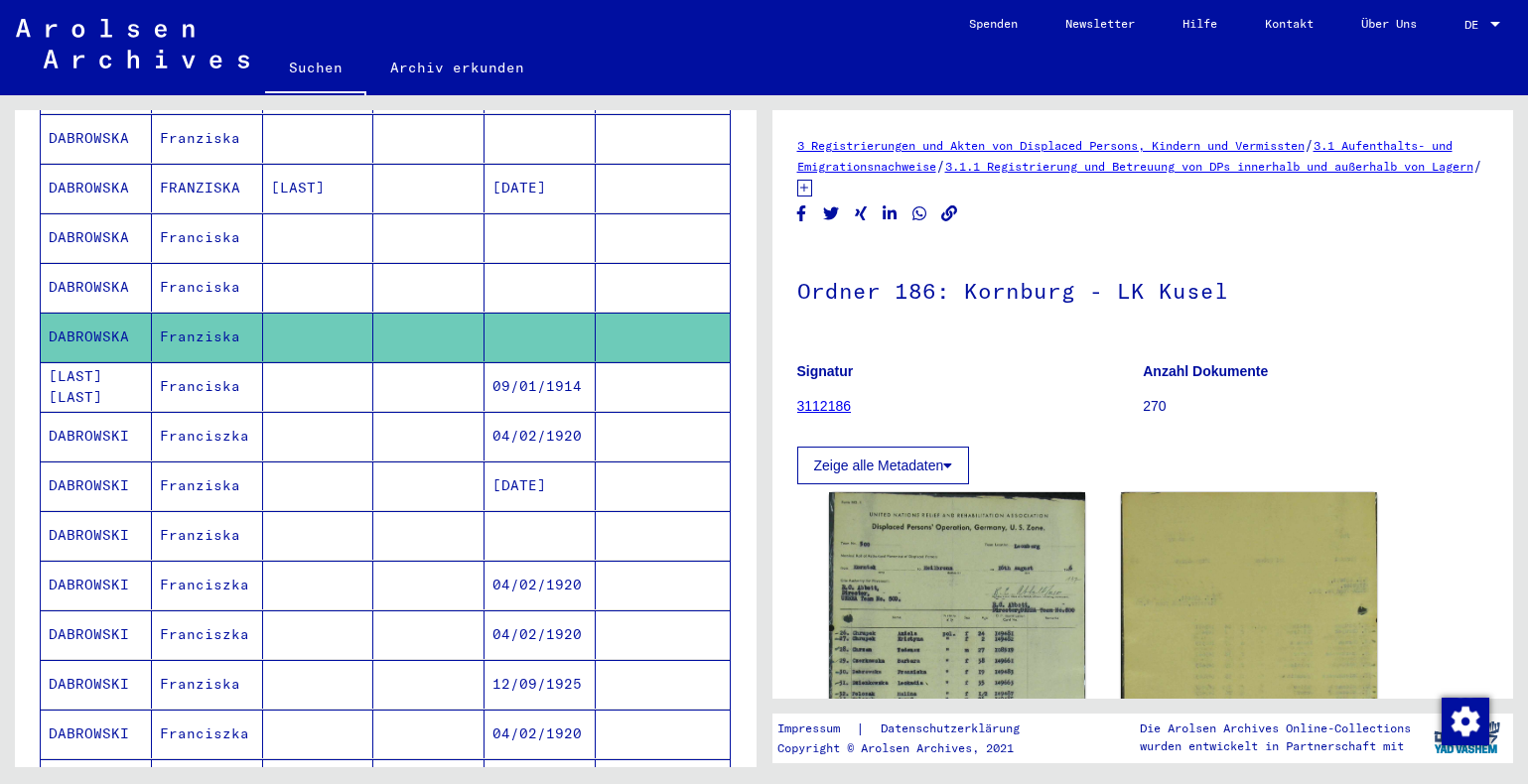 click at bounding box center (540, 585) 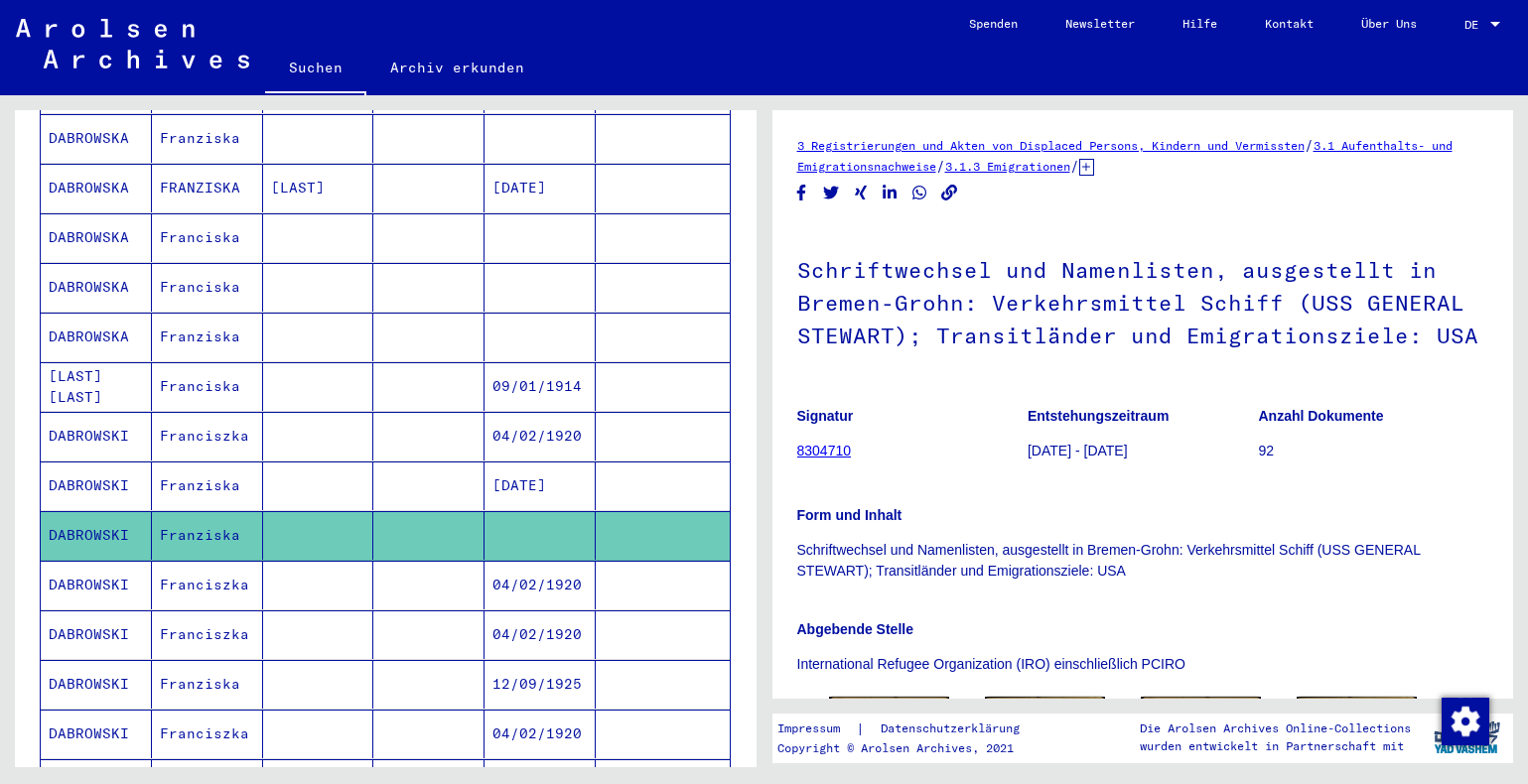 scroll, scrollTop: 0, scrollLeft: 0, axis: both 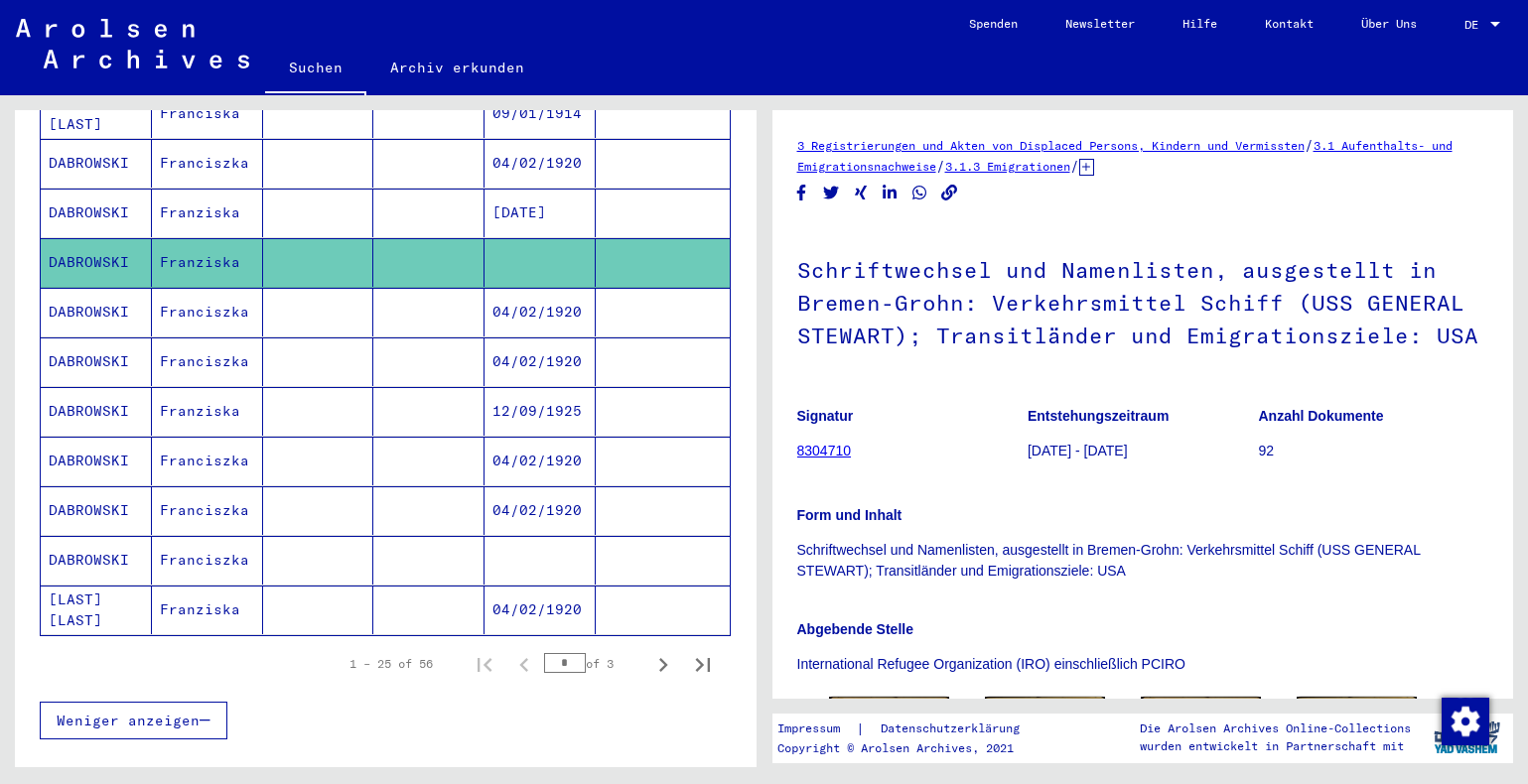 click at bounding box center [540, 609] 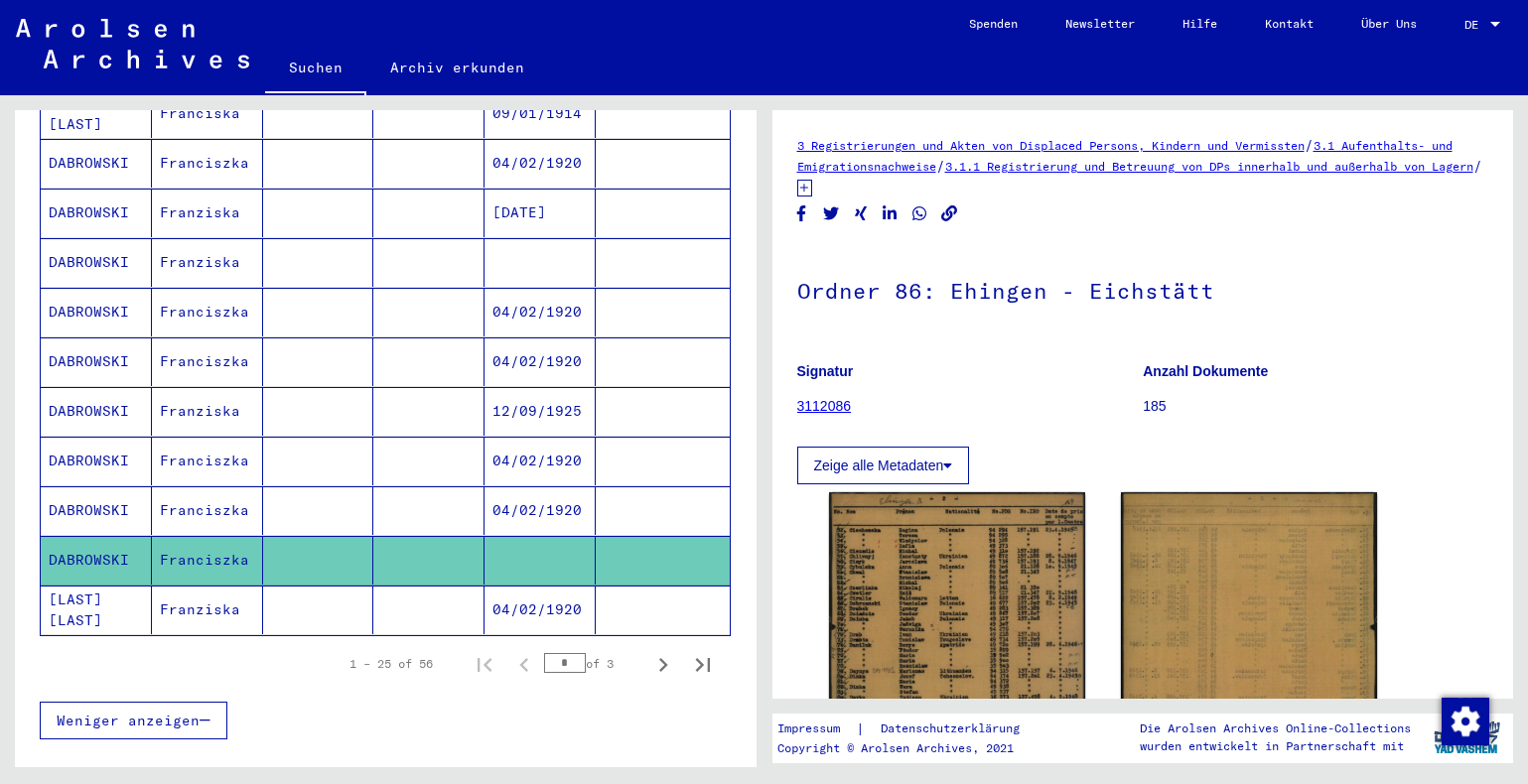 scroll, scrollTop: 0, scrollLeft: 0, axis: both 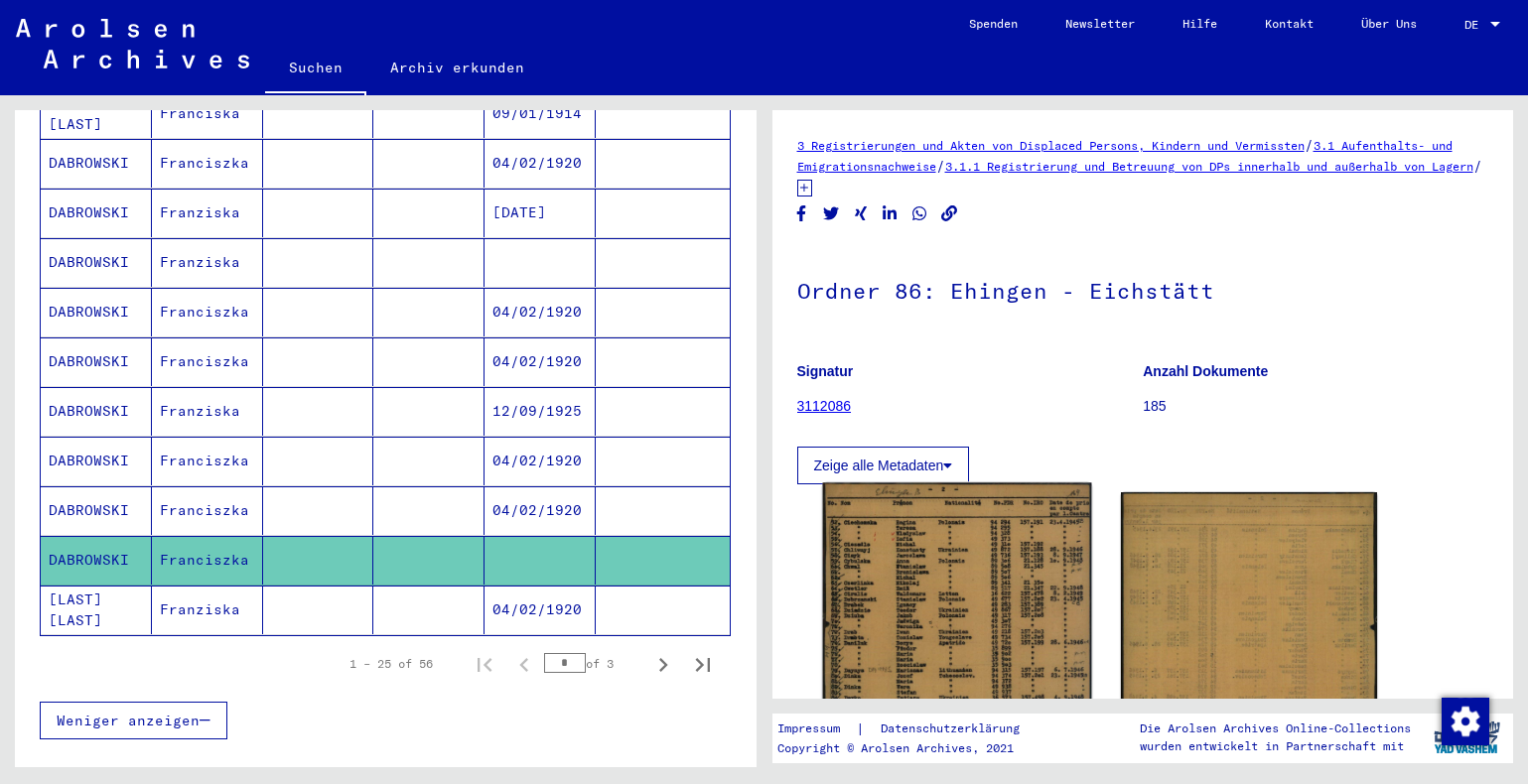click 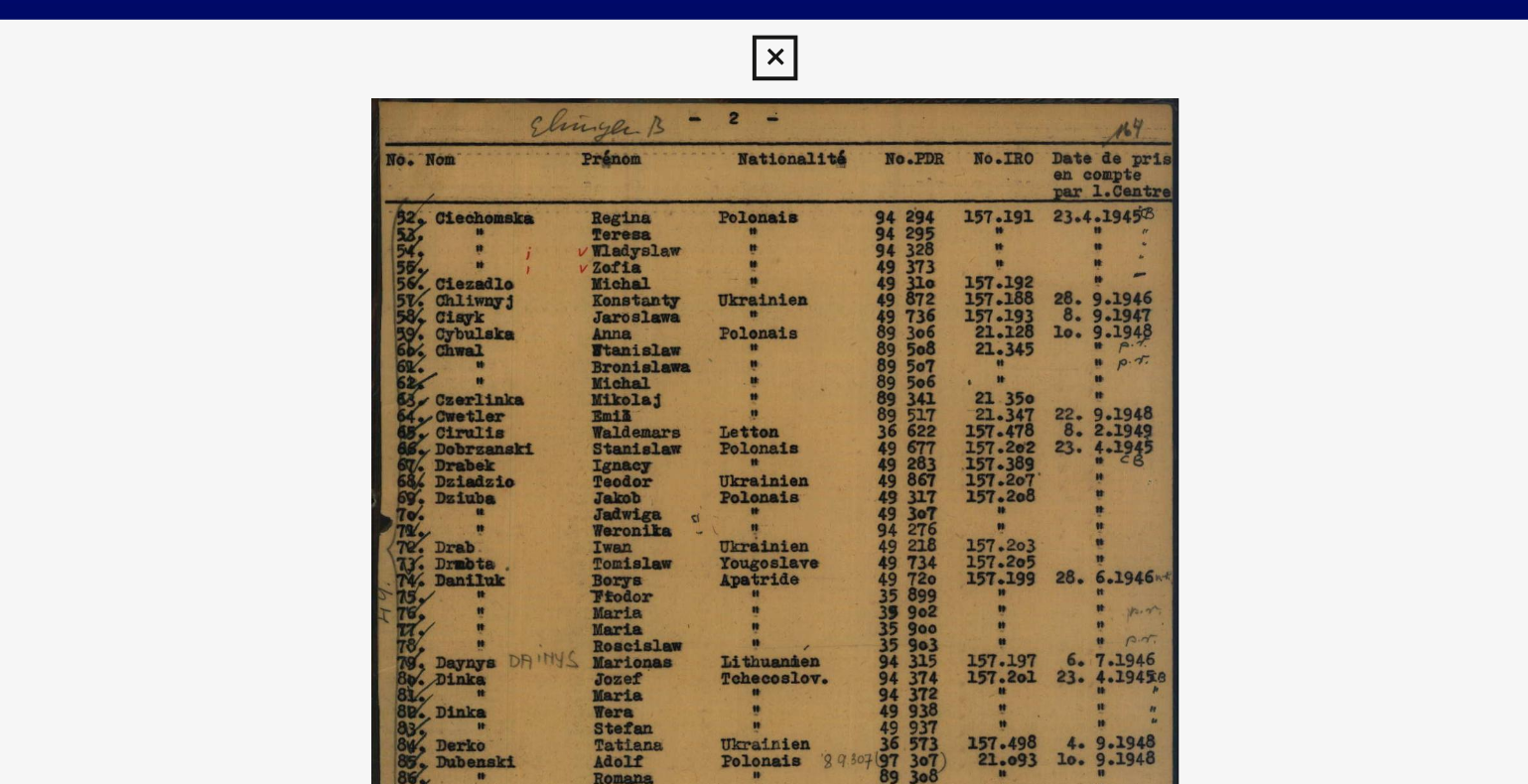 scroll, scrollTop: 0, scrollLeft: 0, axis: both 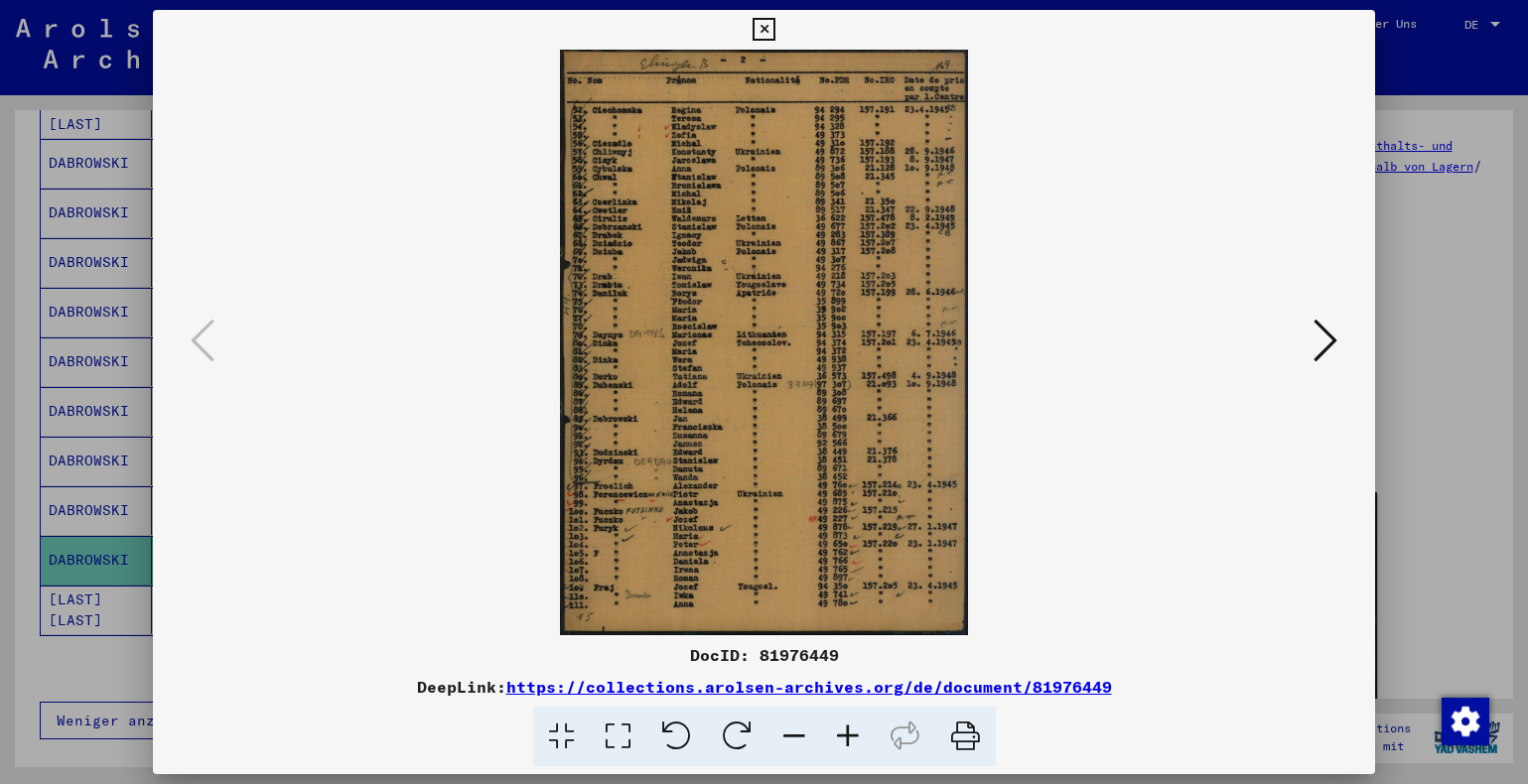 click at bounding box center (764, 30) 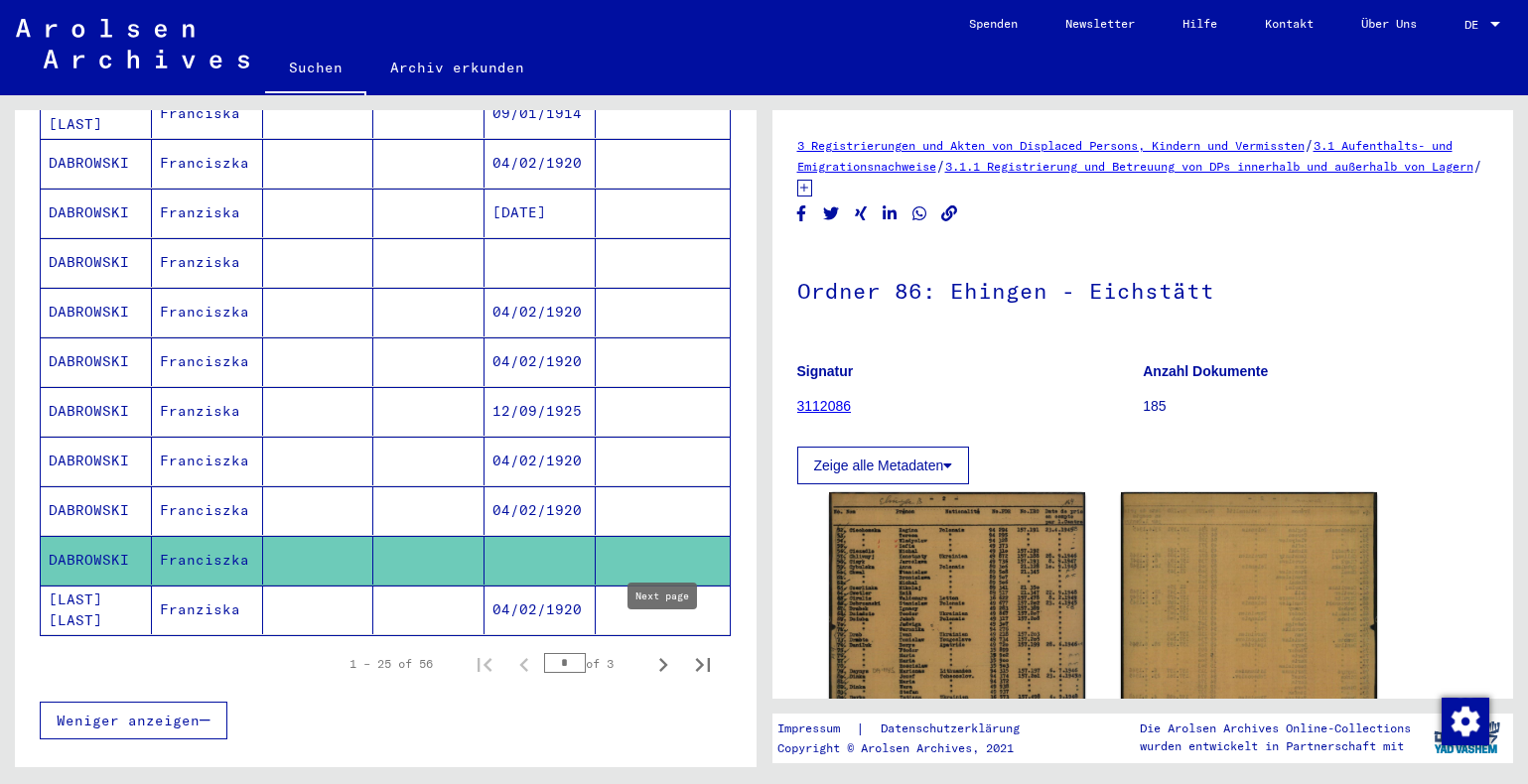 click 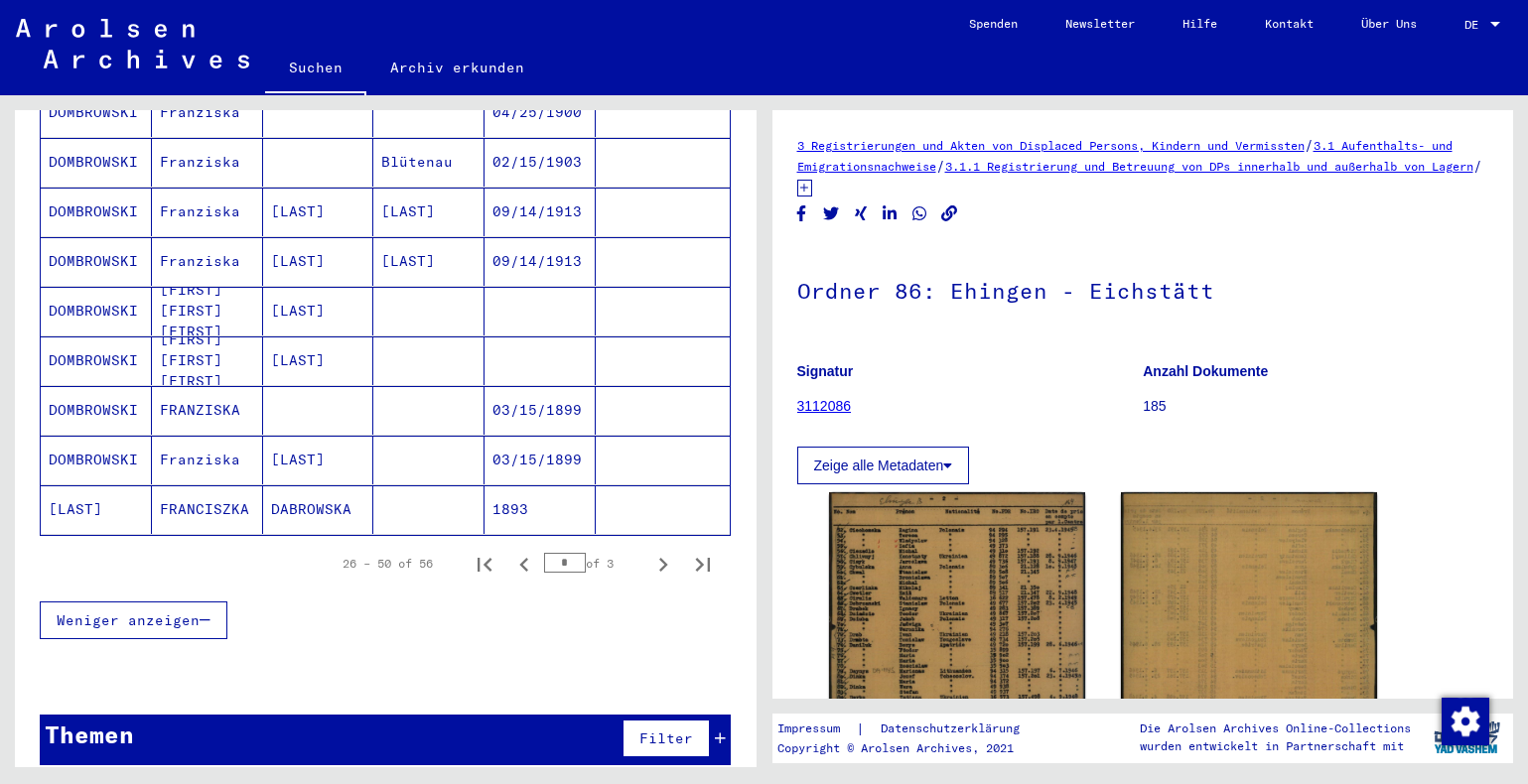 scroll, scrollTop: 1127, scrollLeft: 0, axis: vertical 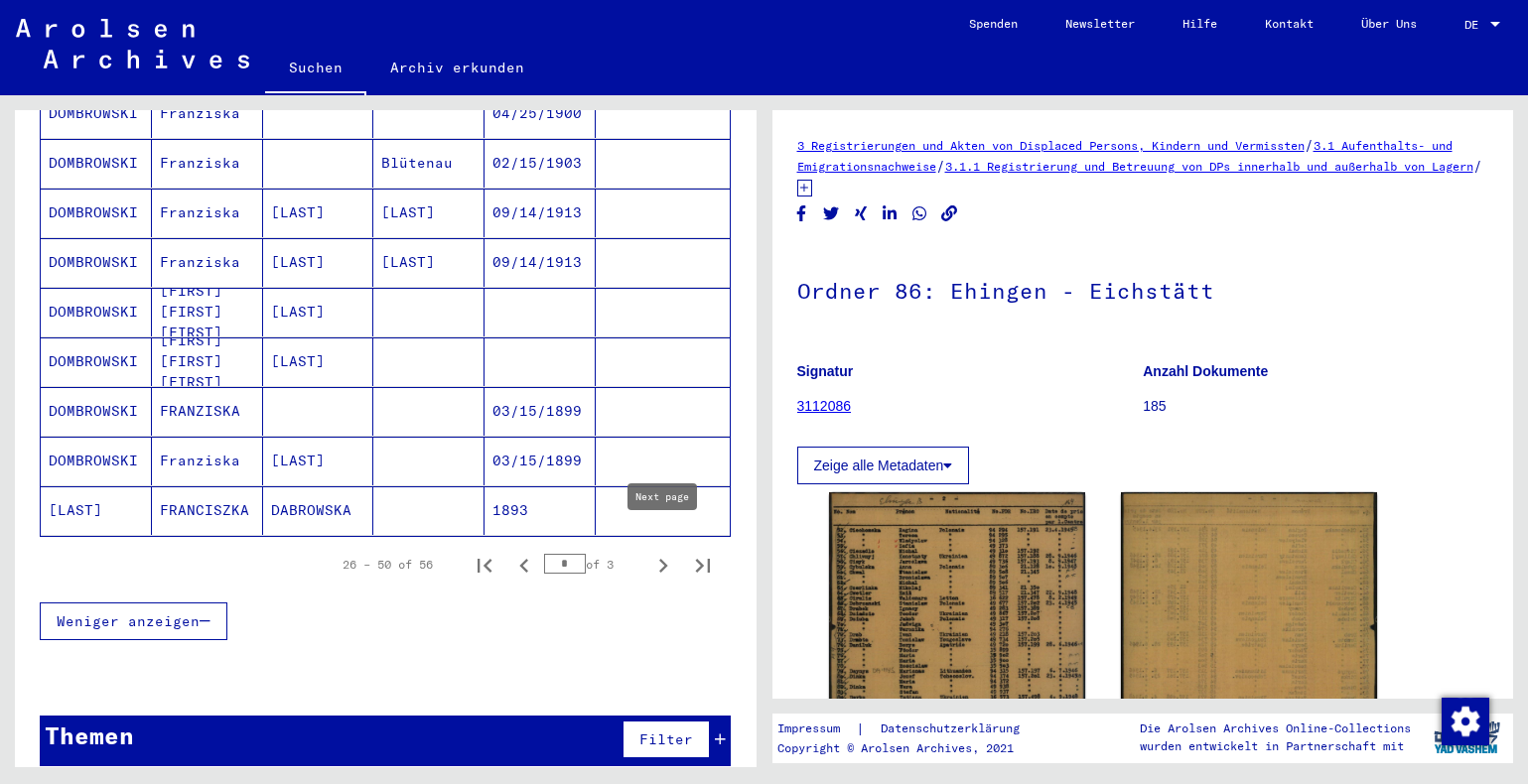 click 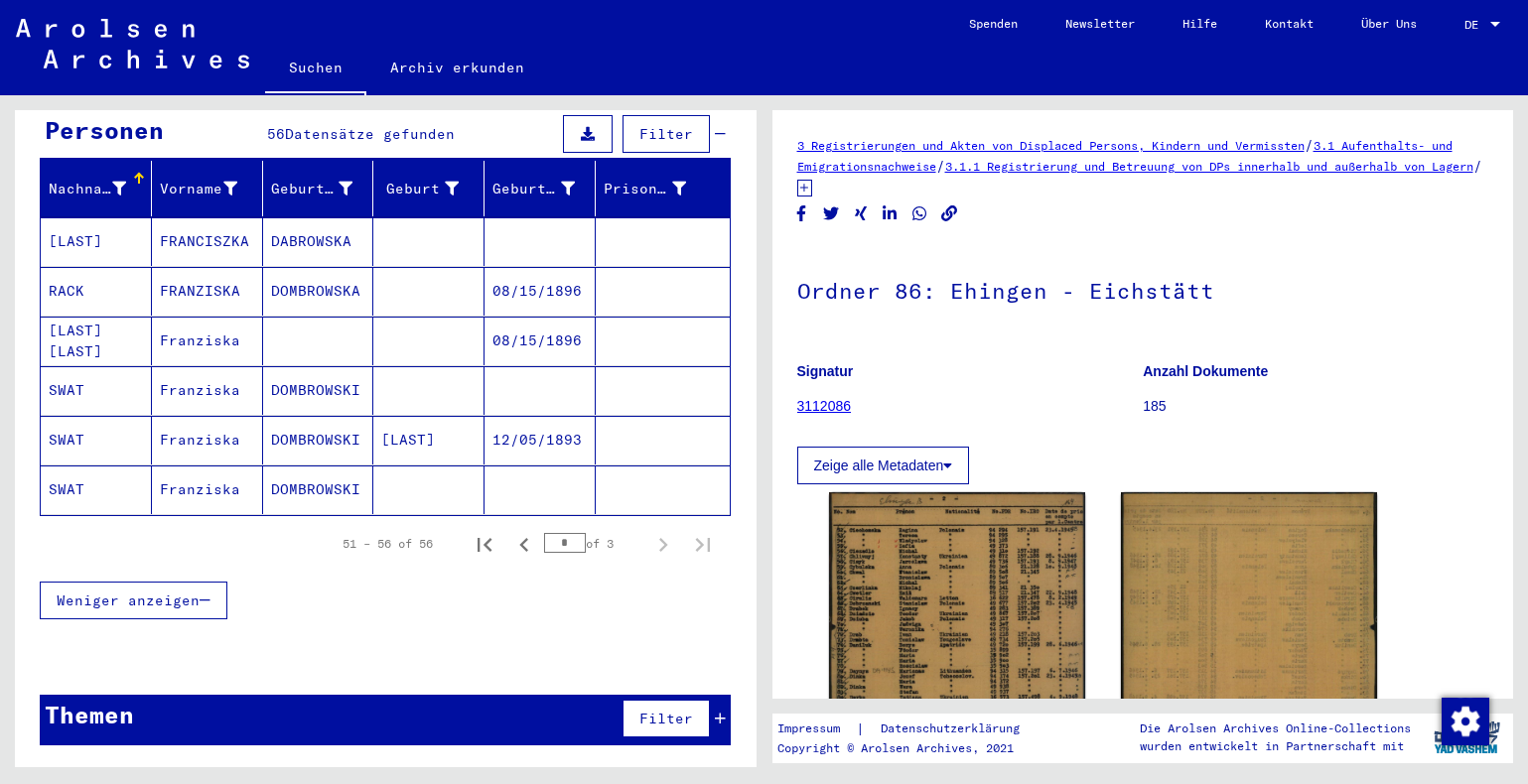 scroll, scrollTop: 185, scrollLeft: 0, axis: vertical 